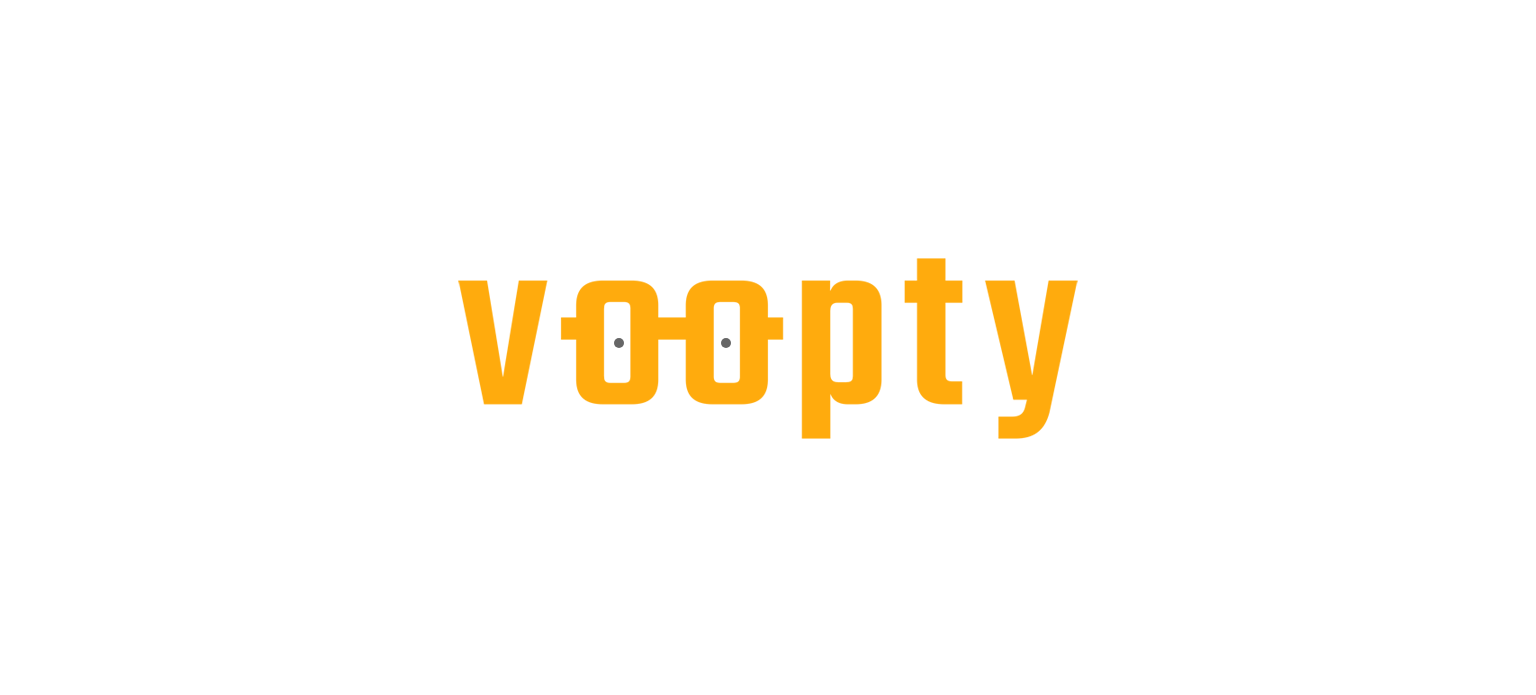 scroll, scrollTop: 0, scrollLeft: 0, axis: both 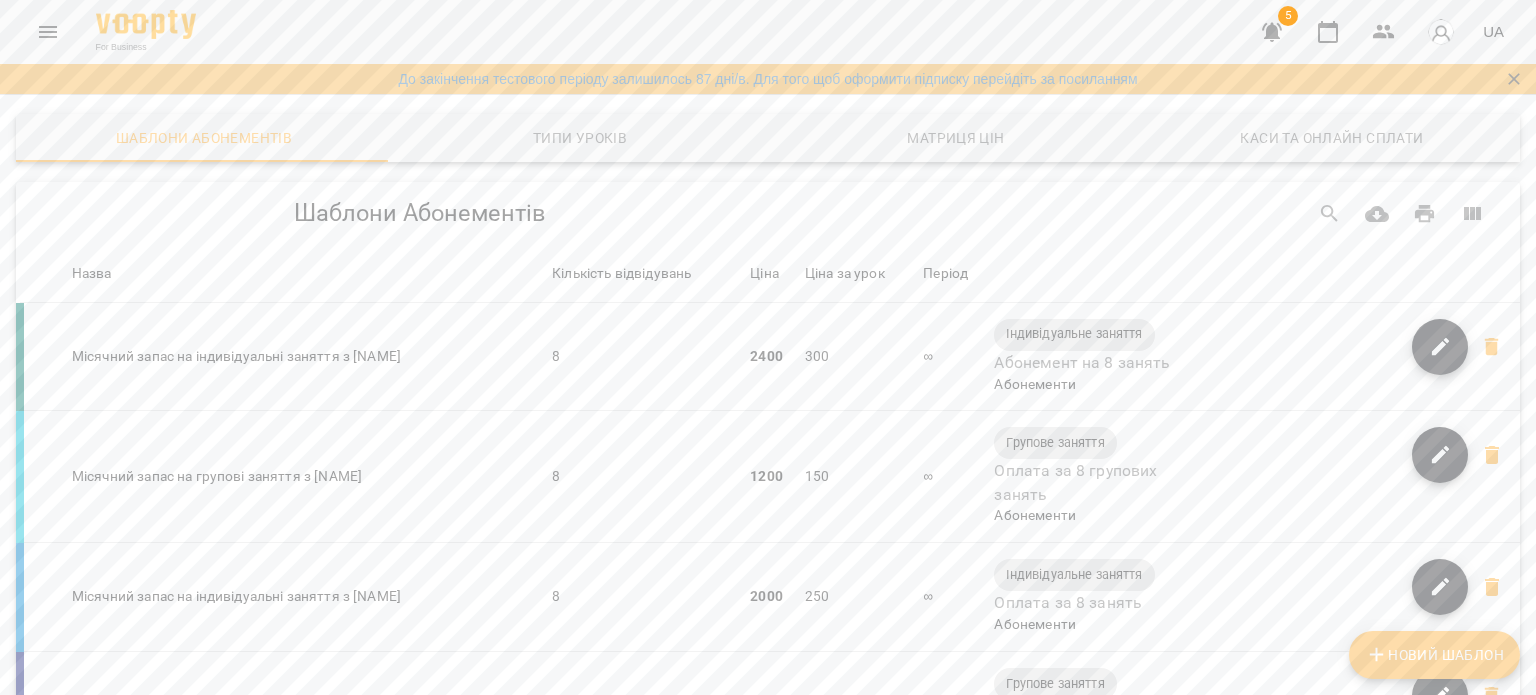 click 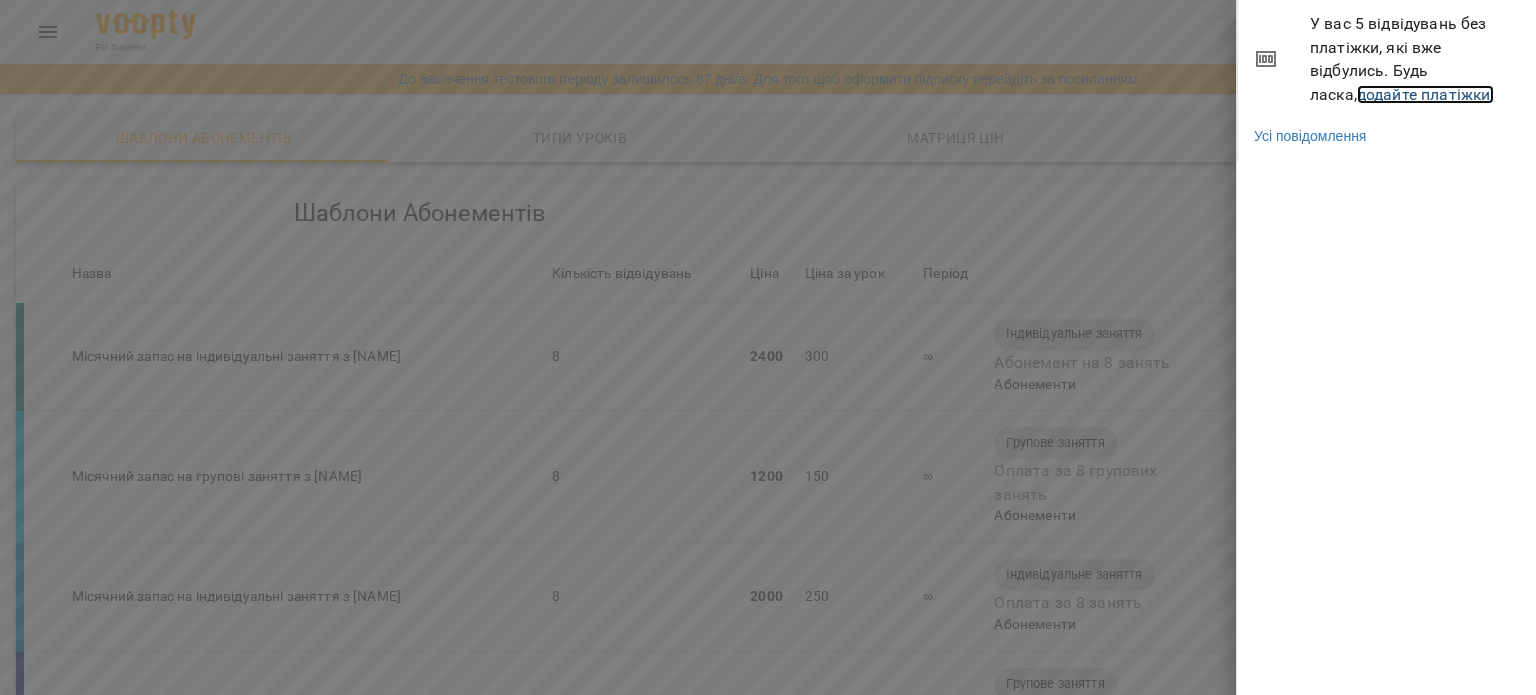 click on "додайте платіжки!" at bounding box center [1426, 94] 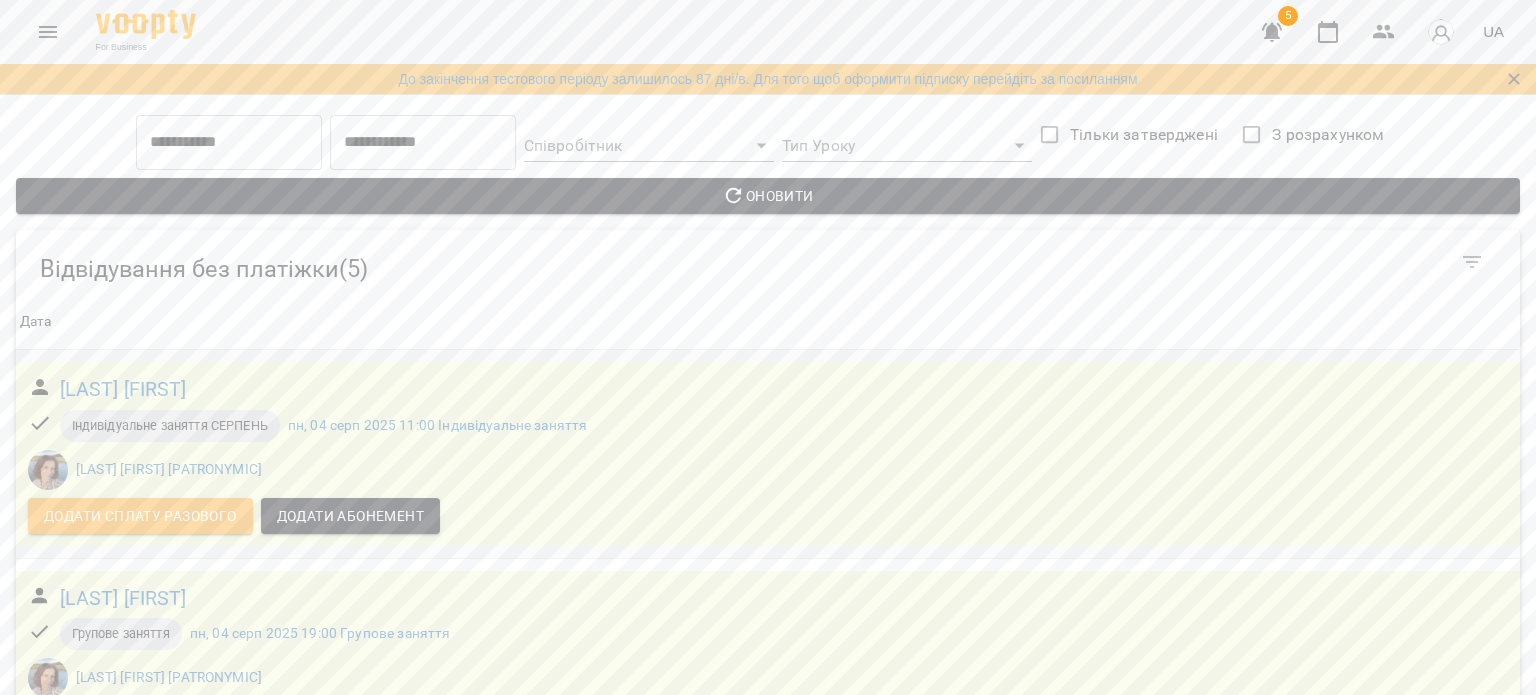 click on "Додати сплату разового" at bounding box center [140, 516] 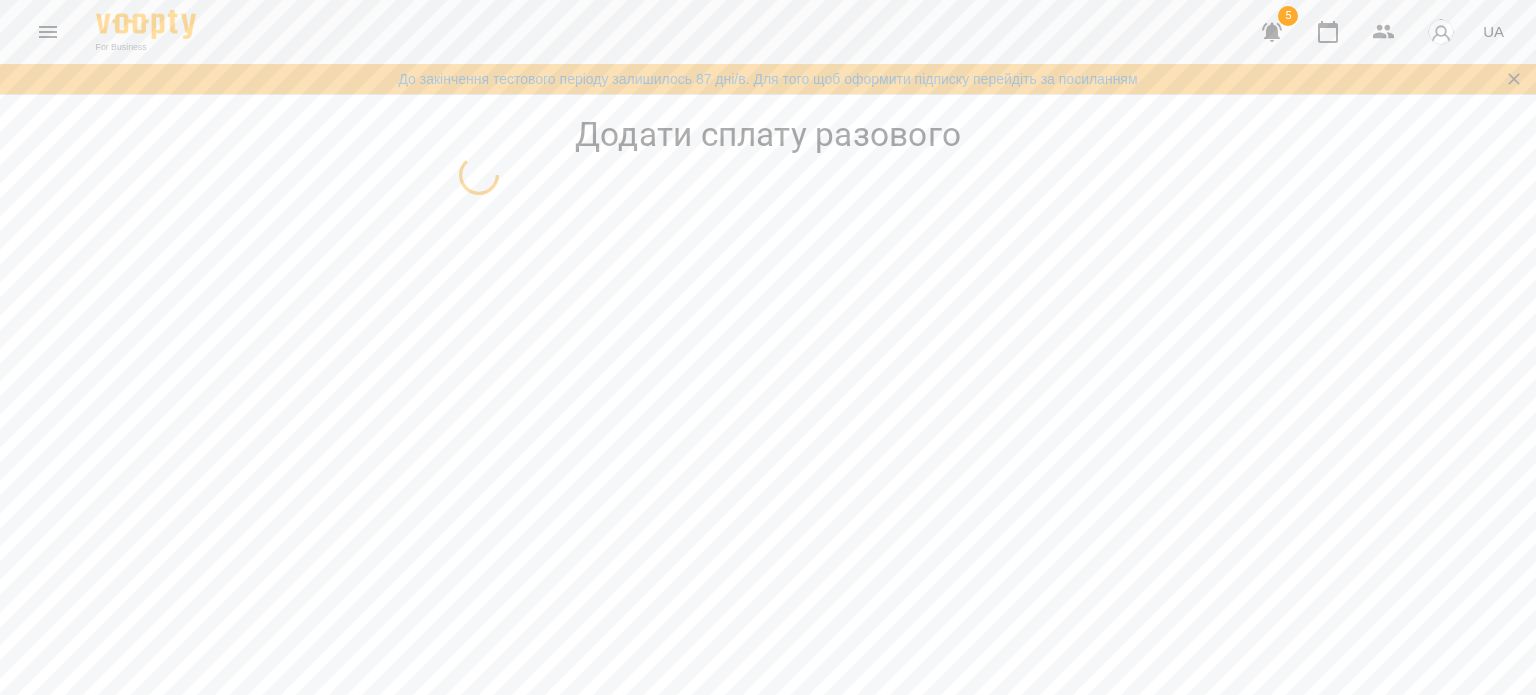 select on "**********" 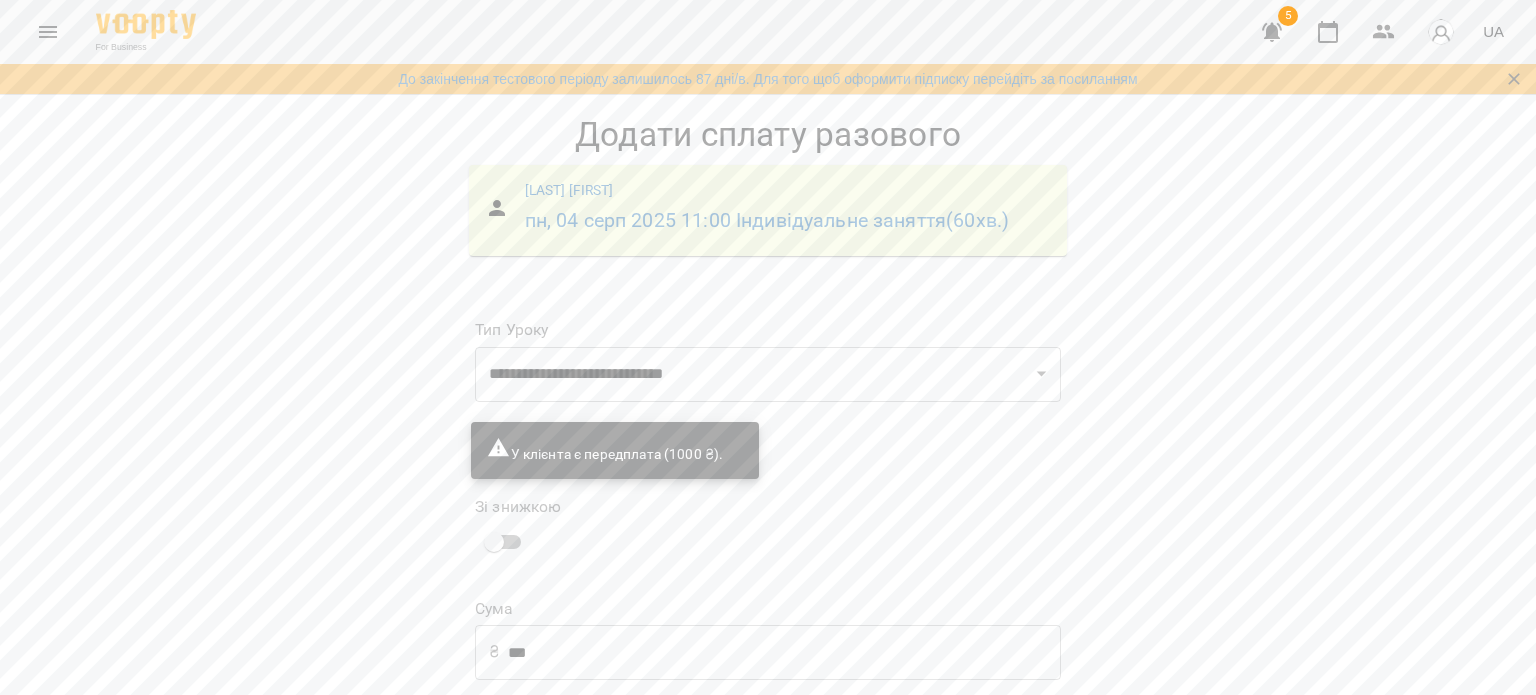 scroll, scrollTop: 137, scrollLeft: 0, axis: vertical 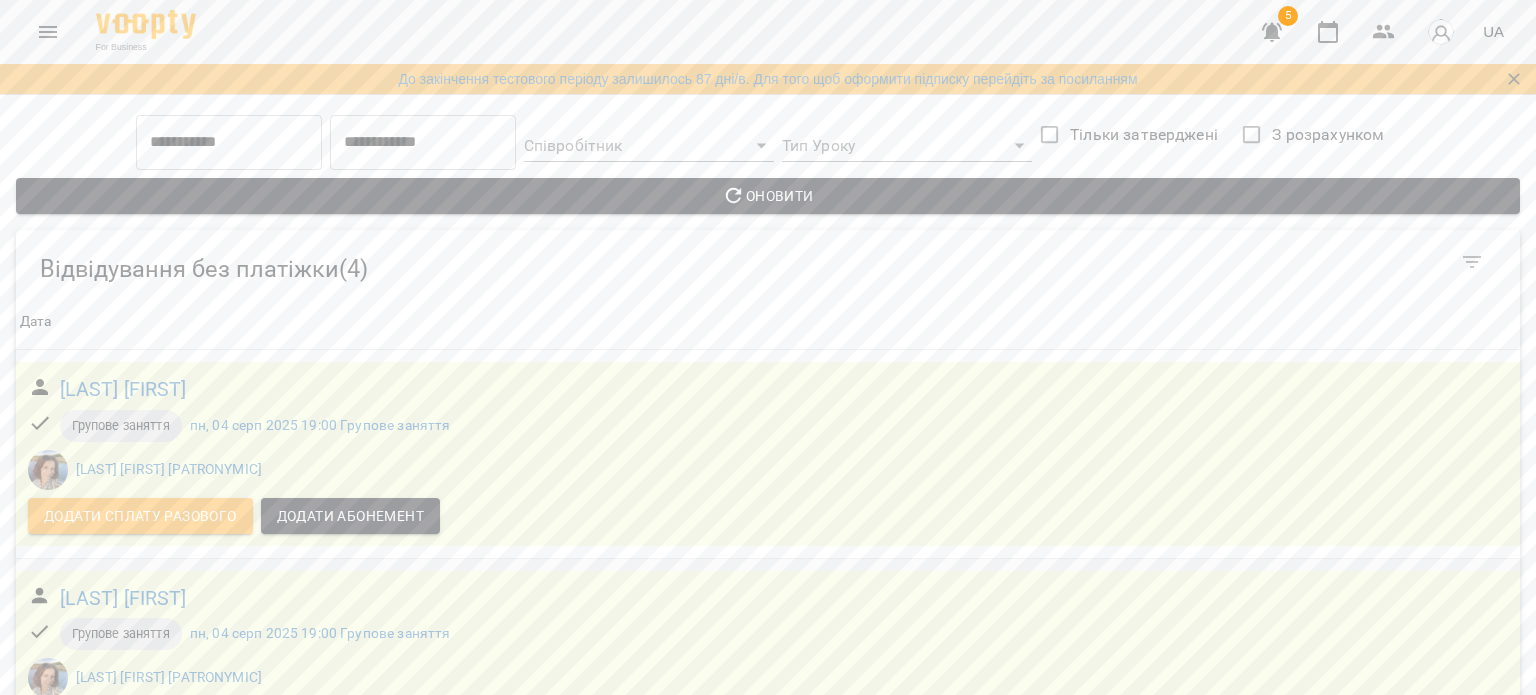 click on "Додати сплату разового" at bounding box center (140, 724) 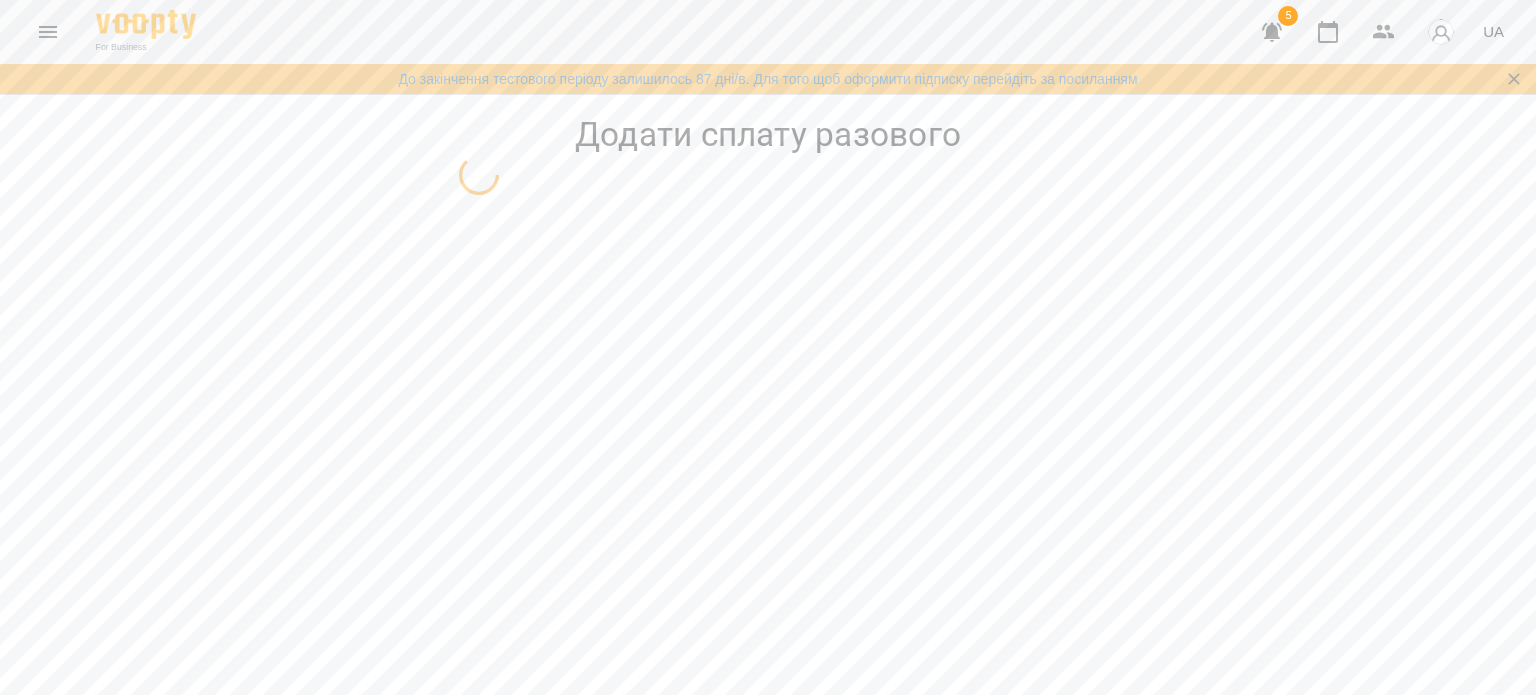 scroll, scrollTop: 0, scrollLeft: 0, axis: both 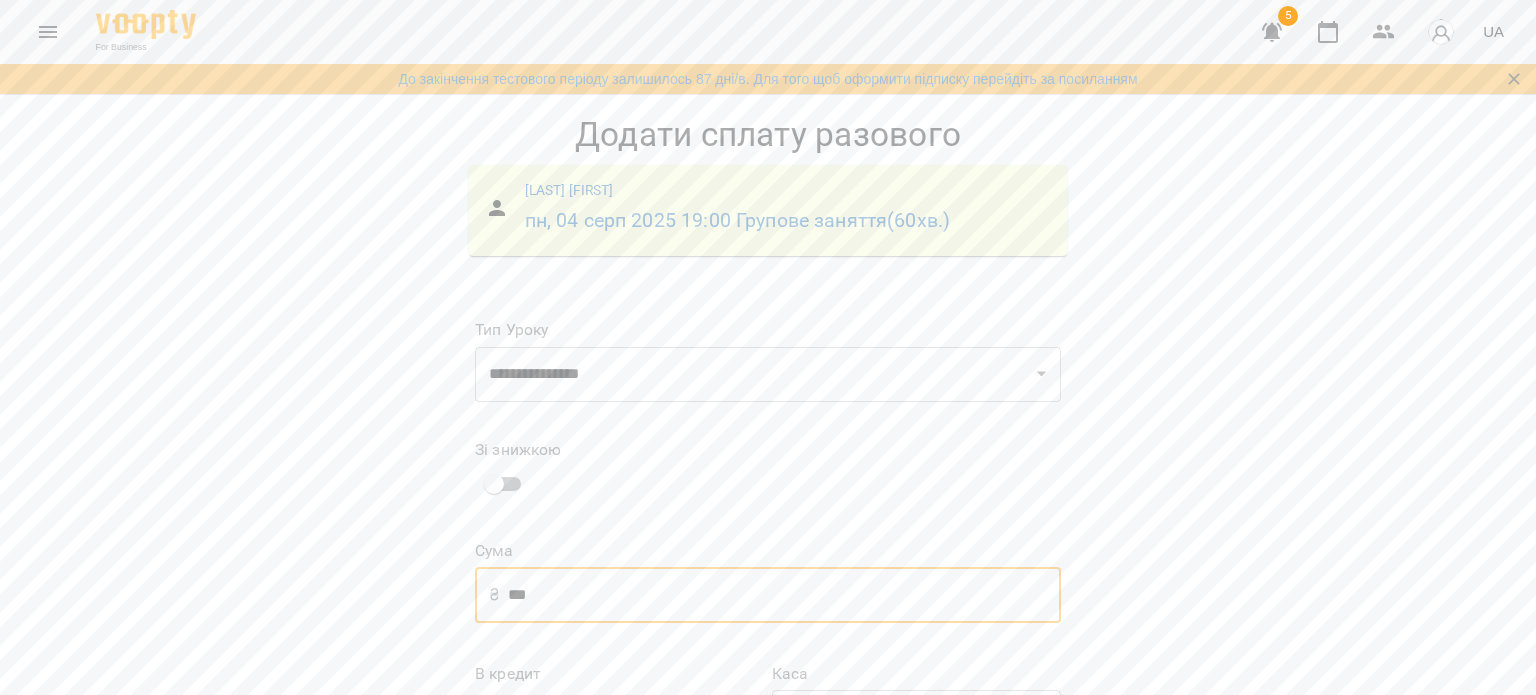 drag, startPoint x: 577, startPoint y: 345, endPoint x: 484, endPoint y: 345, distance: 93 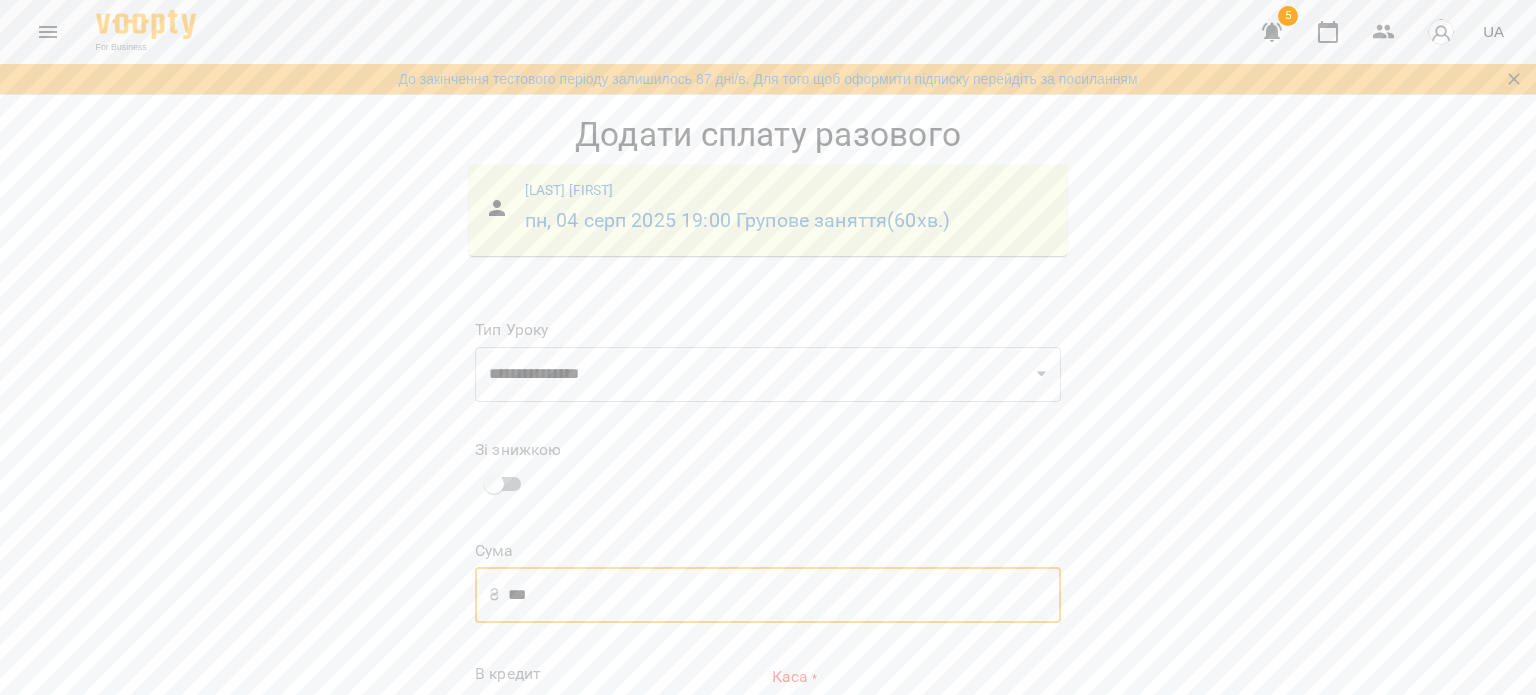 scroll, scrollTop: 256, scrollLeft: 0, axis: vertical 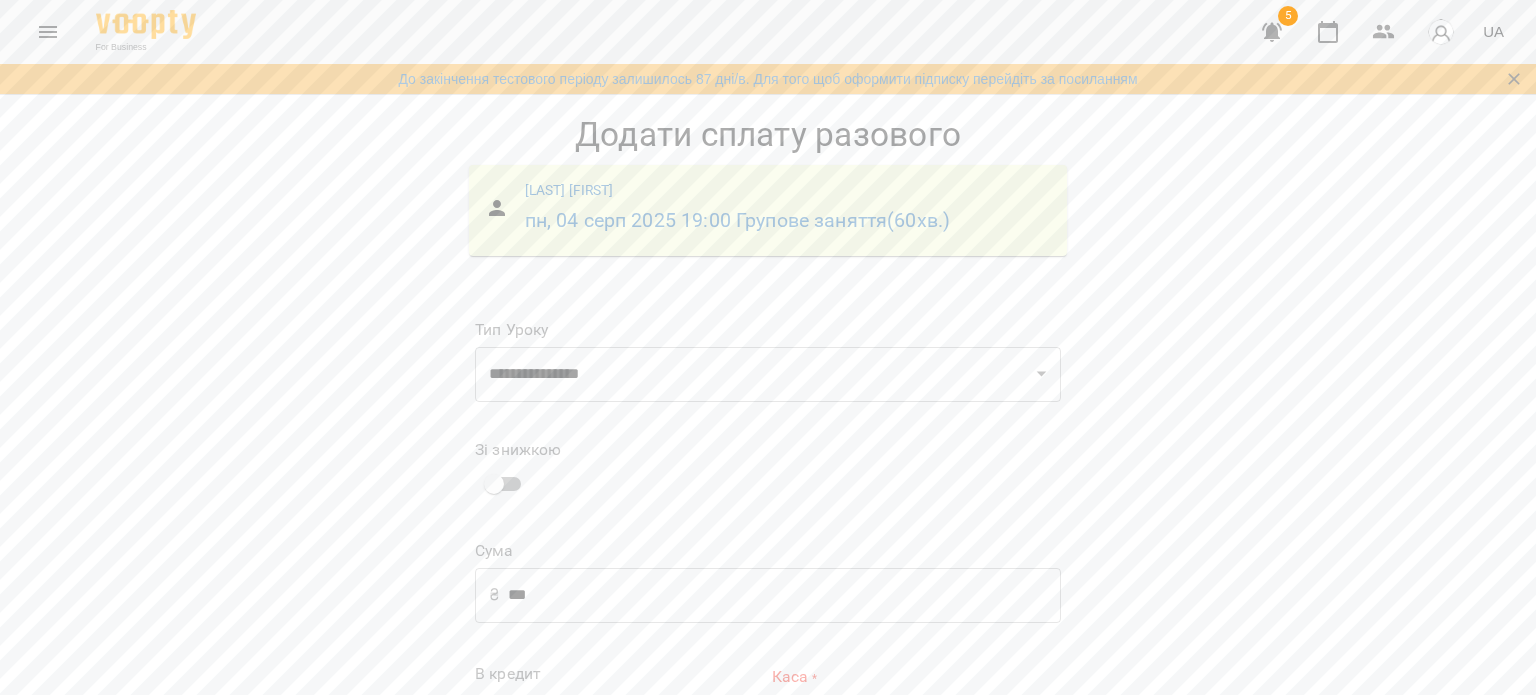click on "**********" at bounding box center [916, 724] 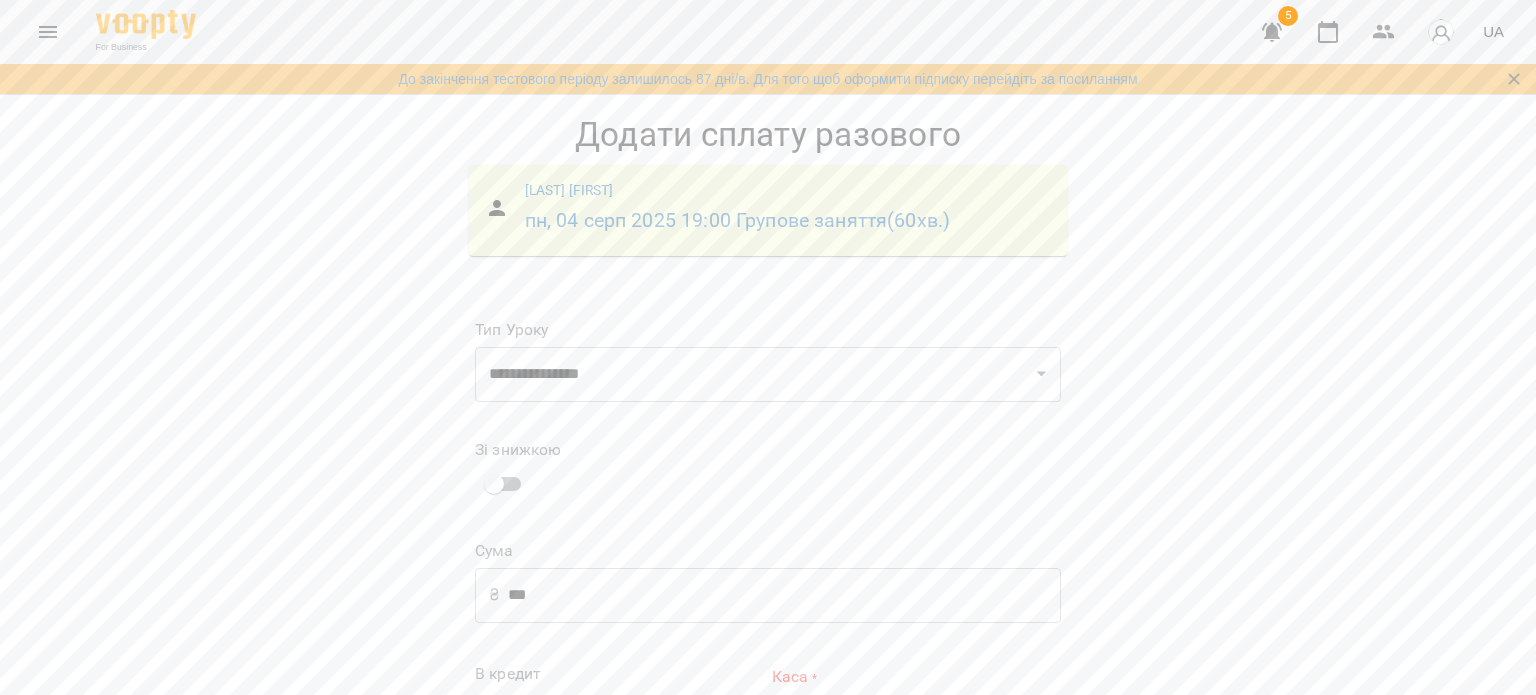 select on "****" 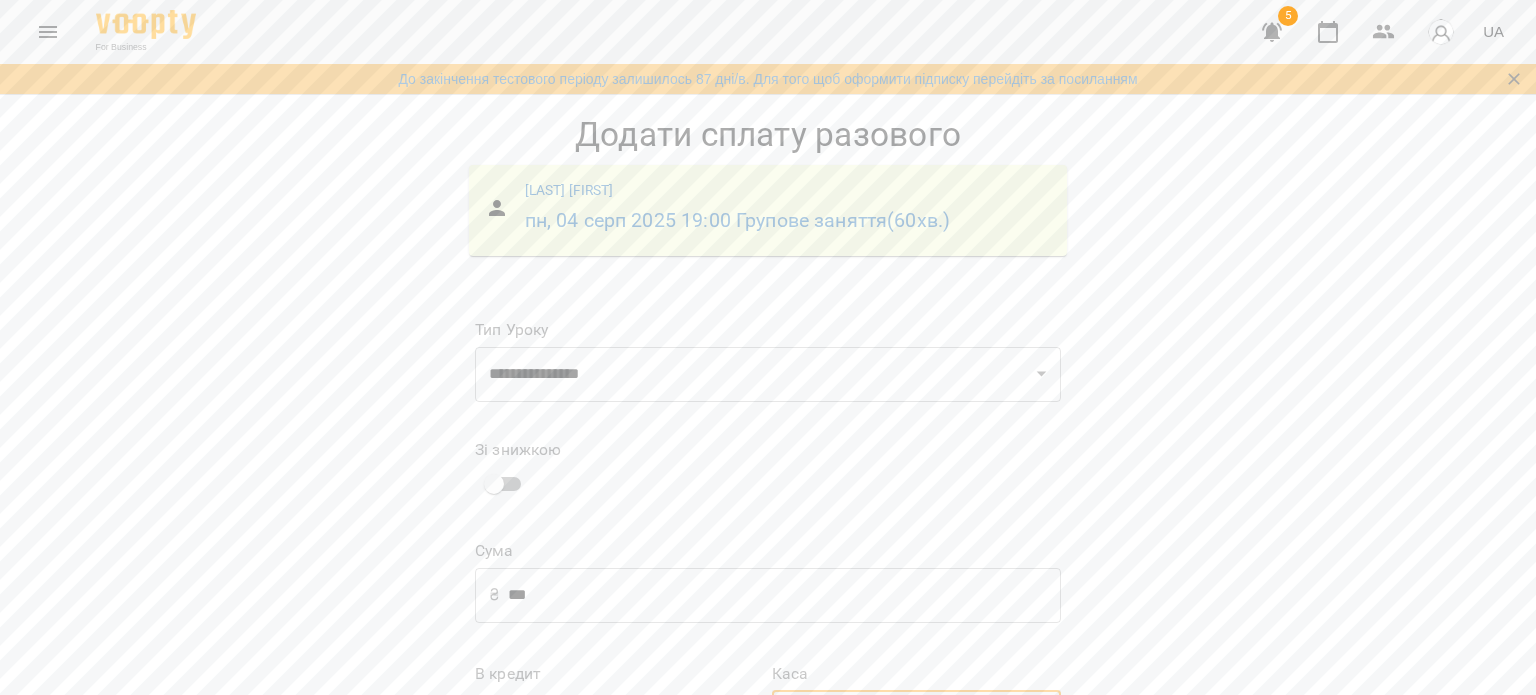 scroll, scrollTop: 248, scrollLeft: 0, axis: vertical 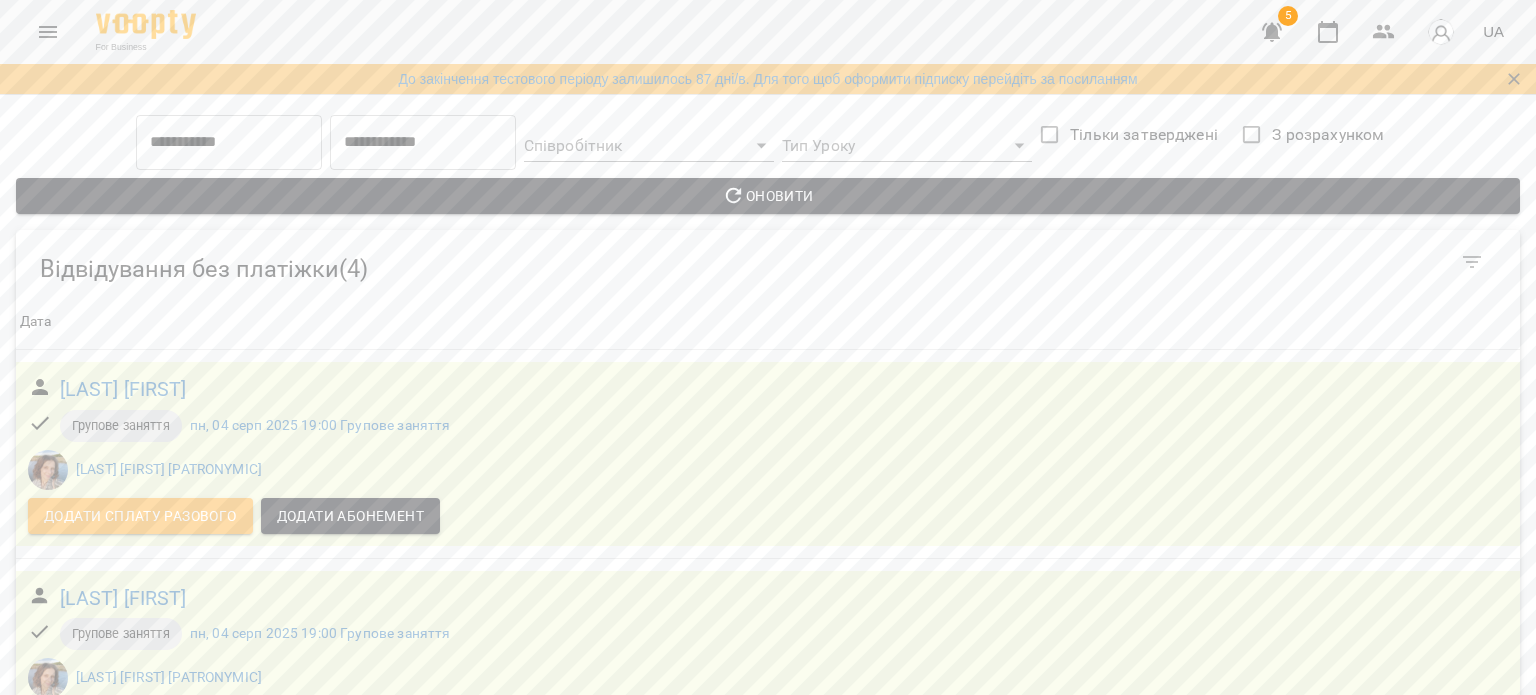 click 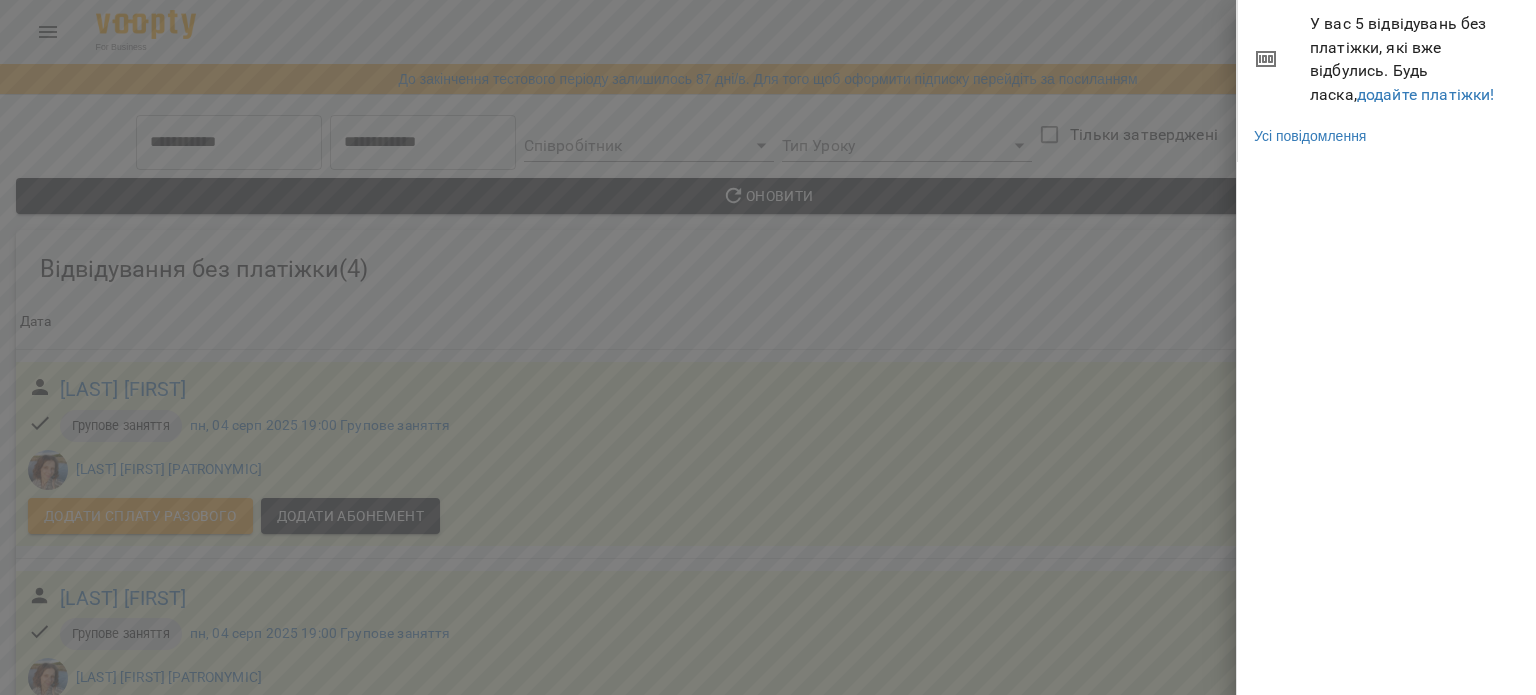 click at bounding box center [768, 347] 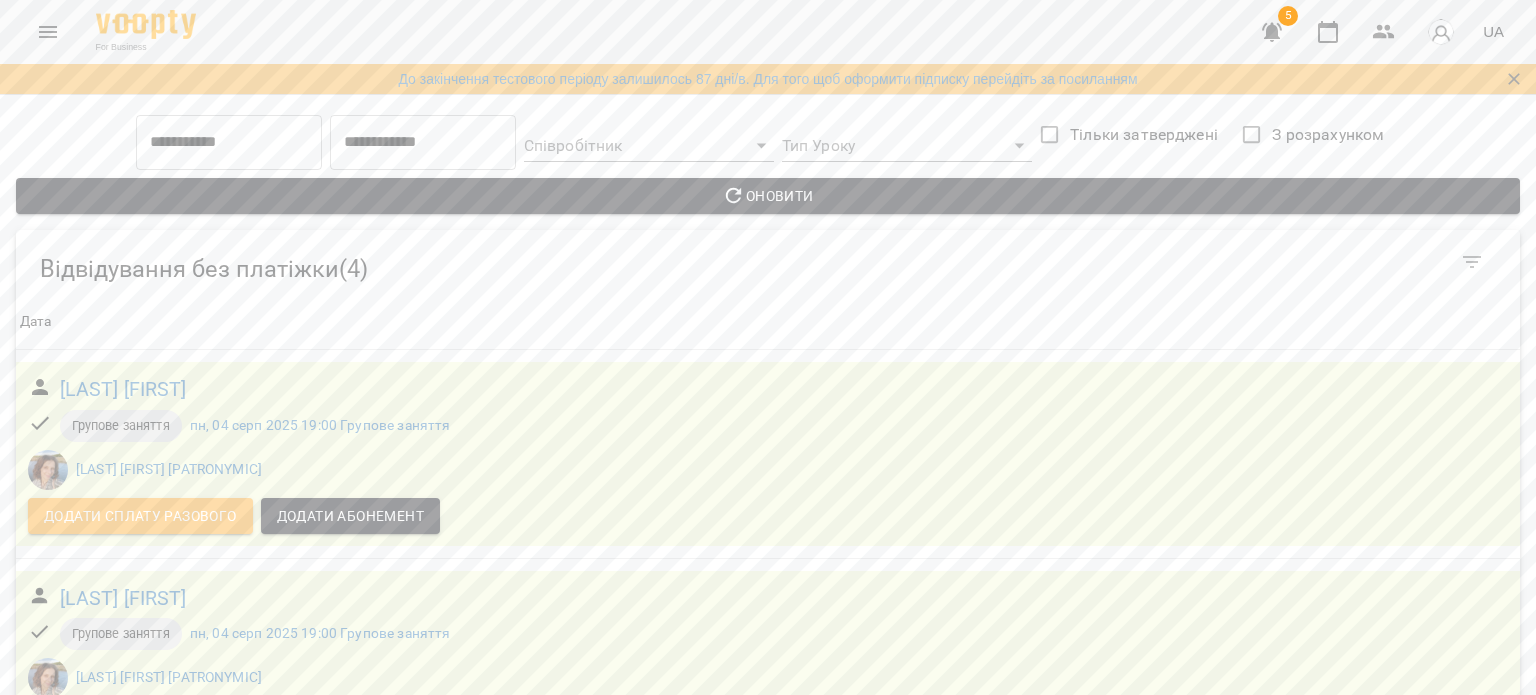 click at bounding box center (48, 32) 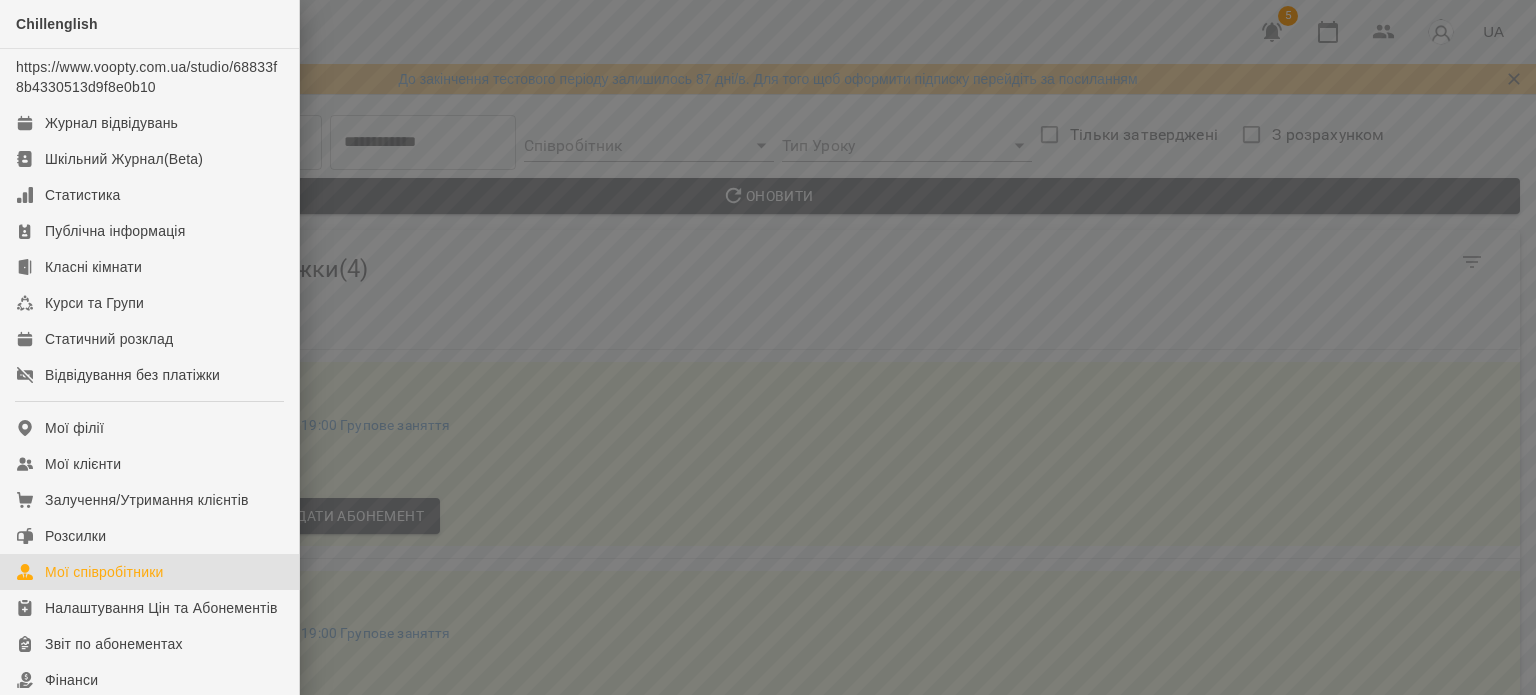 click on "Мої співробітники" at bounding box center (104, 572) 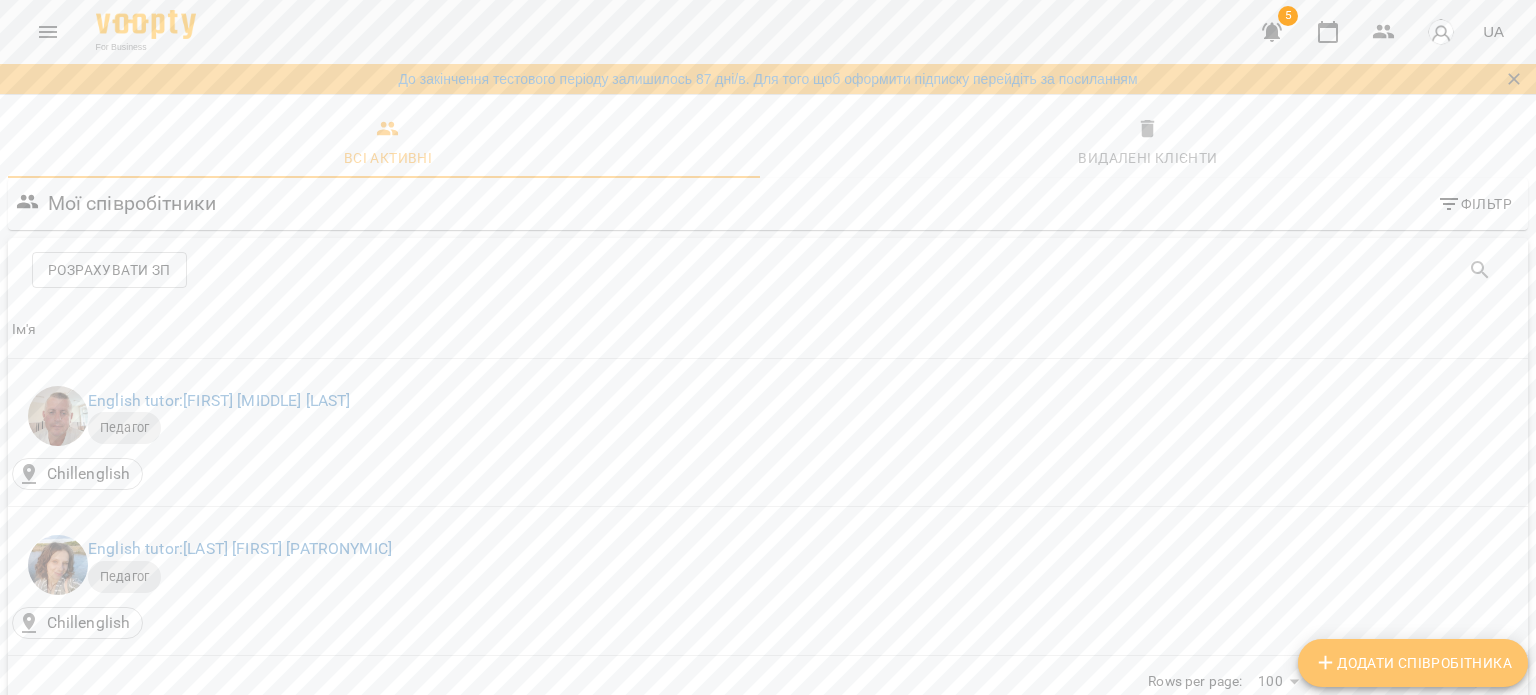 click on "Додати співробітника" at bounding box center (1413, 663) 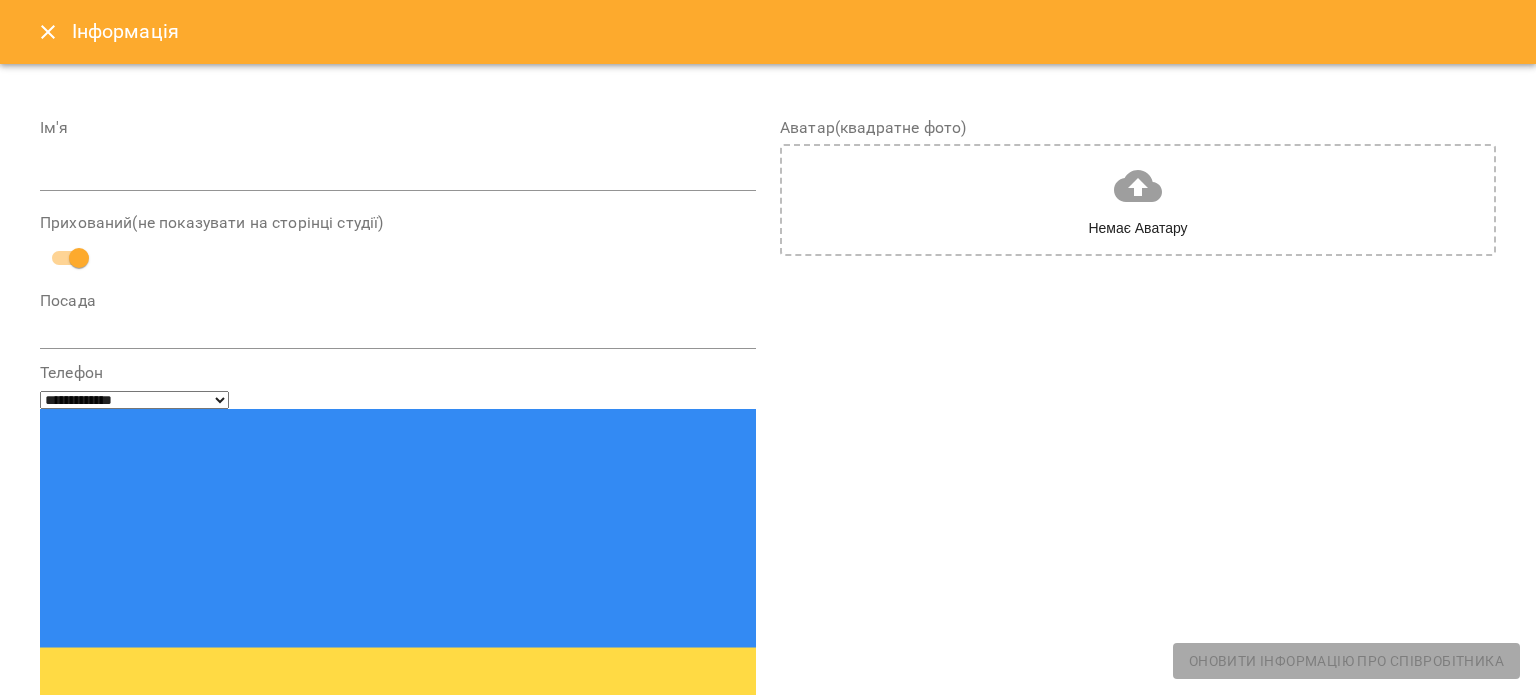 click at bounding box center (398, 176) 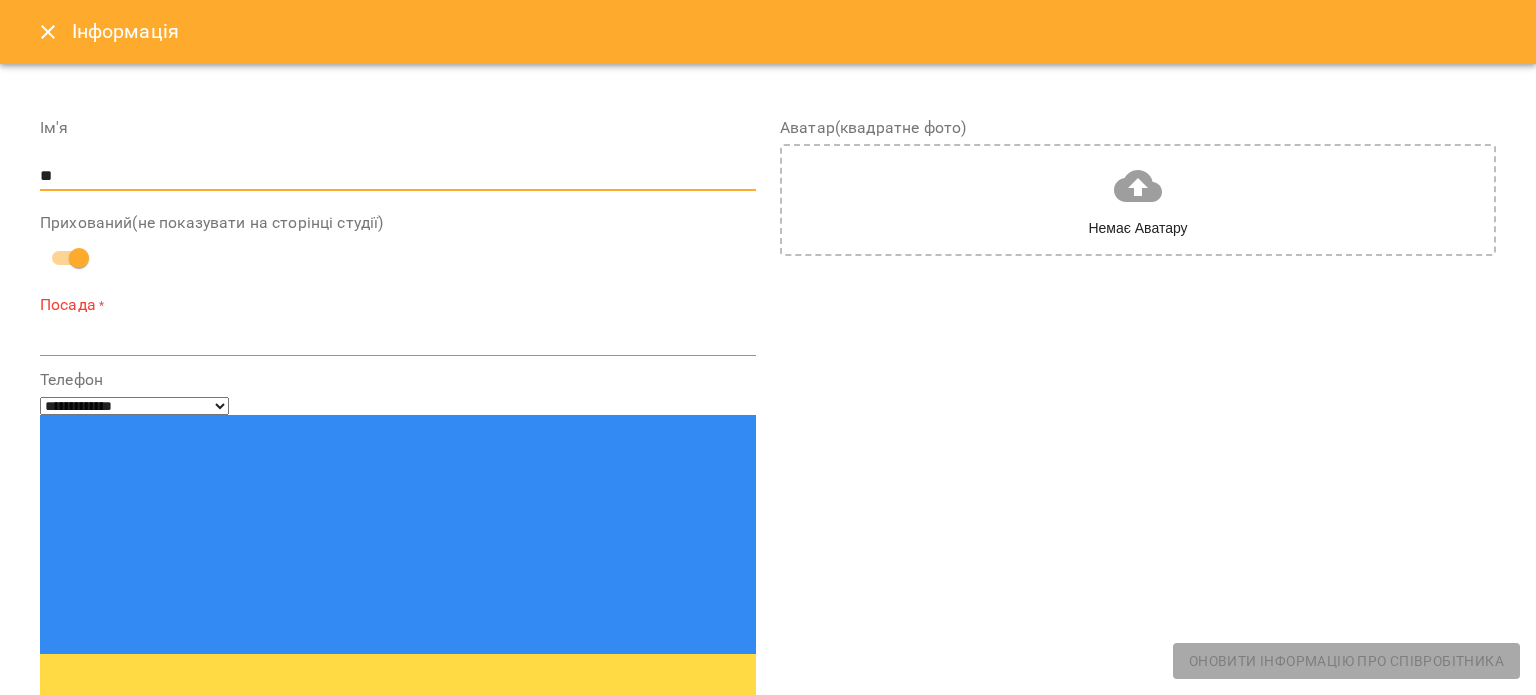 type on "*" 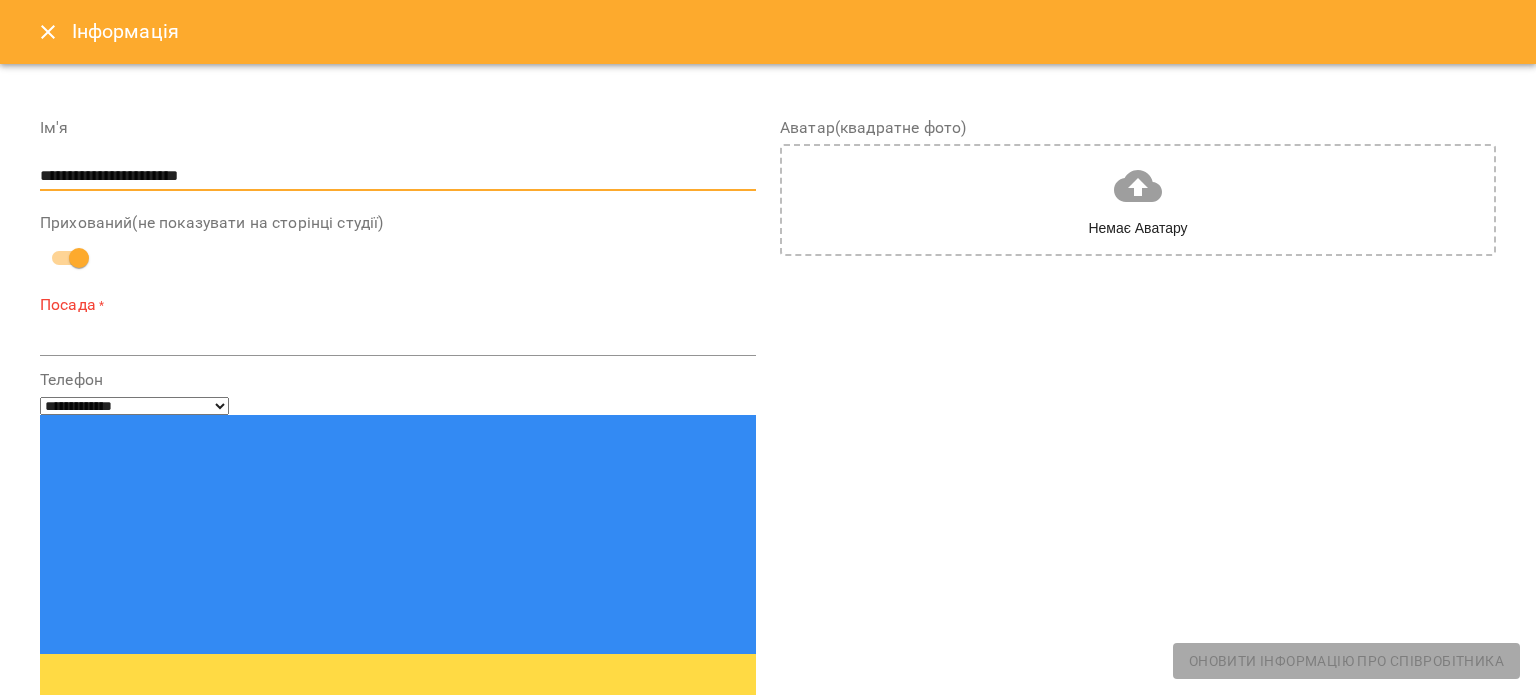 type on "**********" 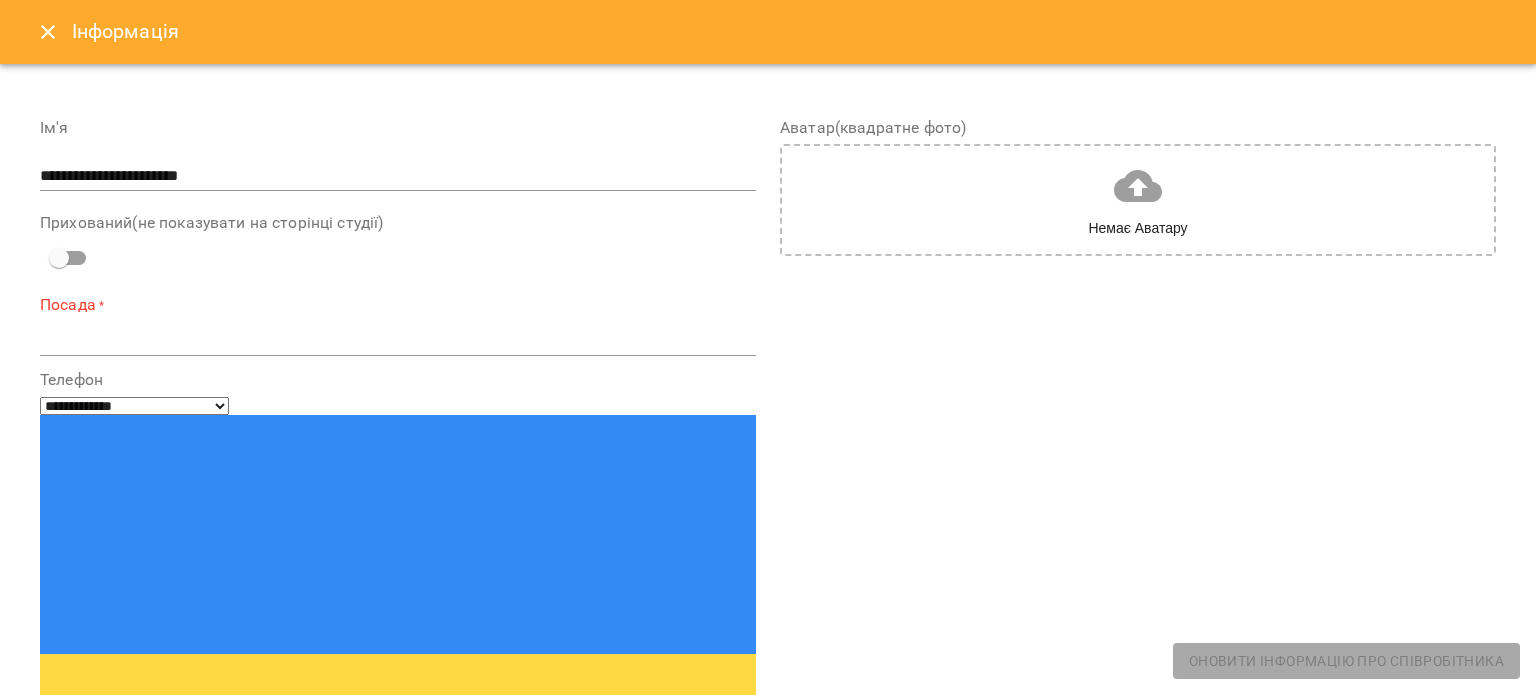 click on "Телефон" at bounding box center [398, 380] 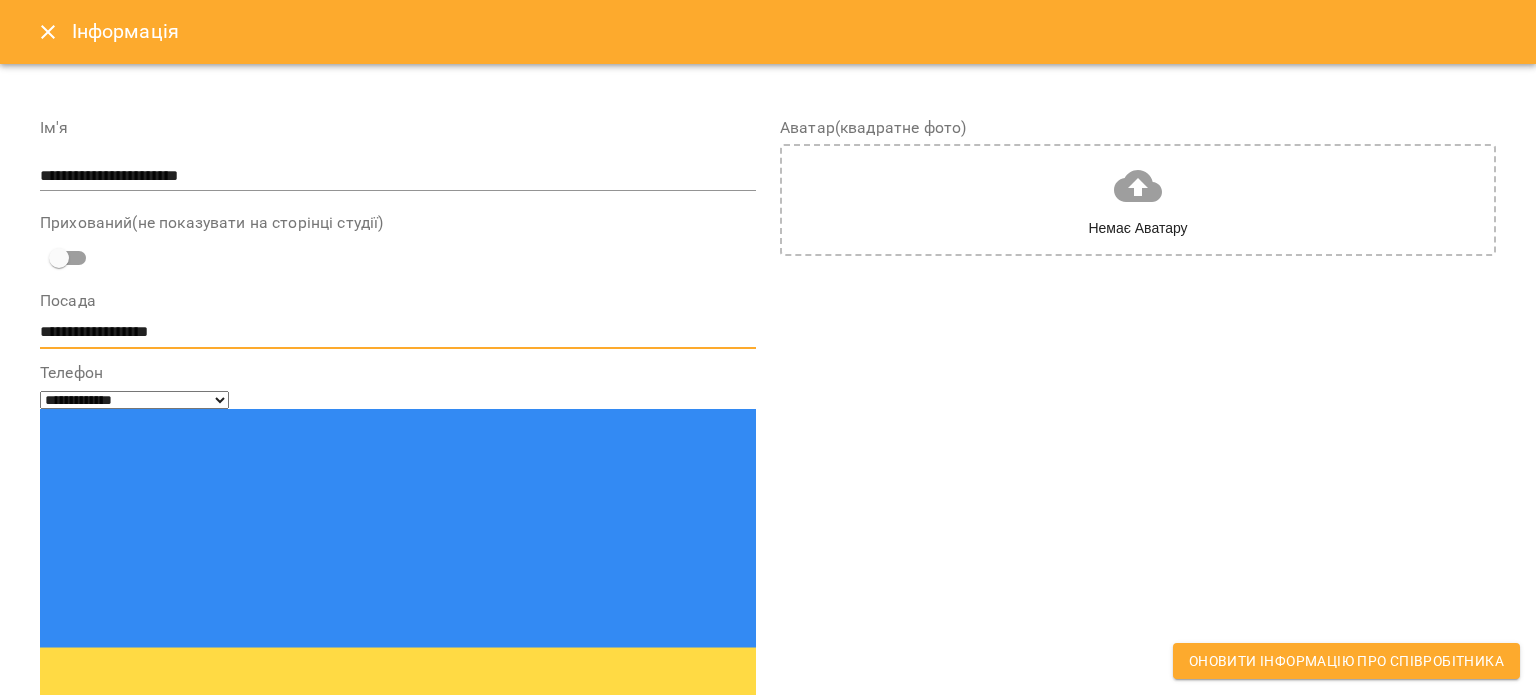 type on "**********" 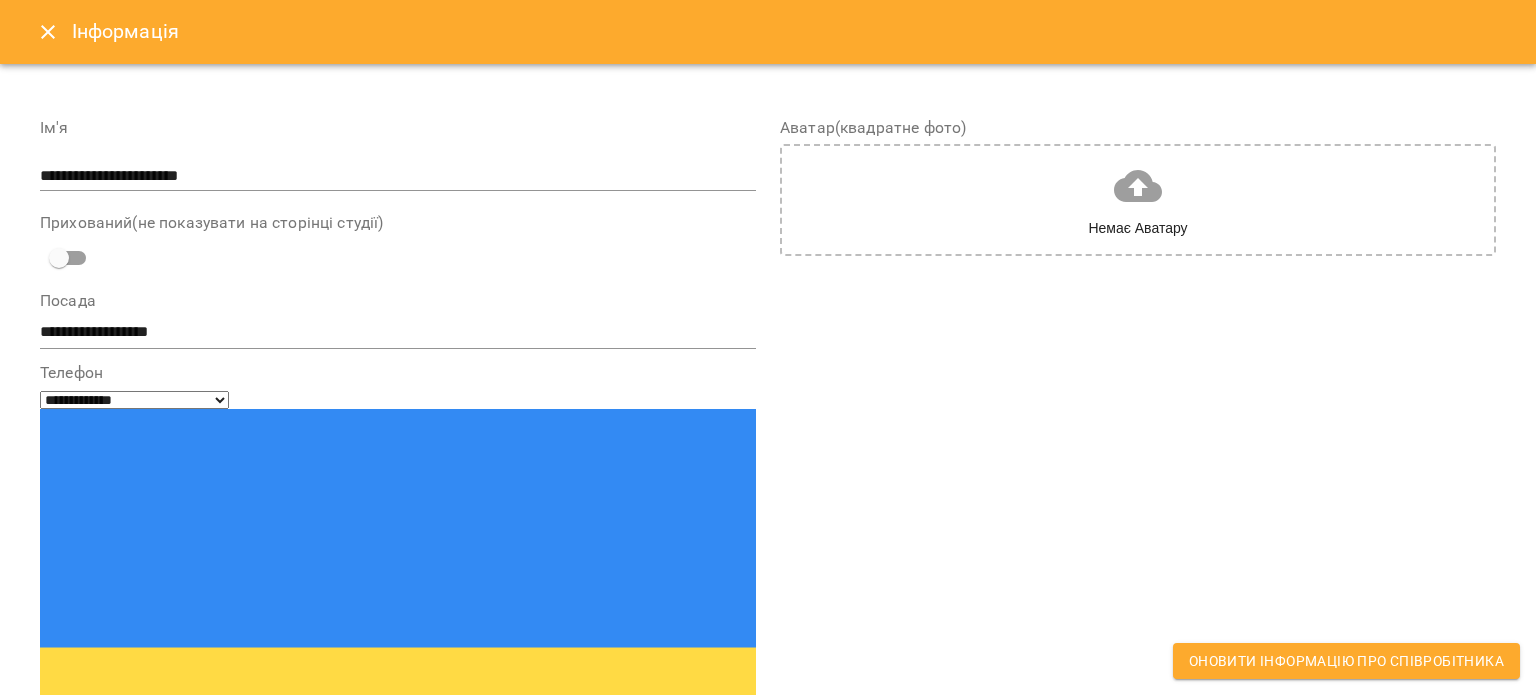 click at bounding box center (114, 899) 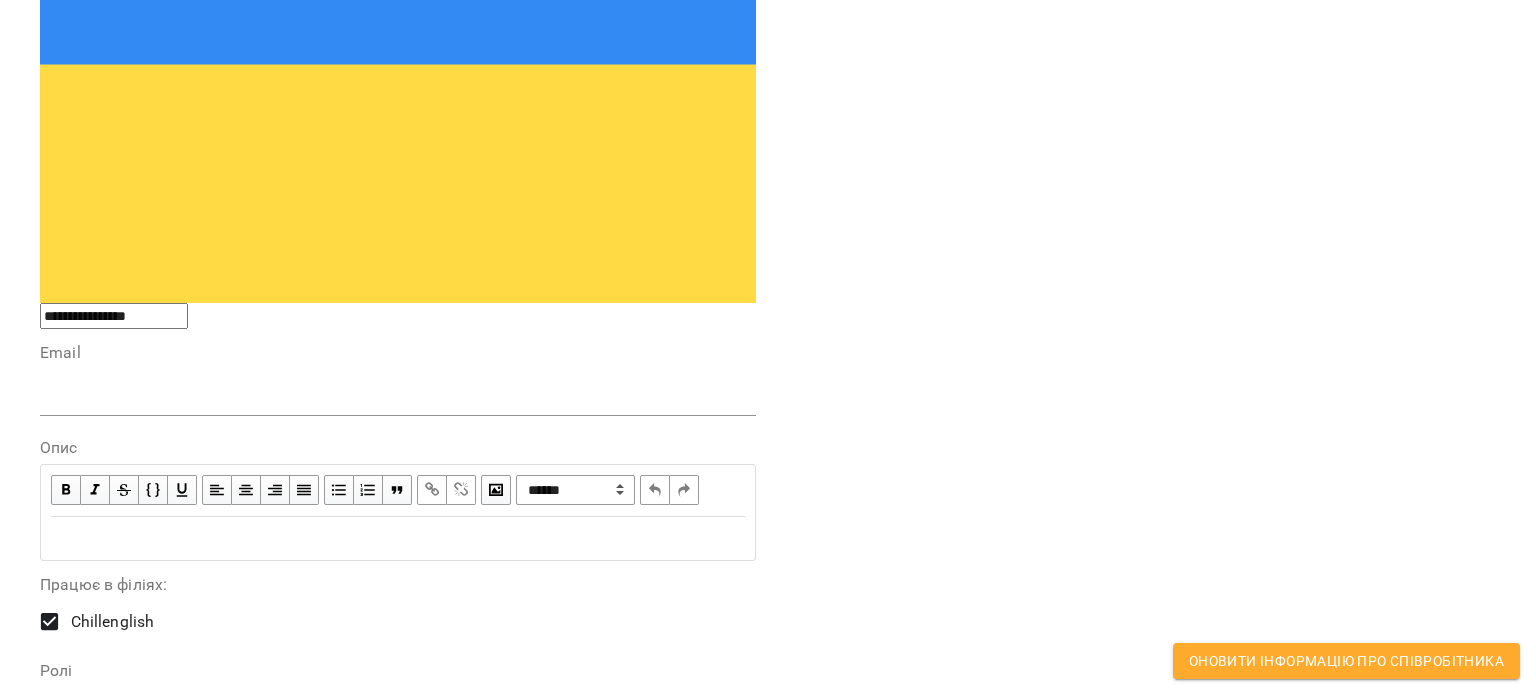 scroll, scrollTop: 700, scrollLeft: 0, axis: vertical 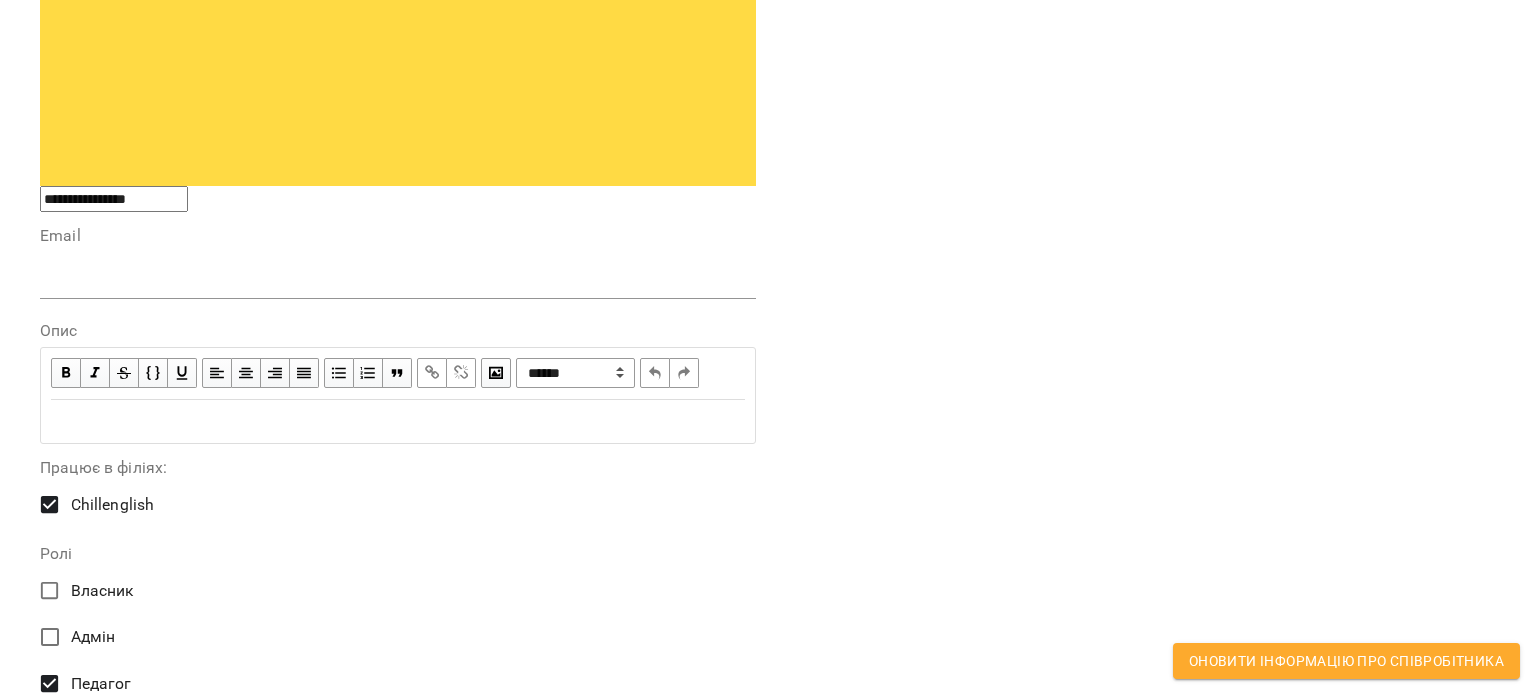 type on "**********" 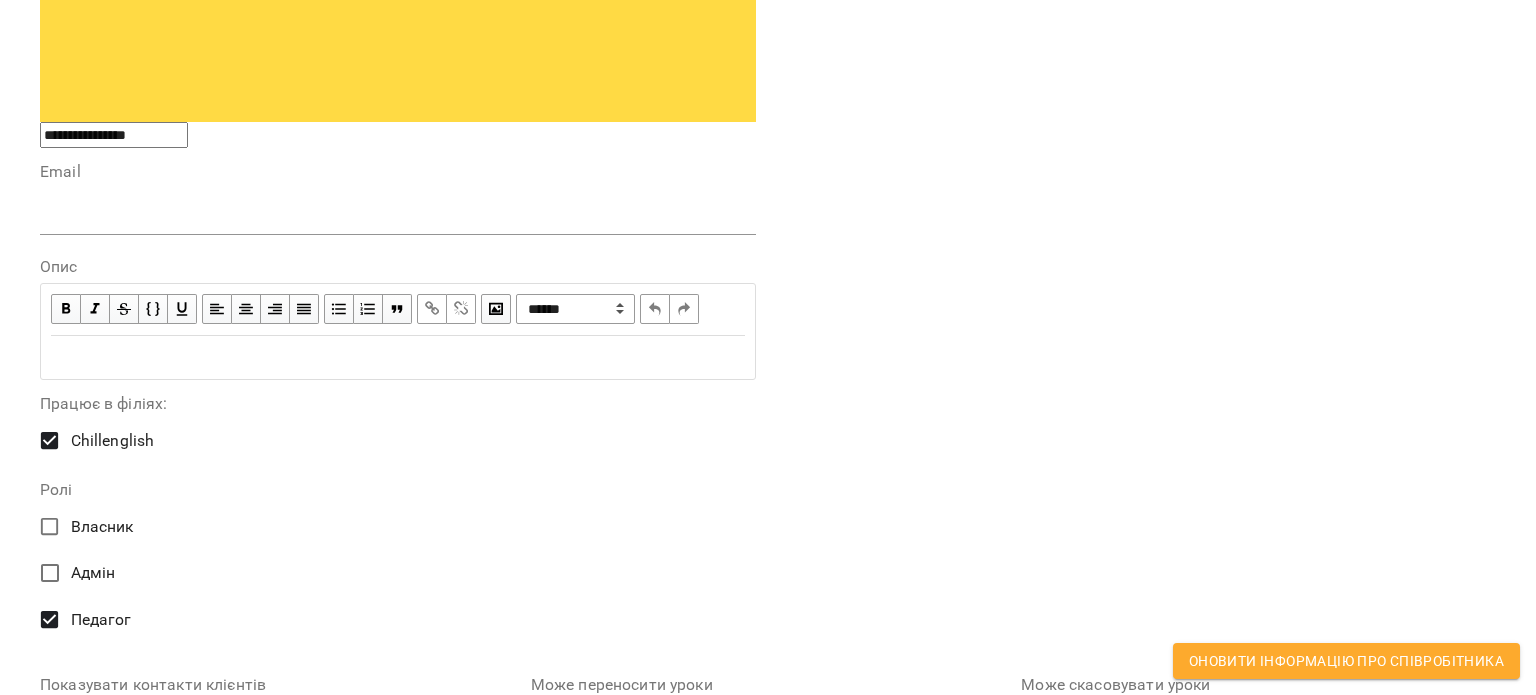 scroll, scrollTop: 800, scrollLeft: 0, axis: vertical 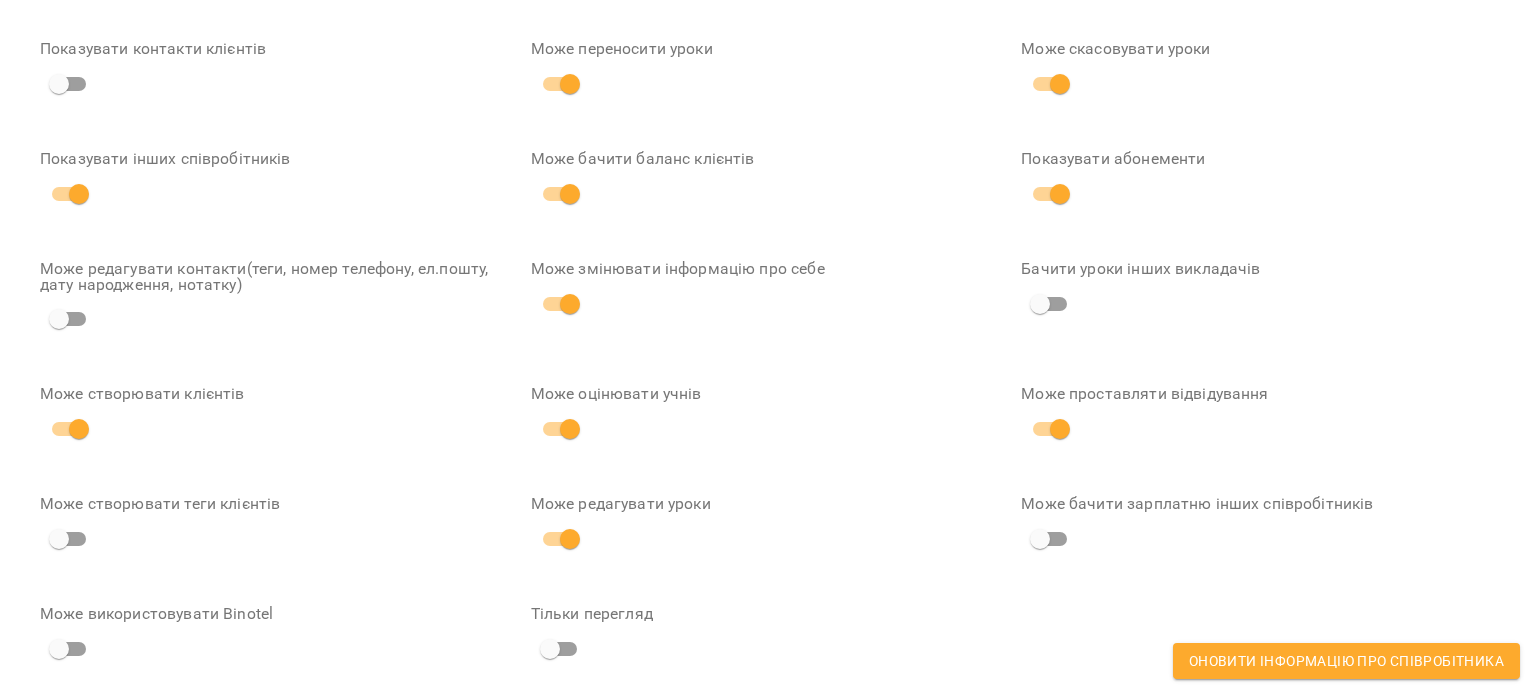 click on "Безготівковий розрахунок" at bounding box center [171, 791] 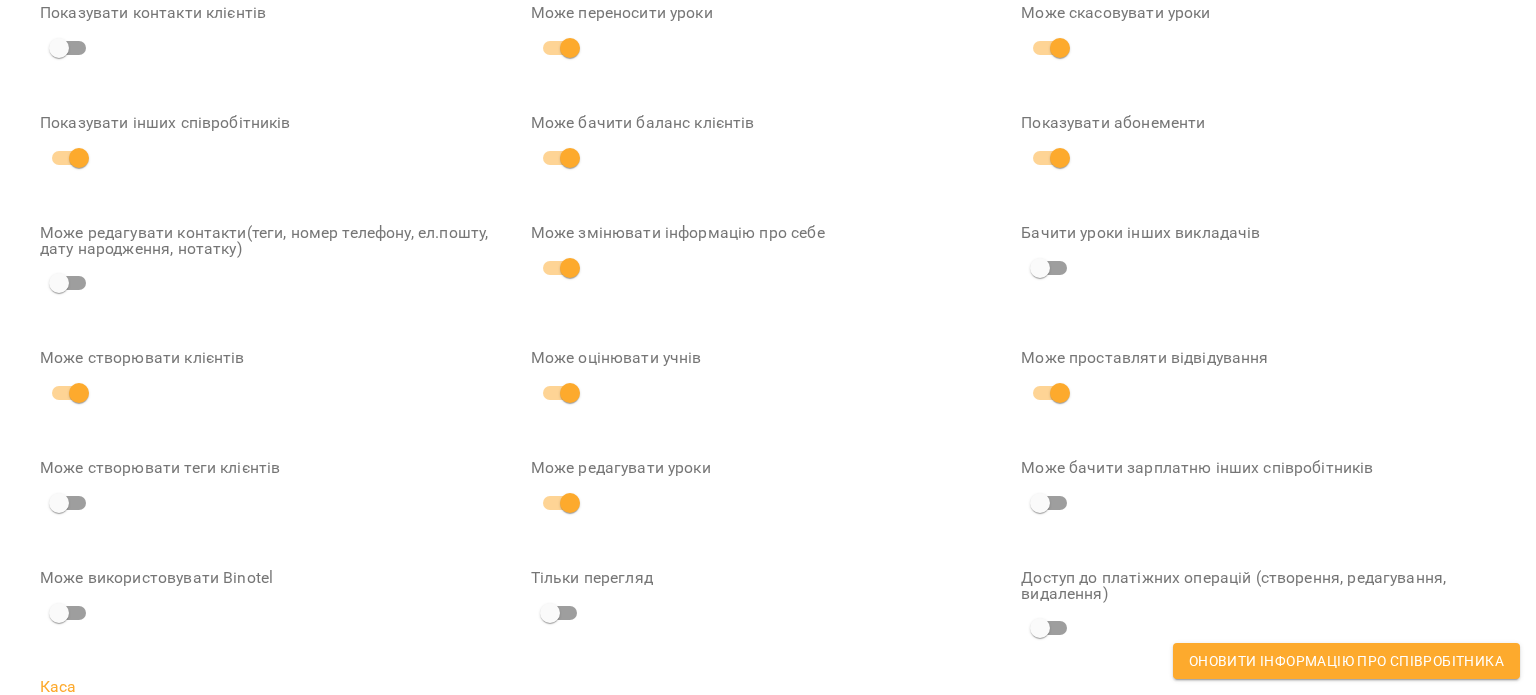scroll, scrollTop: 1455, scrollLeft: 0, axis: vertical 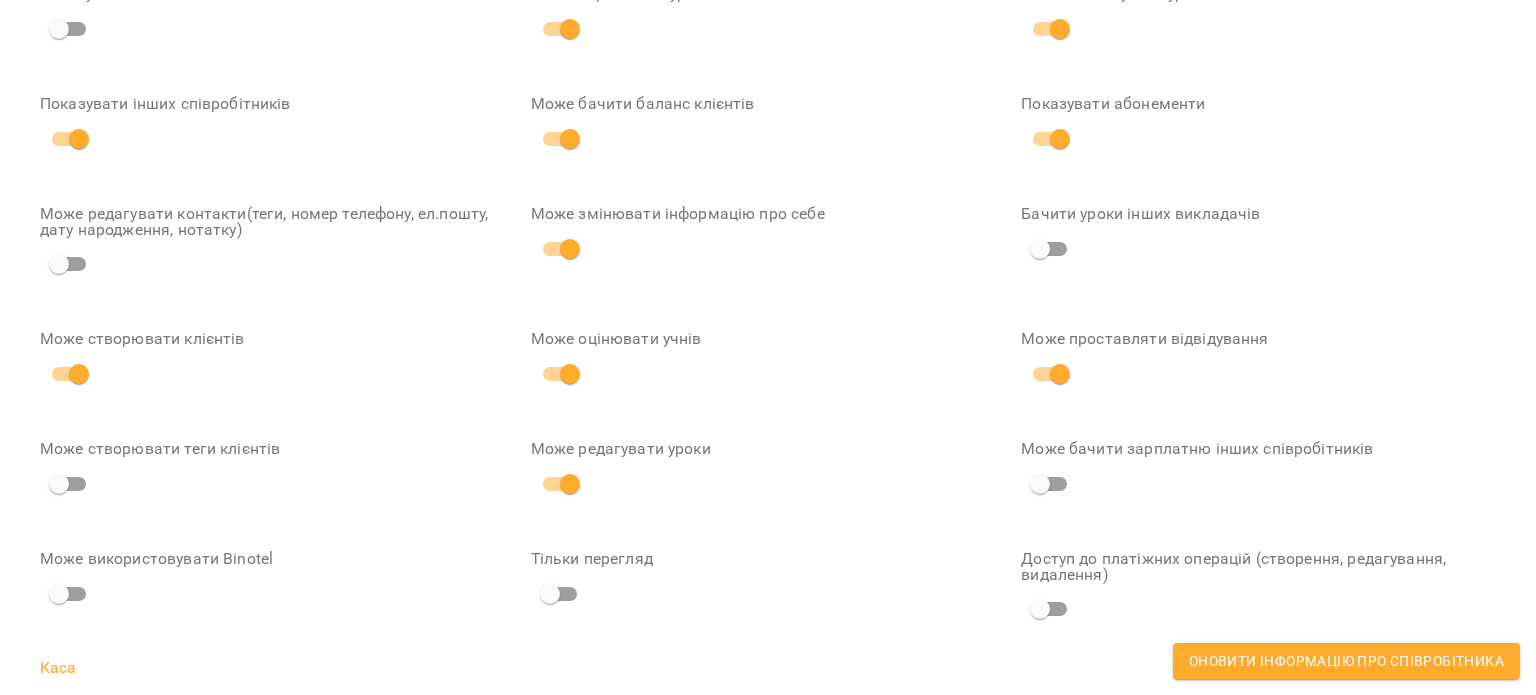 click on "**********" at bounding box center (768, 394) 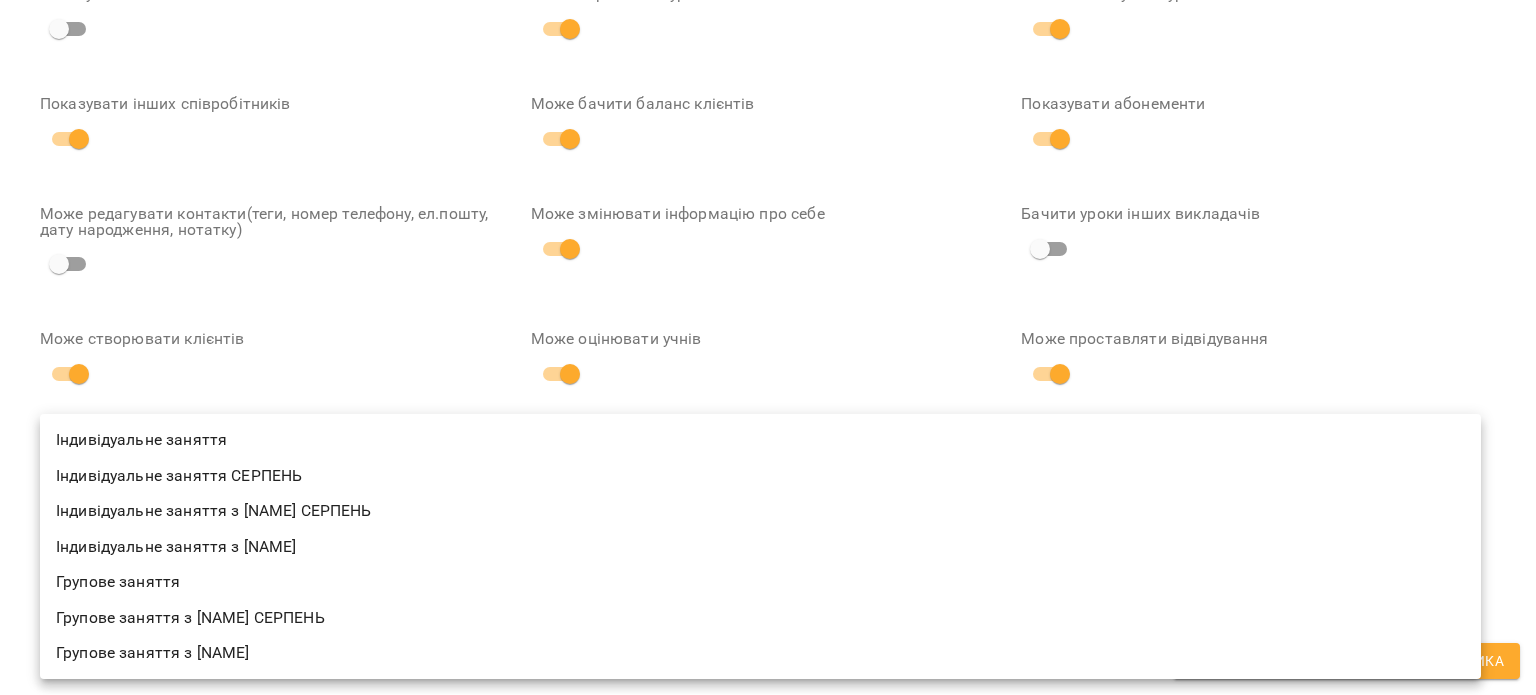 click at bounding box center (768, 347) 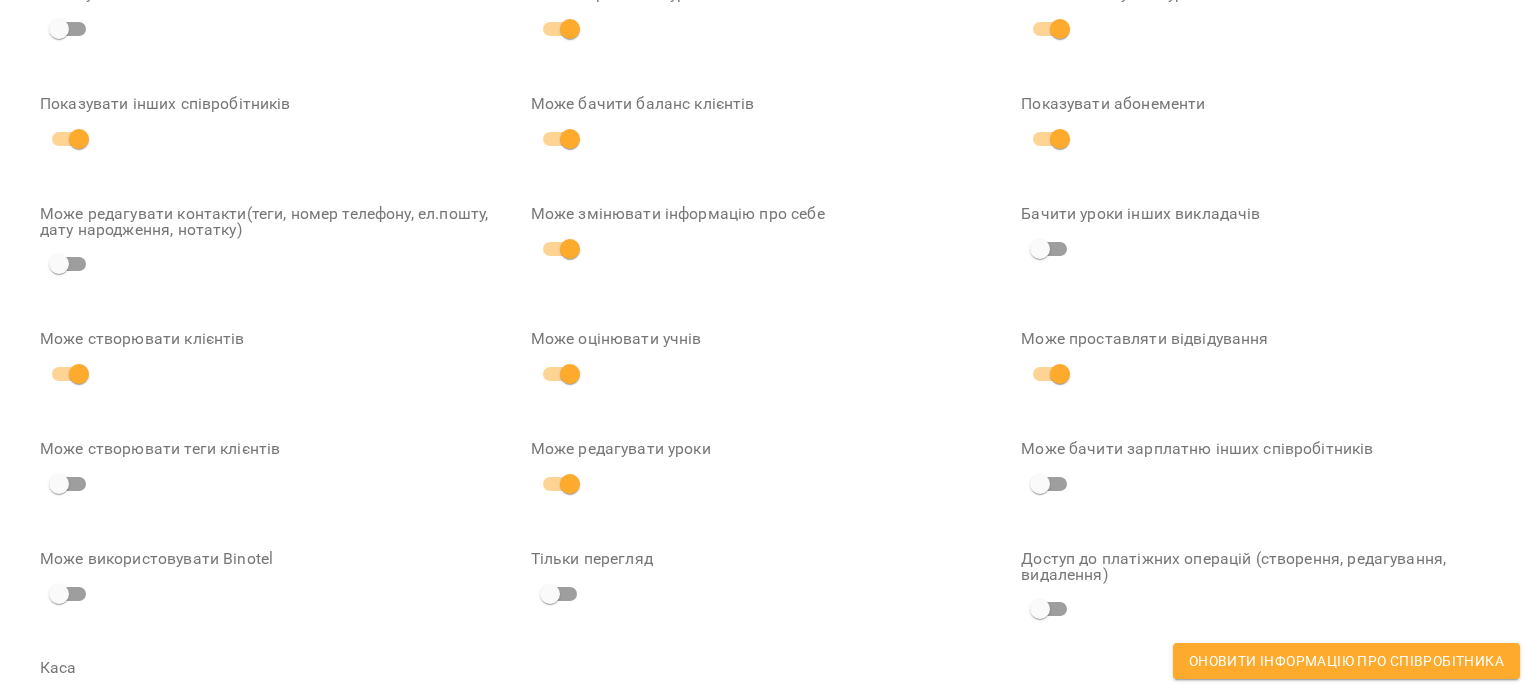 click on "**********" at bounding box center [768, 394] 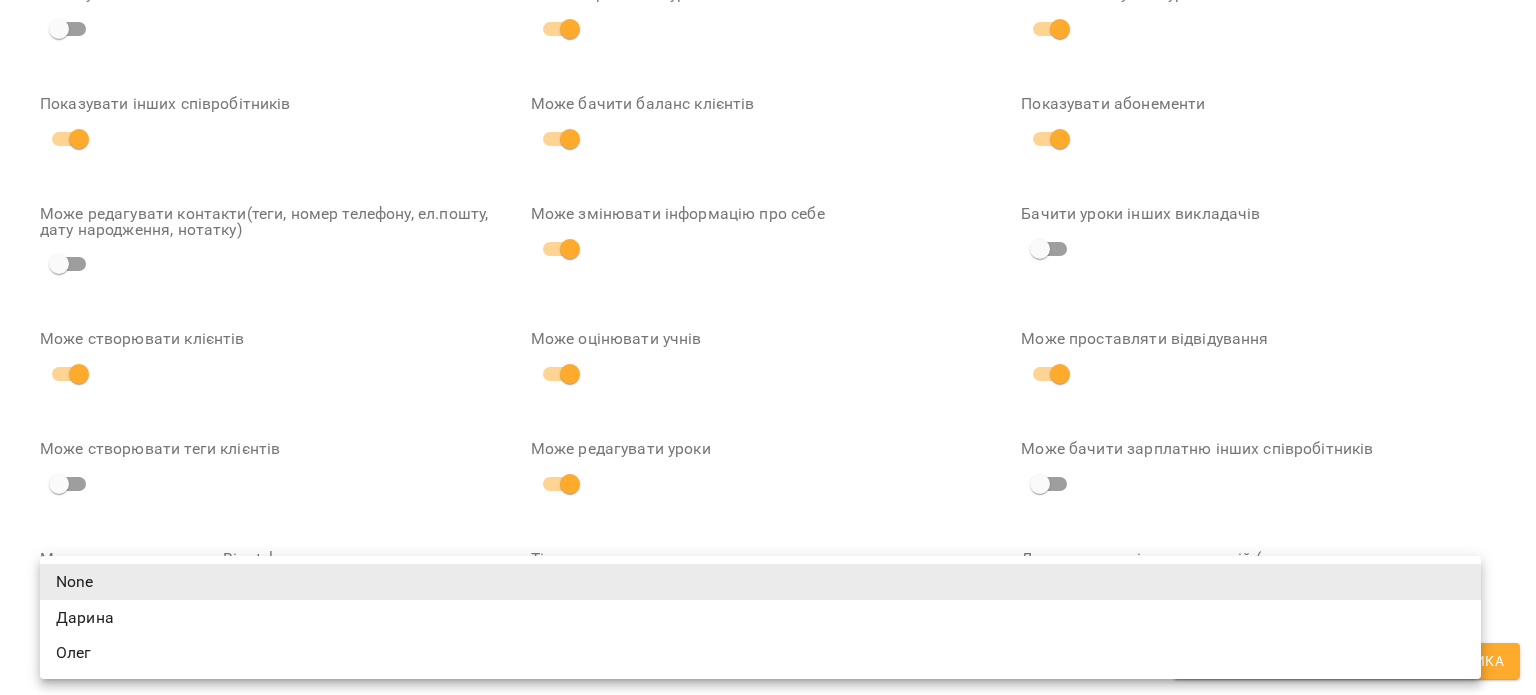 click at bounding box center [768, 347] 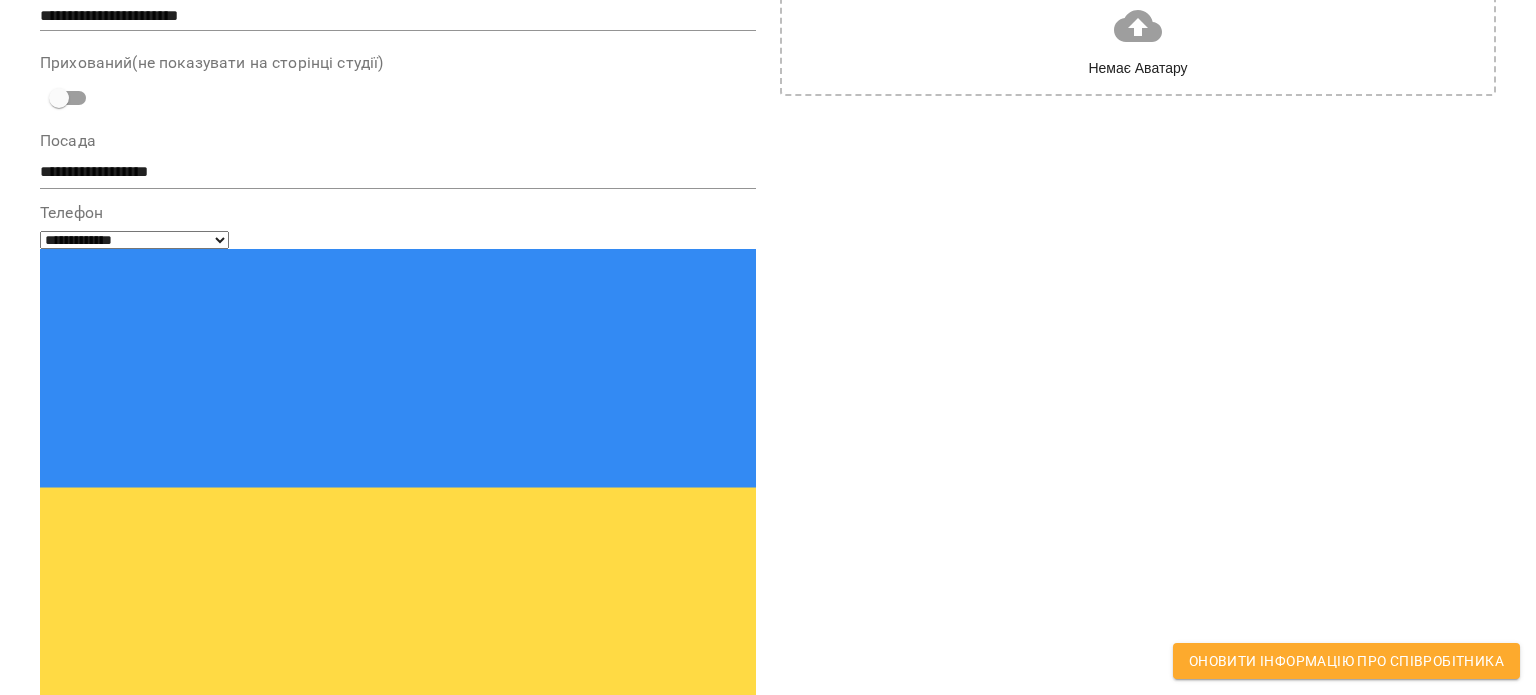 scroll, scrollTop: 0, scrollLeft: 0, axis: both 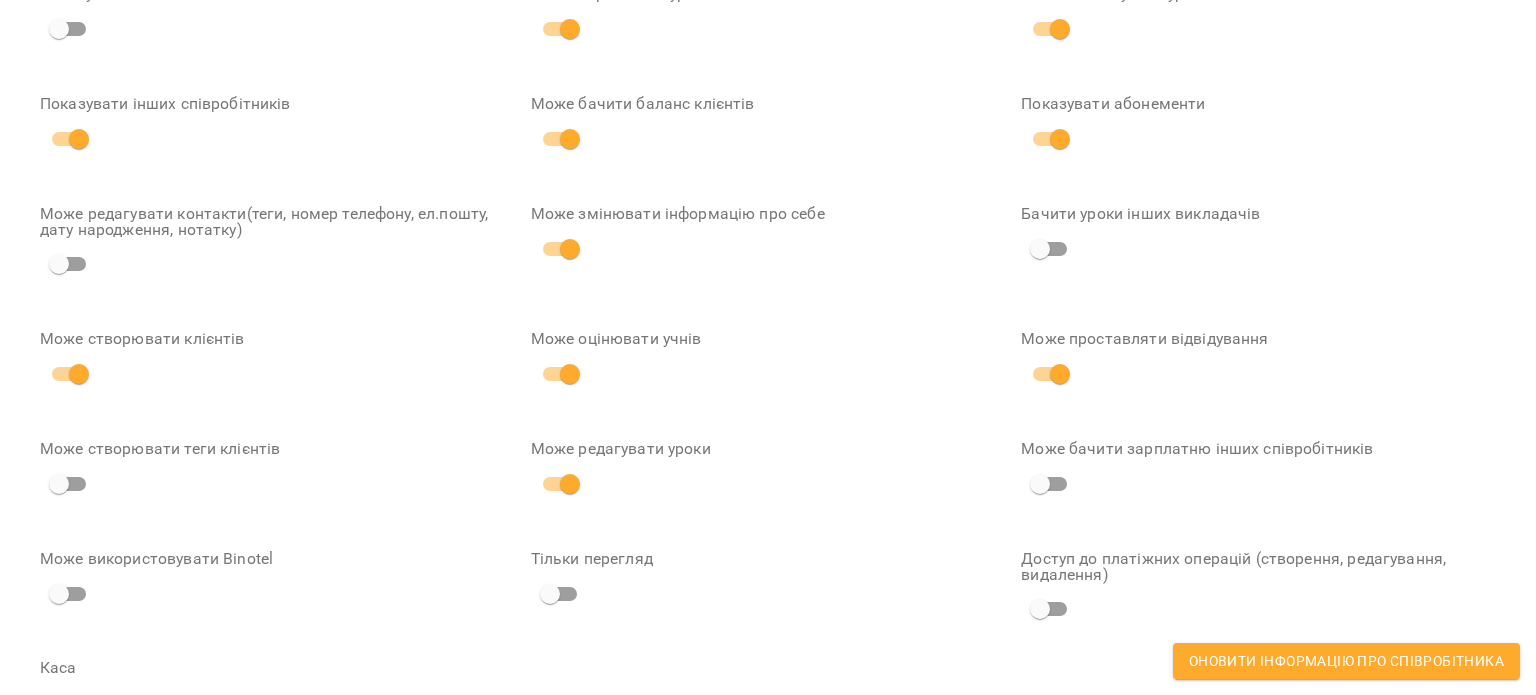 click on "**********" at bounding box center [768, 394] 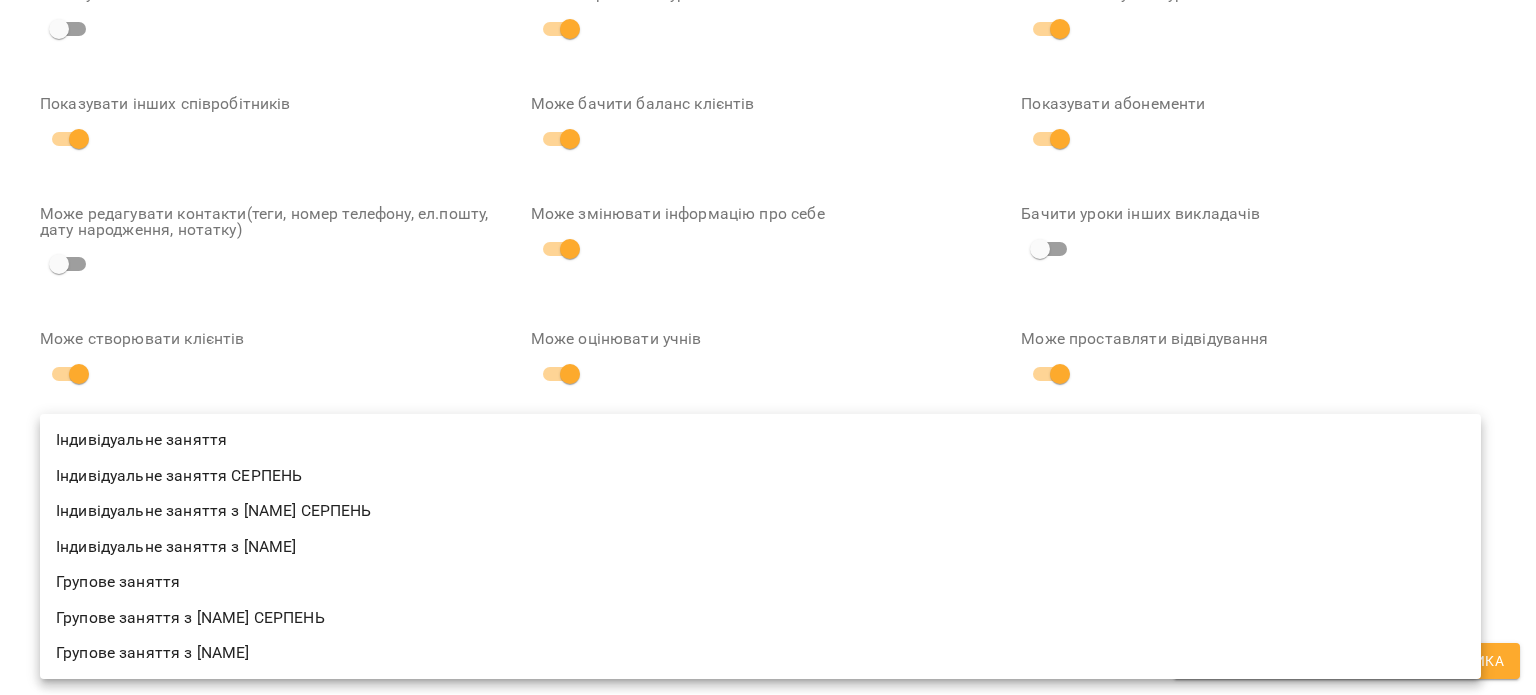 click at bounding box center [768, 347] 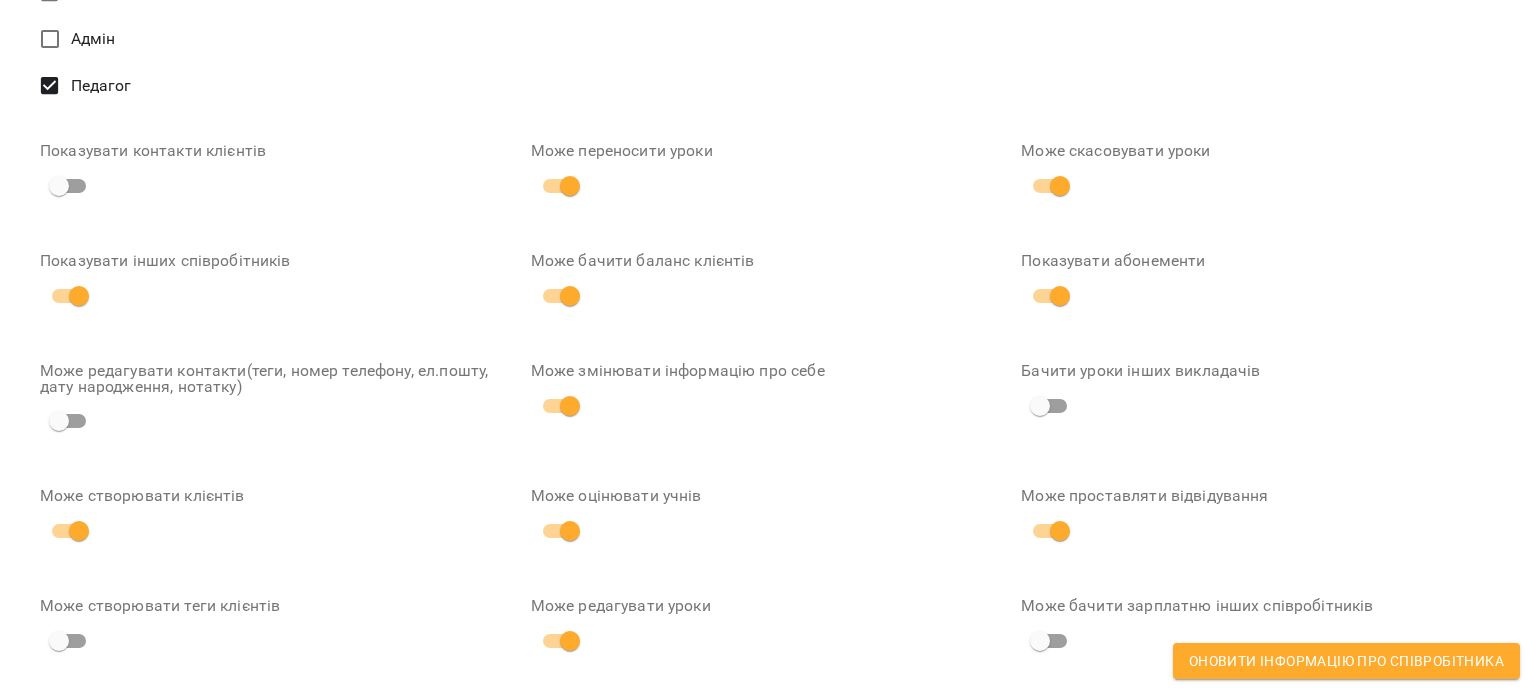 scroll, scrollTop: 1055, scrollLeft: 0, axis: vertical 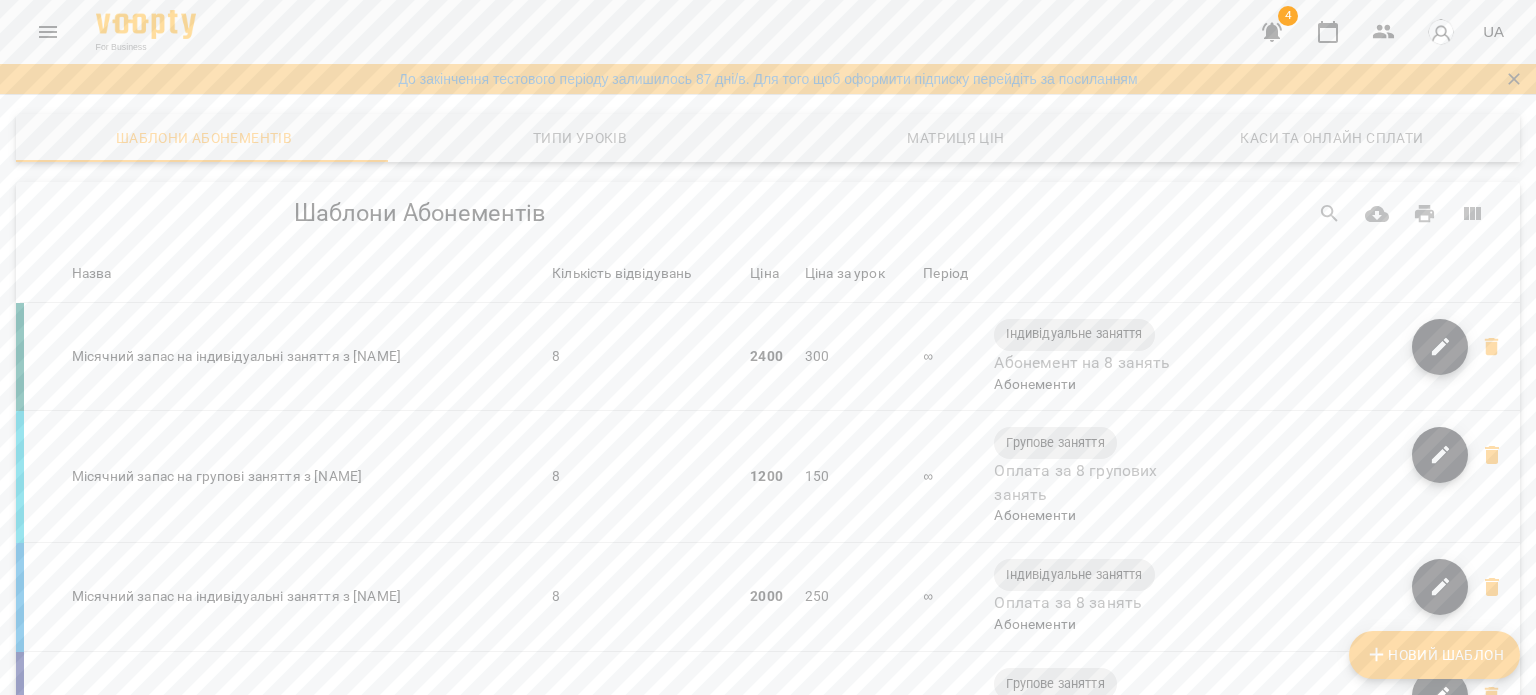 click 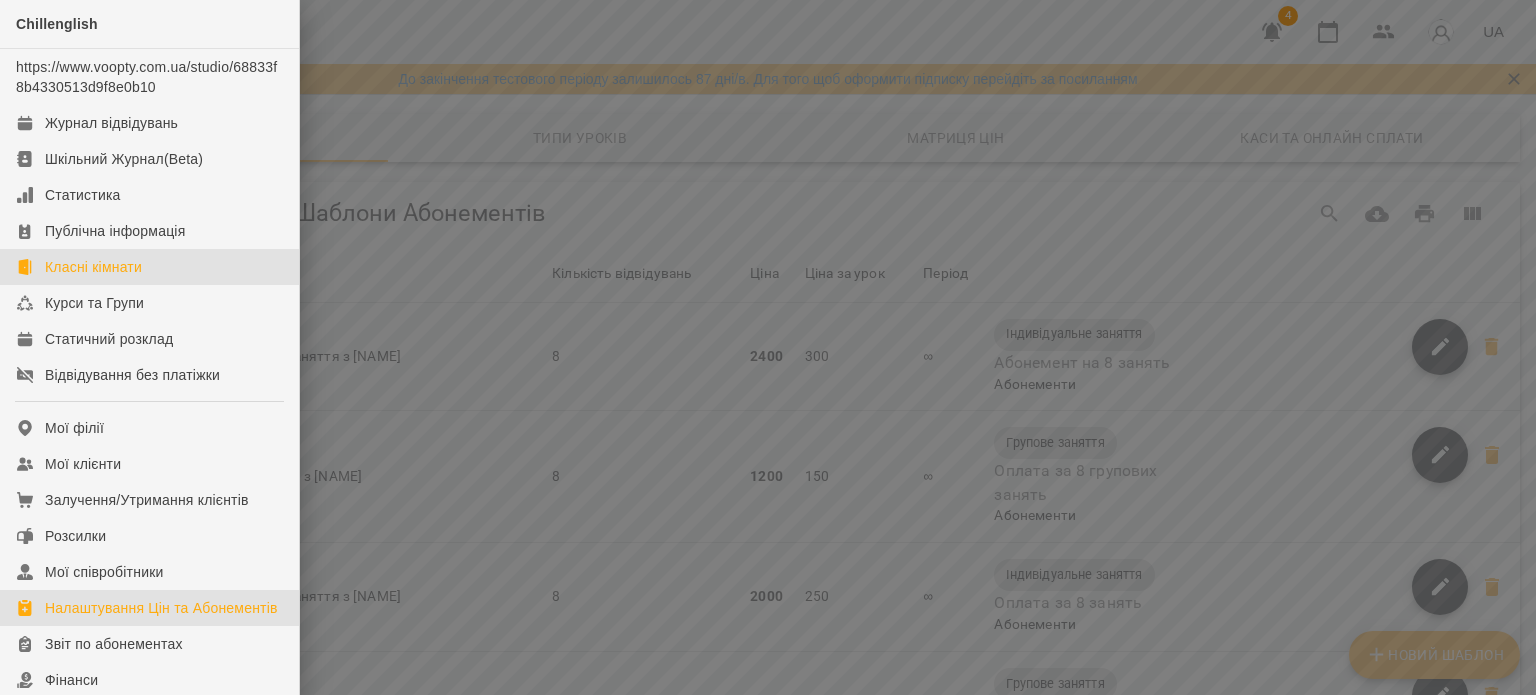 click on "Класні кімнати" at bounding box center [149, 267] 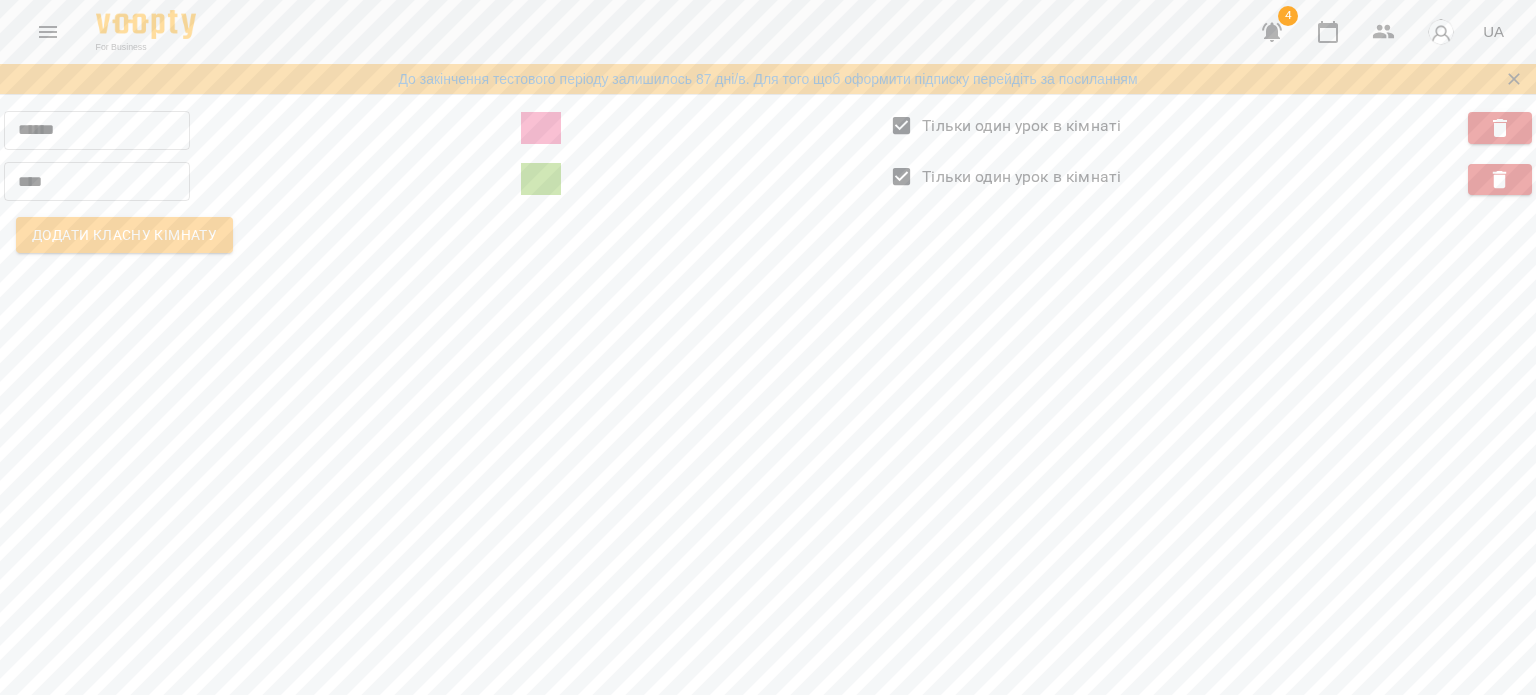 click on "Додати класну кімнату" at bounding box center [124, 235] 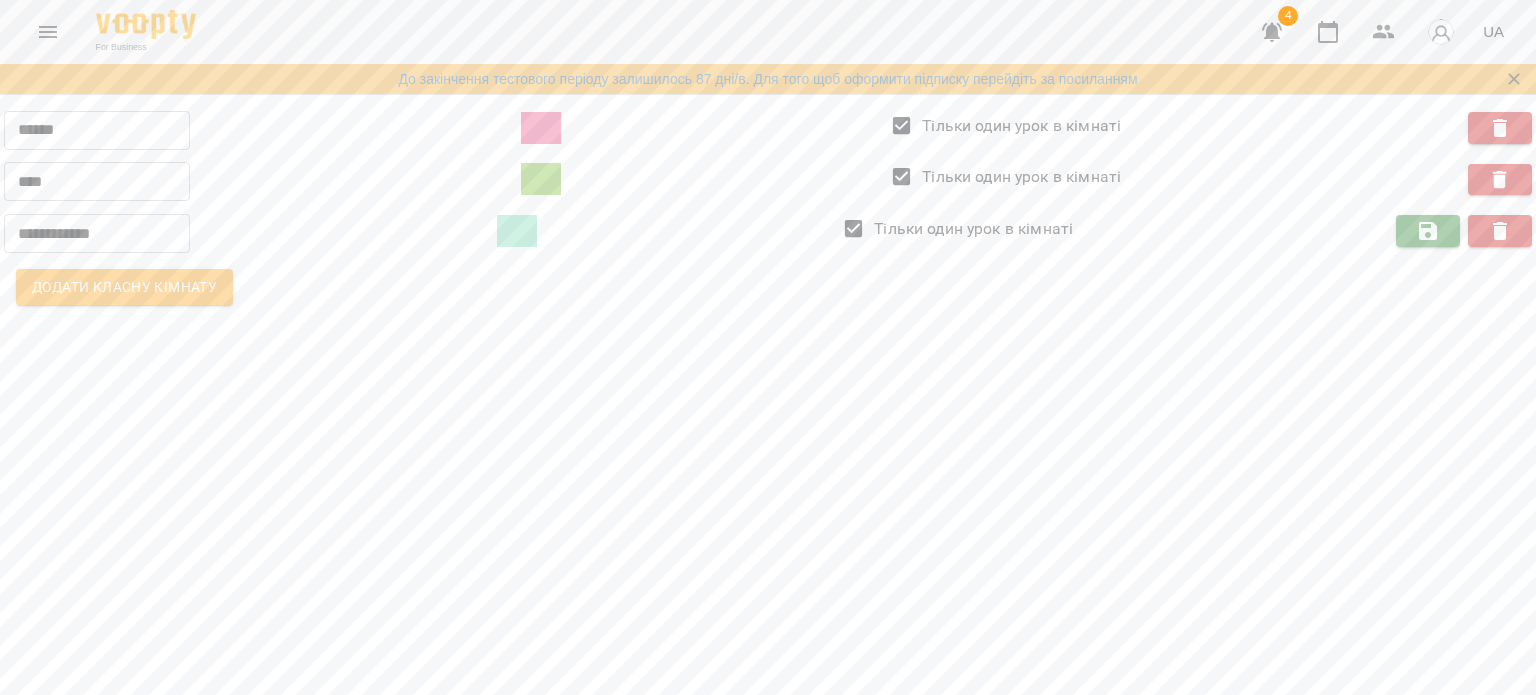 click on "**********" at bounding box center [97, 233] 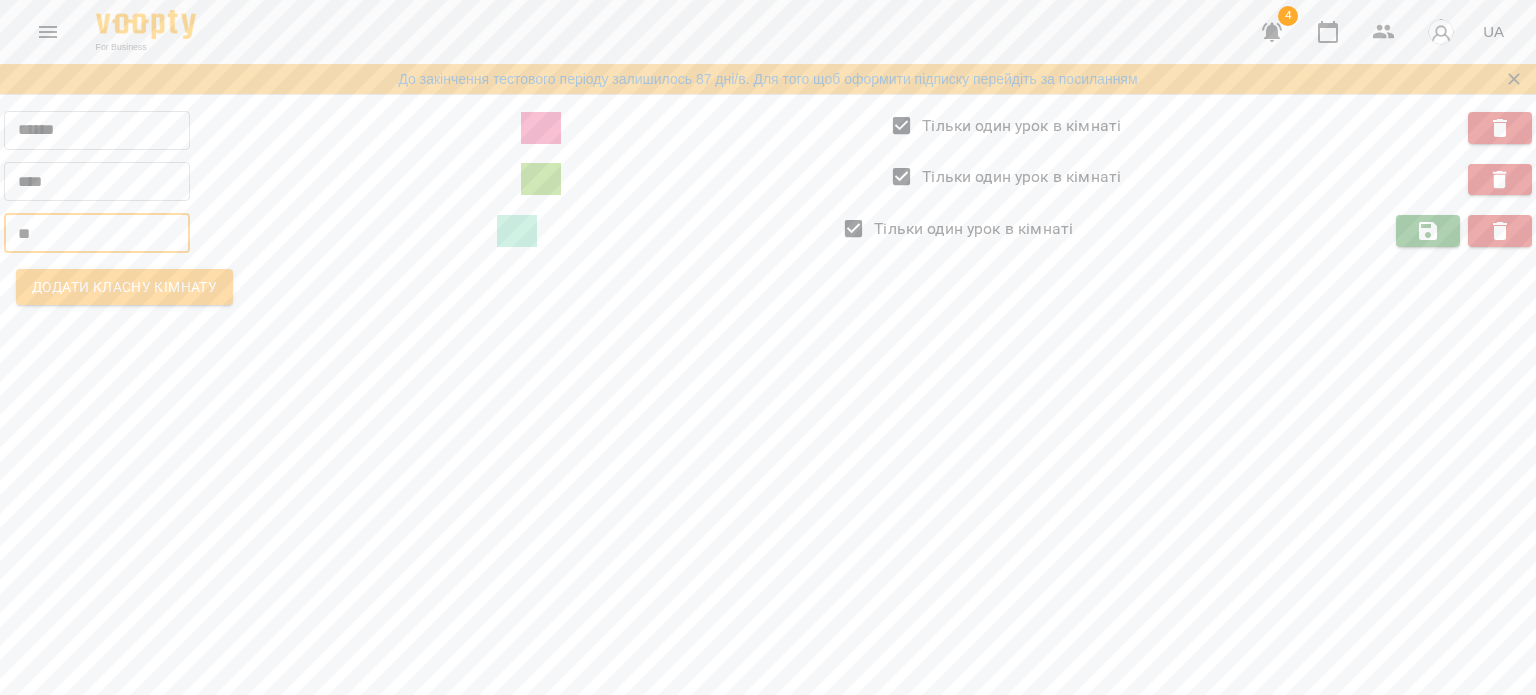 type on "*" 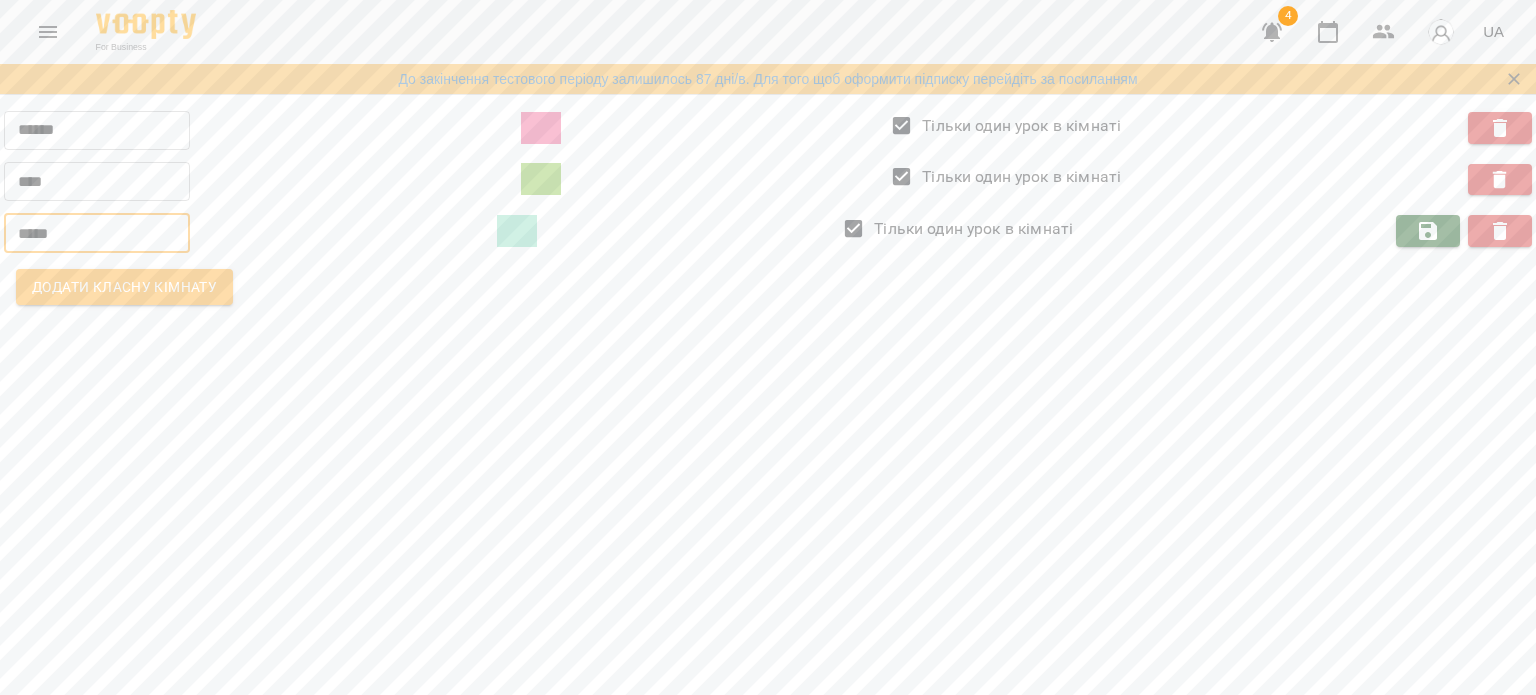 type on "*****" 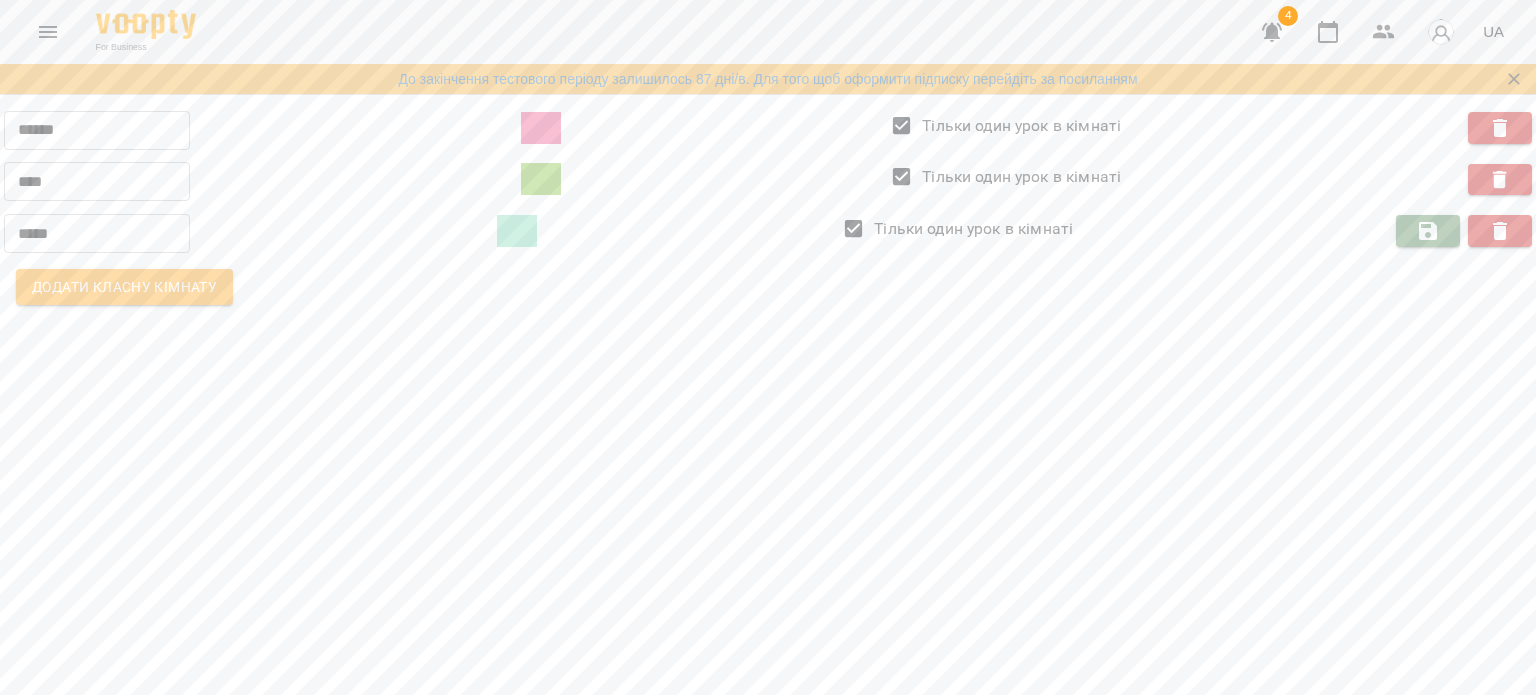 click at bounding box center [1428, 231] 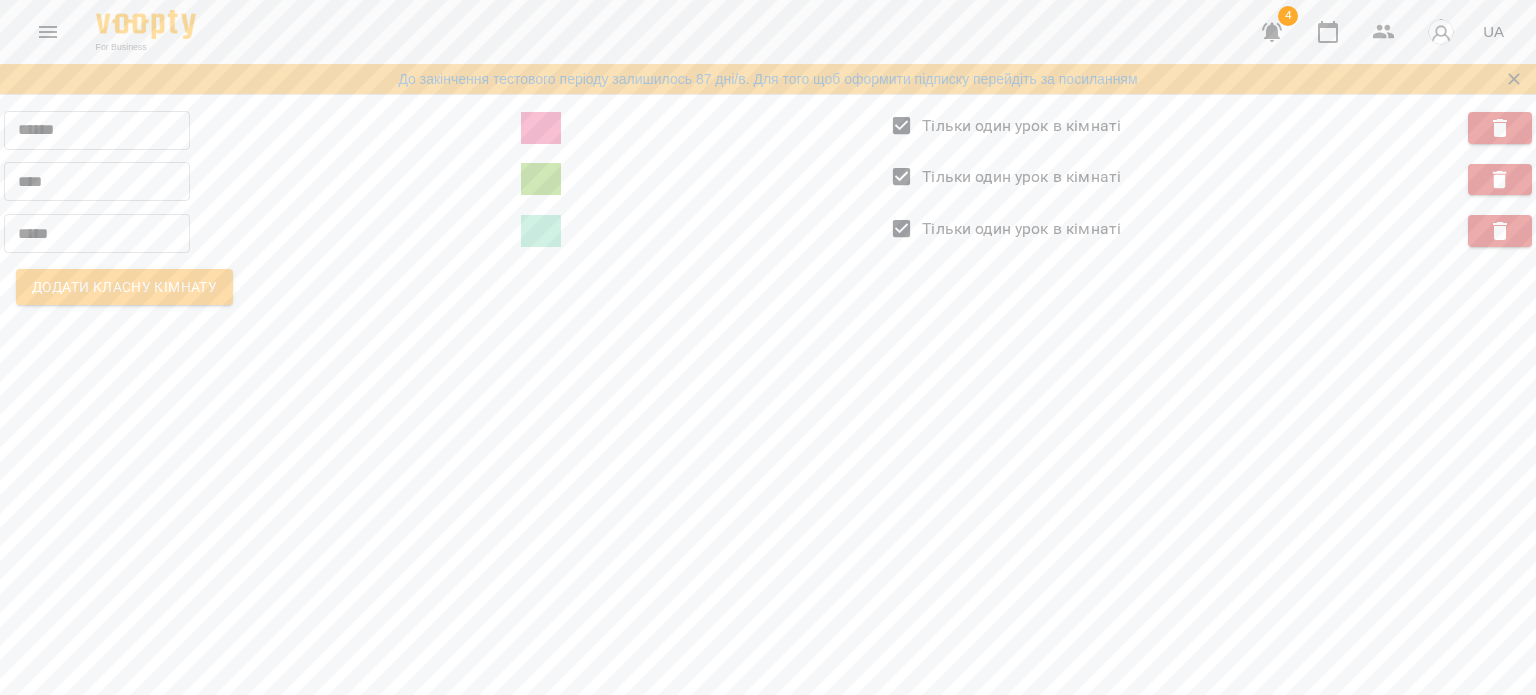 click 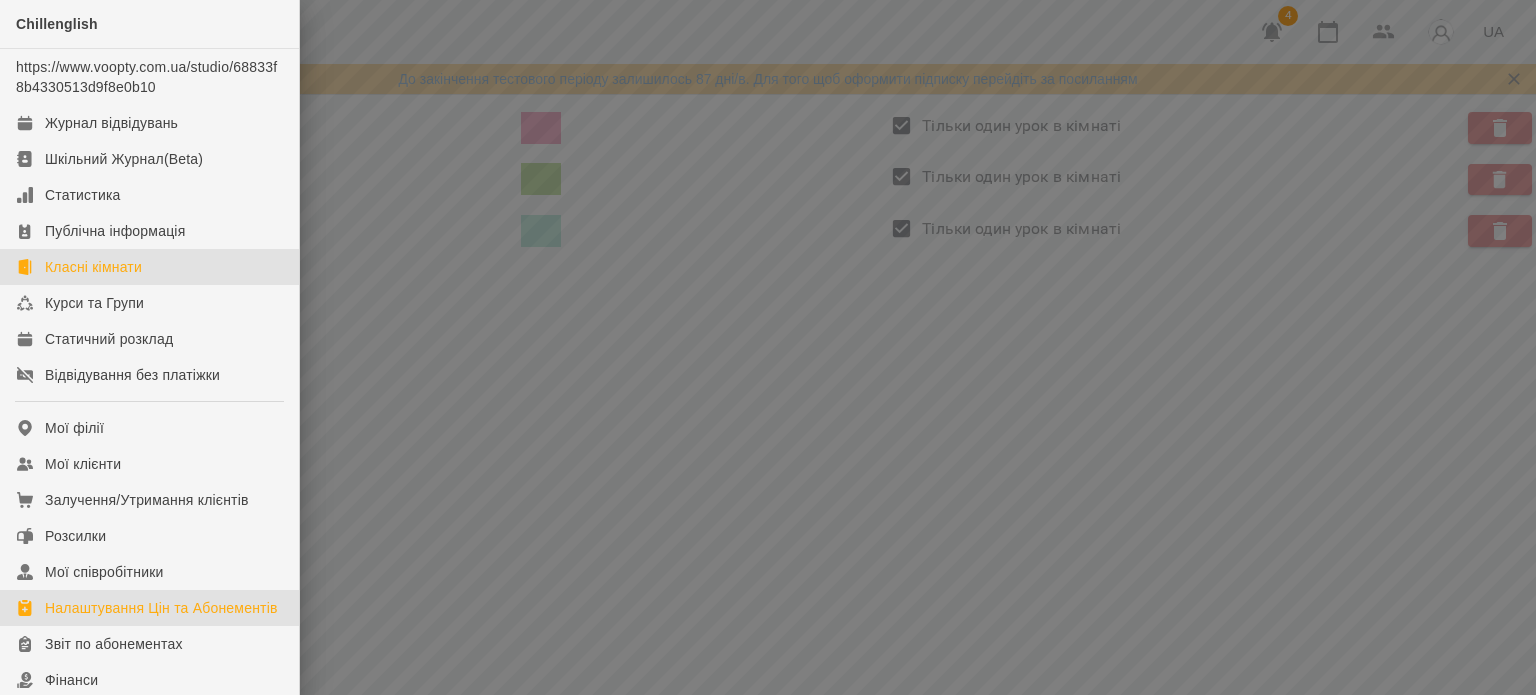 click on "Налаштування Цін та Абонементів" at bounding box center (149, 608) 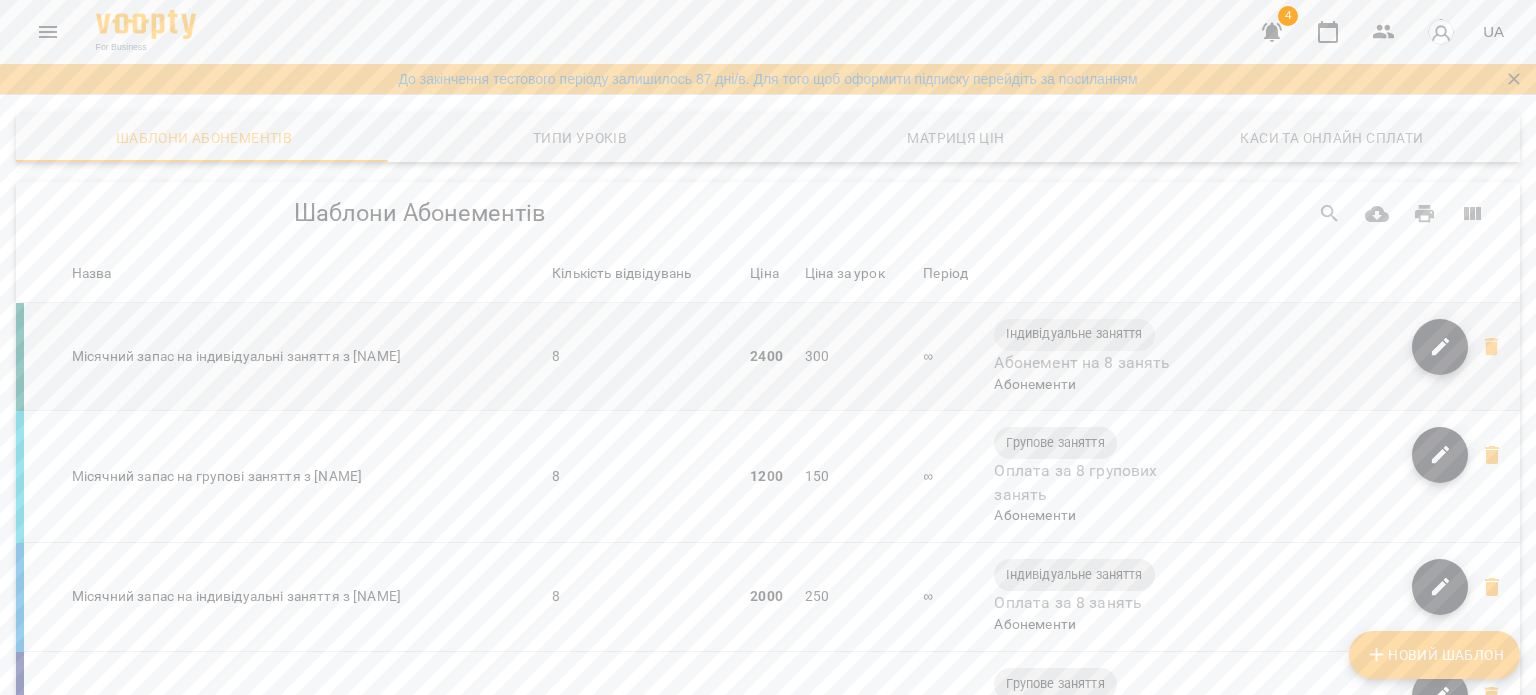 scroll, scrollTop: 0, scrollLeft: 0, axis: both 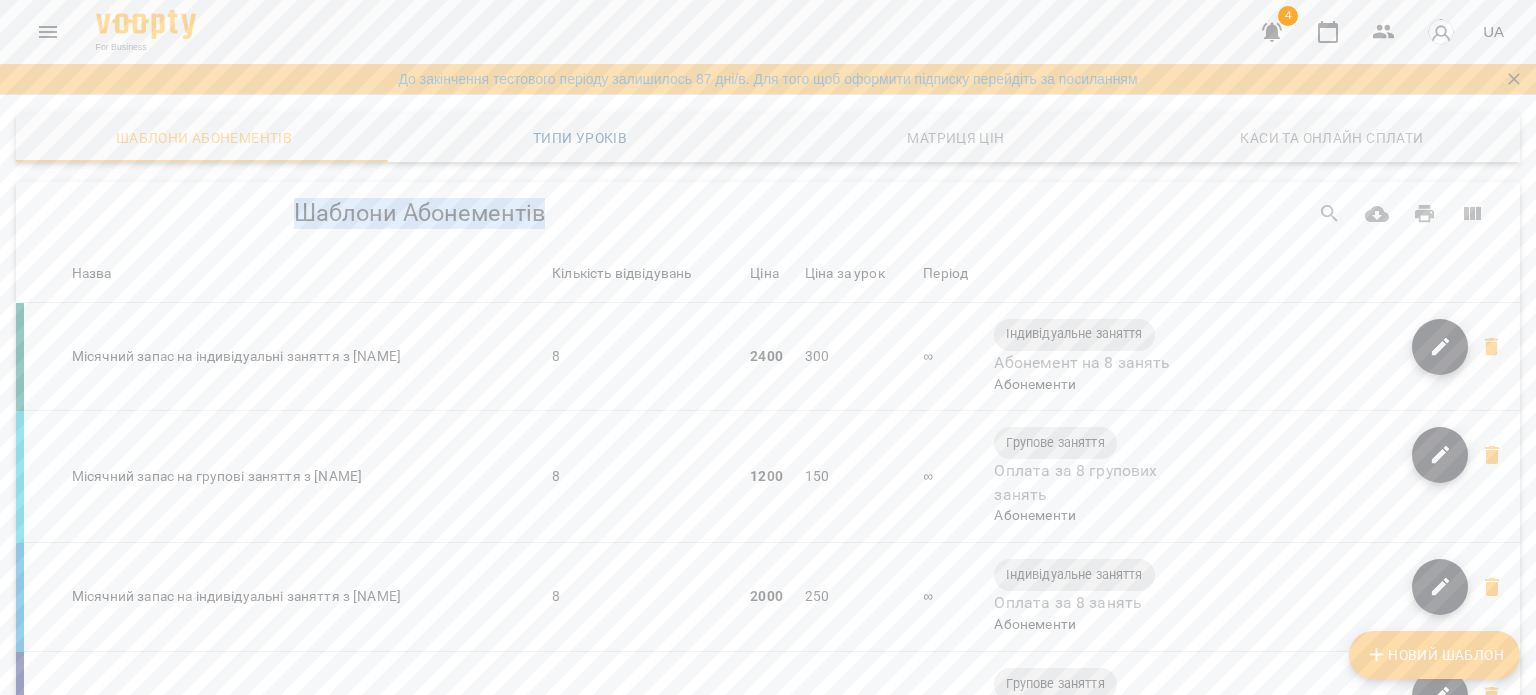 drag, startPoint x: 560, startPoint y: 163, endPoint x: 560, endPoint y: 130, distance: 33 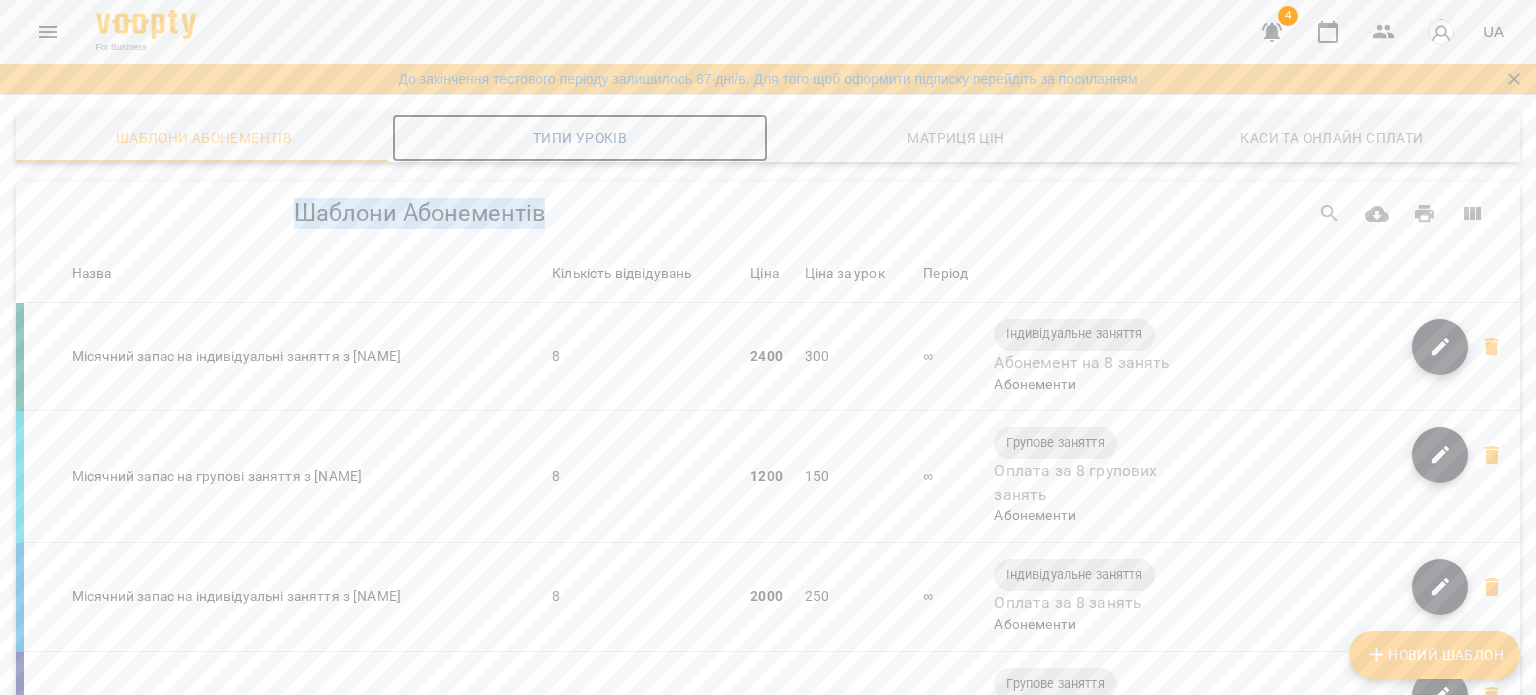 click on "Типи уроків" at bounding box center (580, 138) 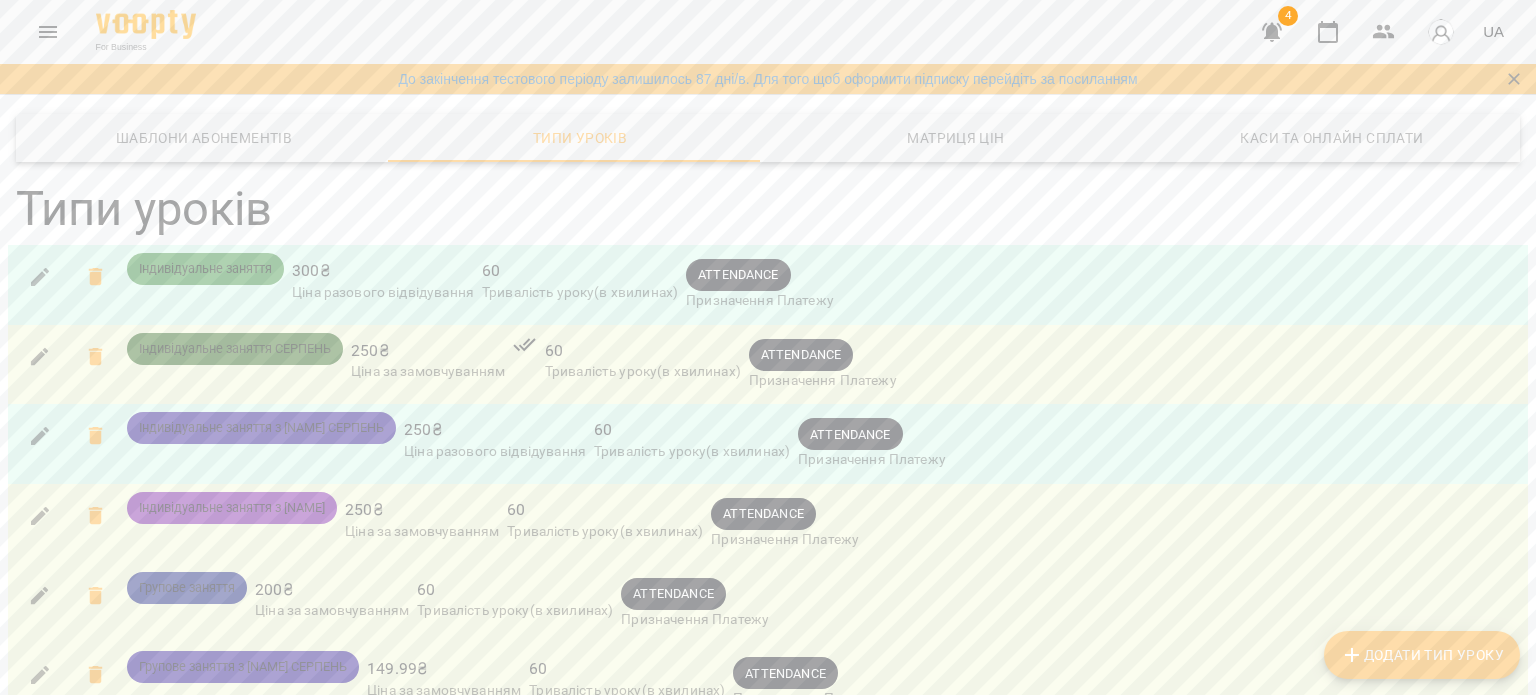 click on "Додати Тип Уроку" at bounding box center [1422, 655] 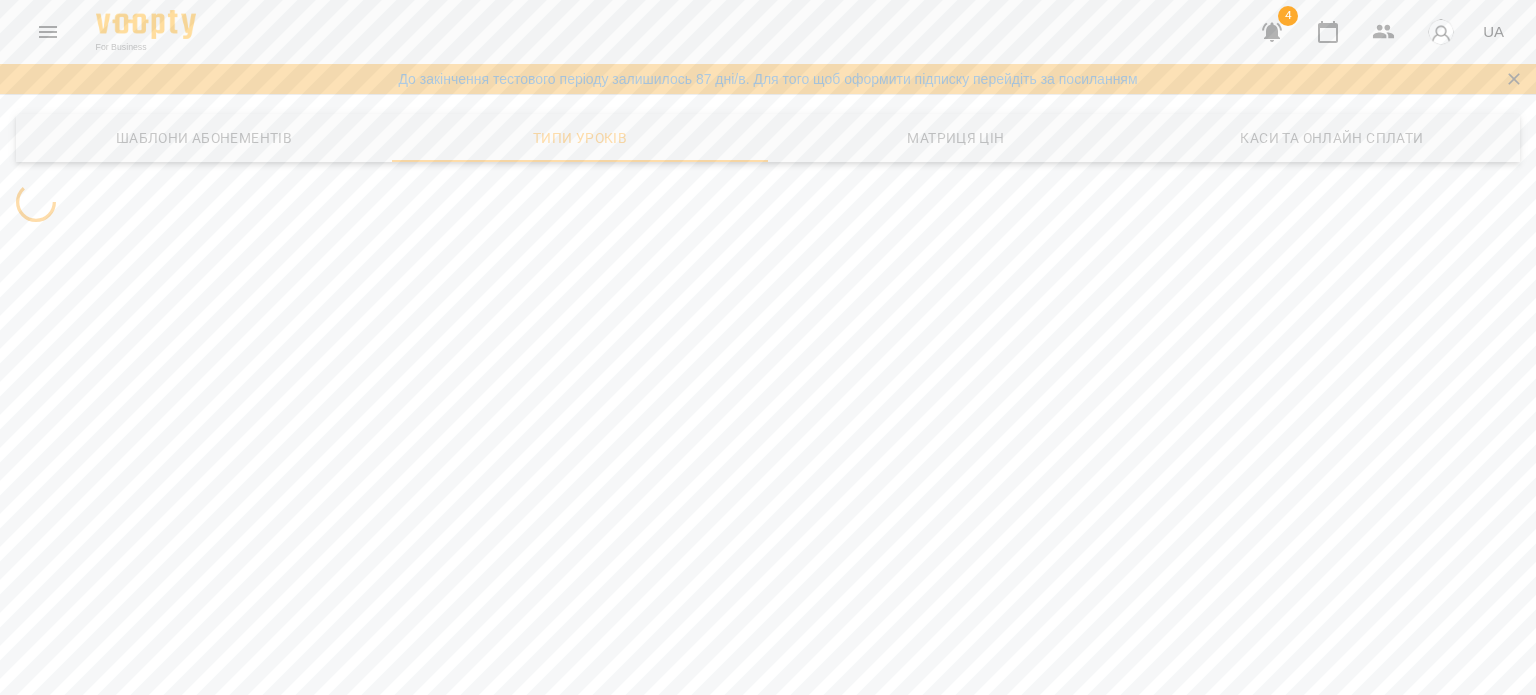 scroll, scrollTop: 0, scrollLeft: 0, axis: both 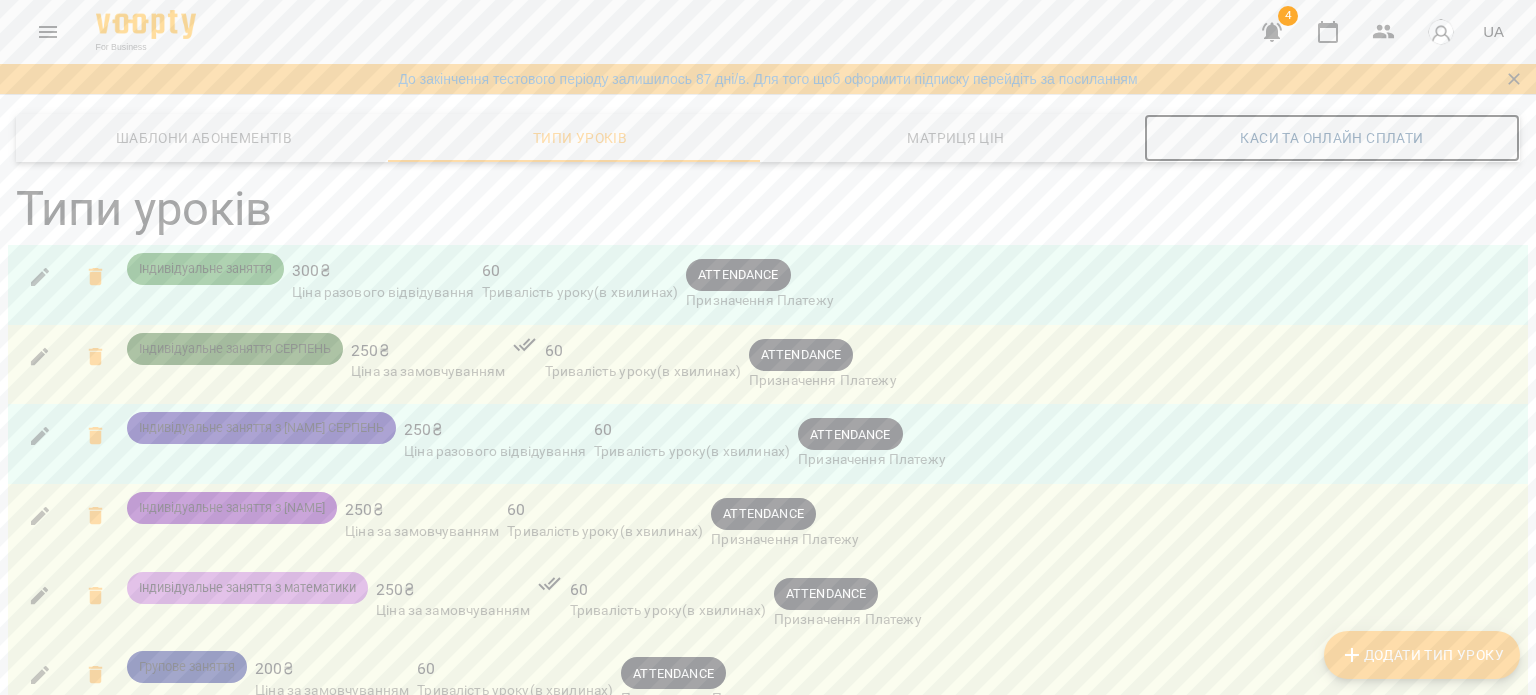 click on "Каси та Онлайн Сплати" at bounding box center [1332, 138] 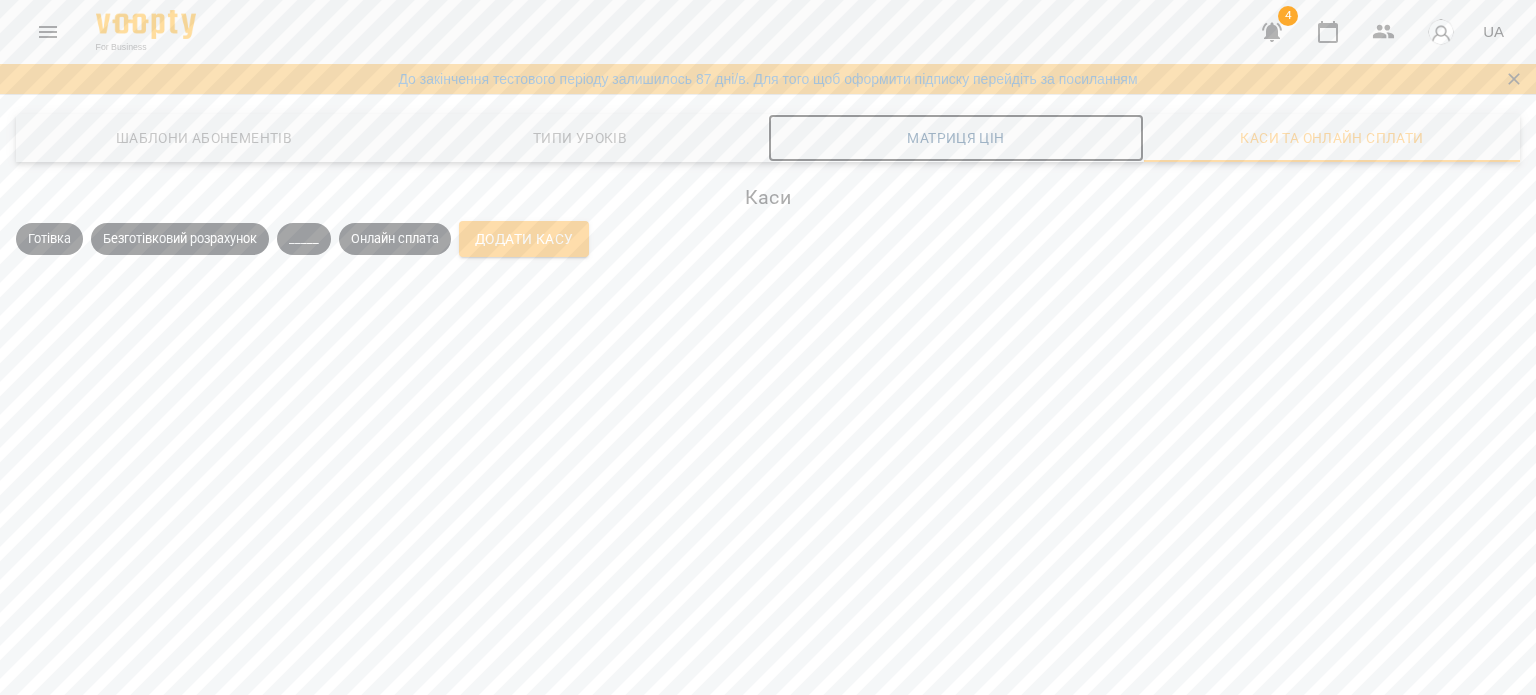 click on "Матриця цін" at bounding box center (956, 138) 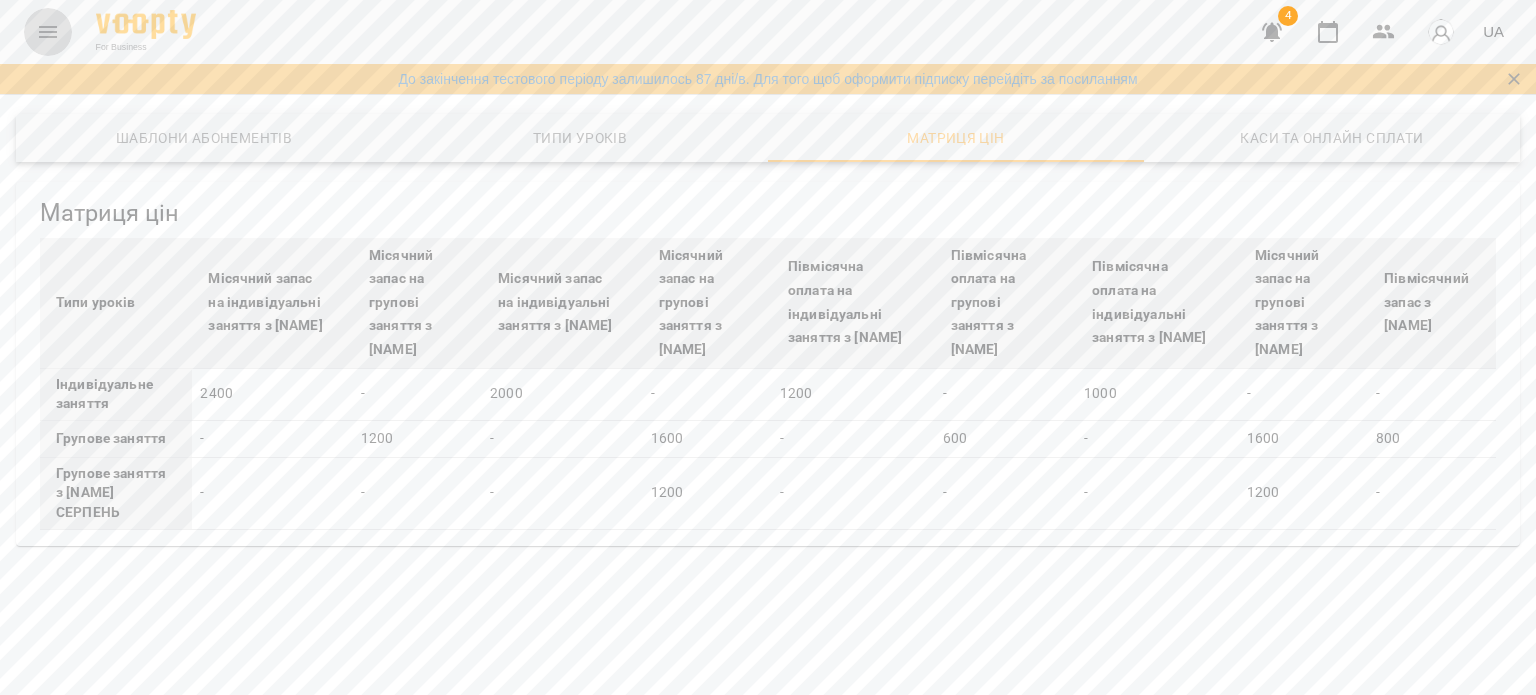 click at bounding box center (48, 32) 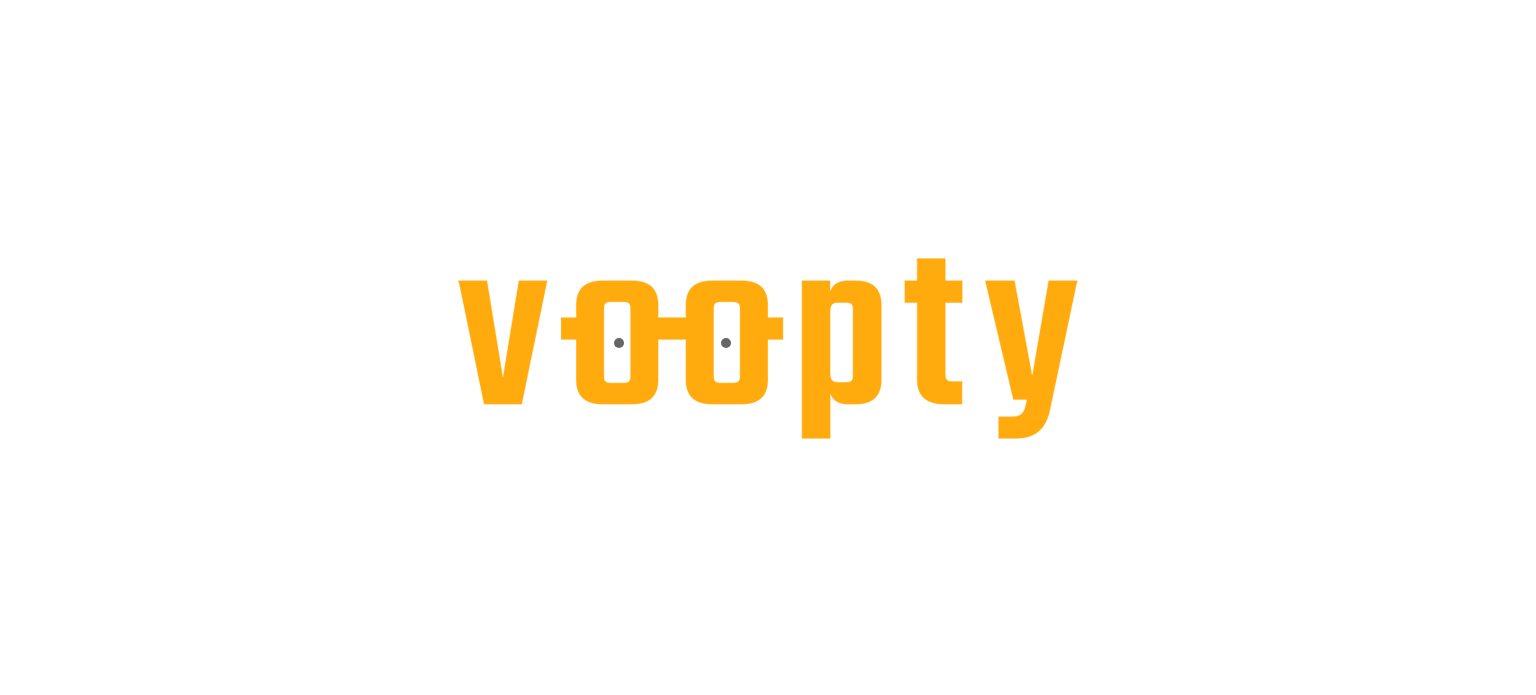 scroll, scrollTop: 0, scrollLeft: 0, axis: both 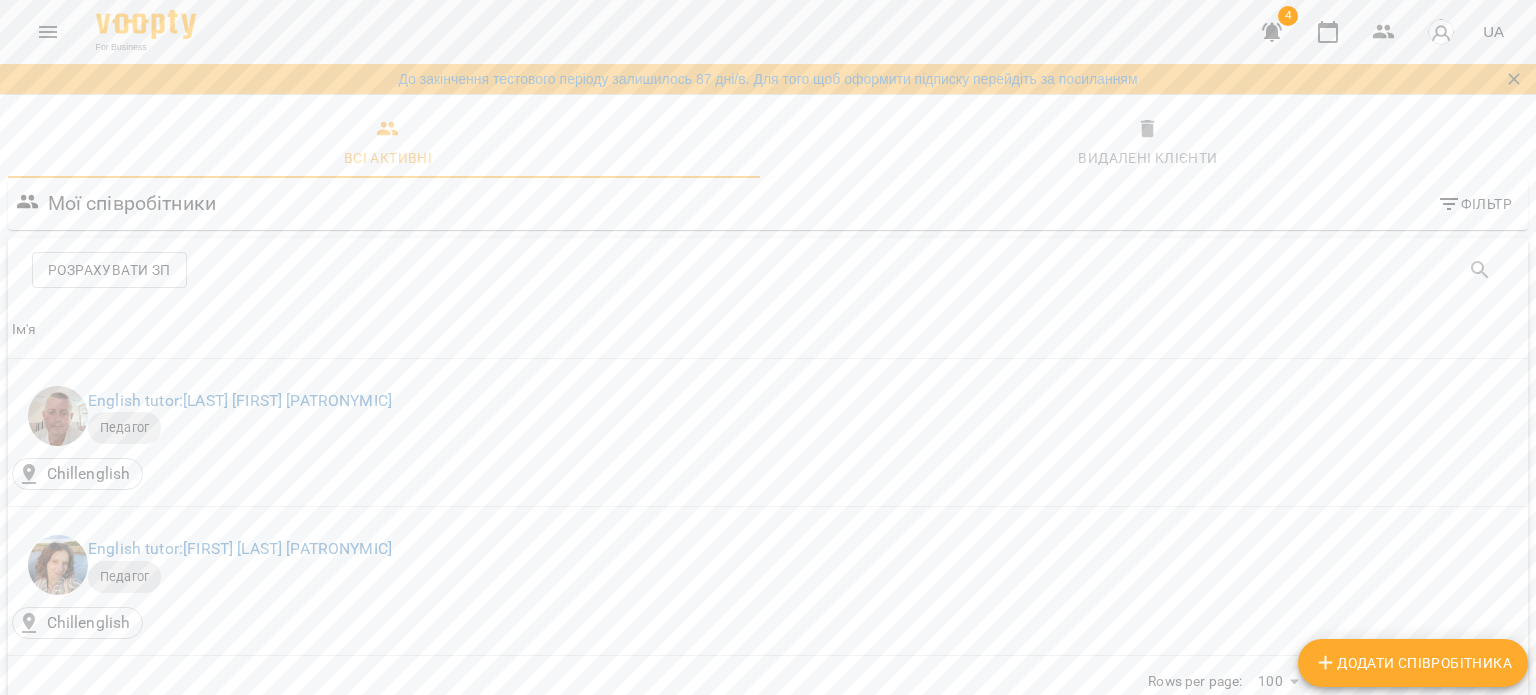 click on "Додати співробітника" at bounding box center (1413, 663) 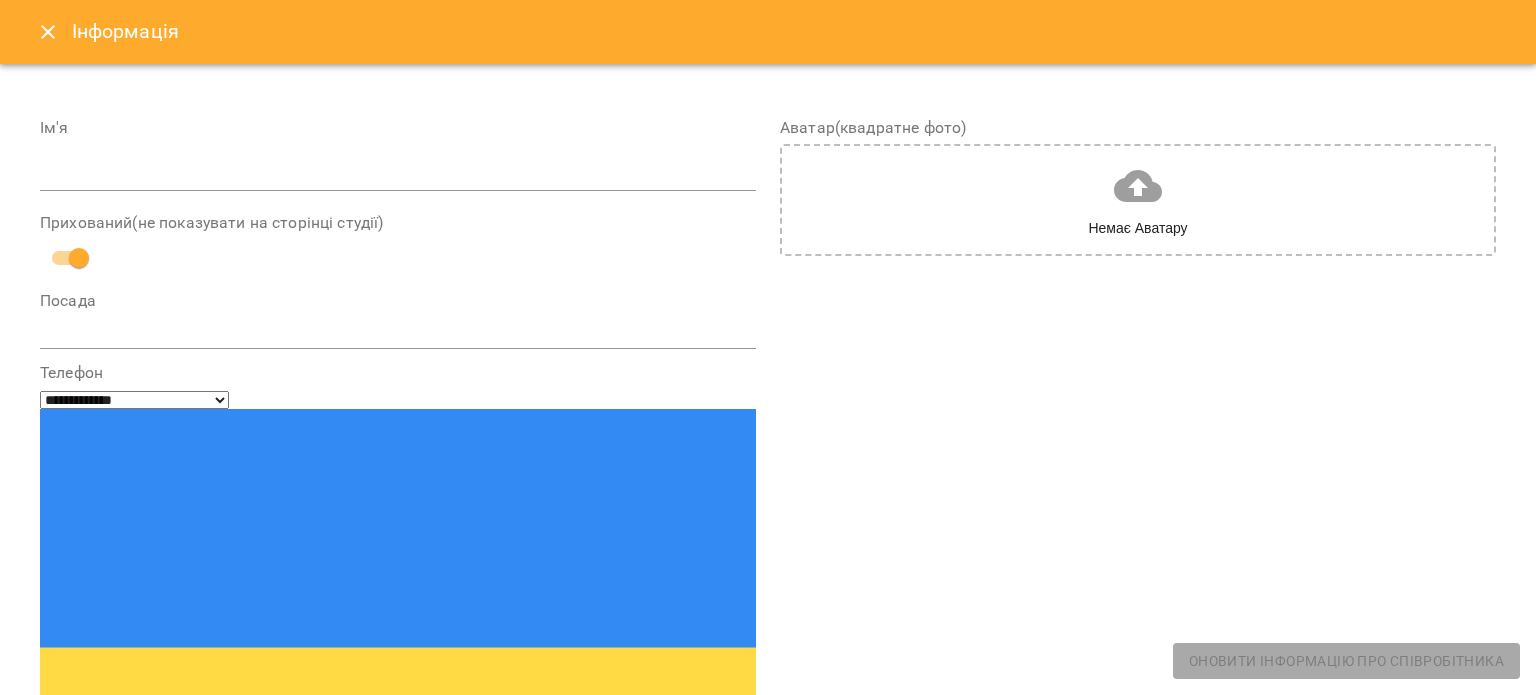 click at bounding box center (398, 176) 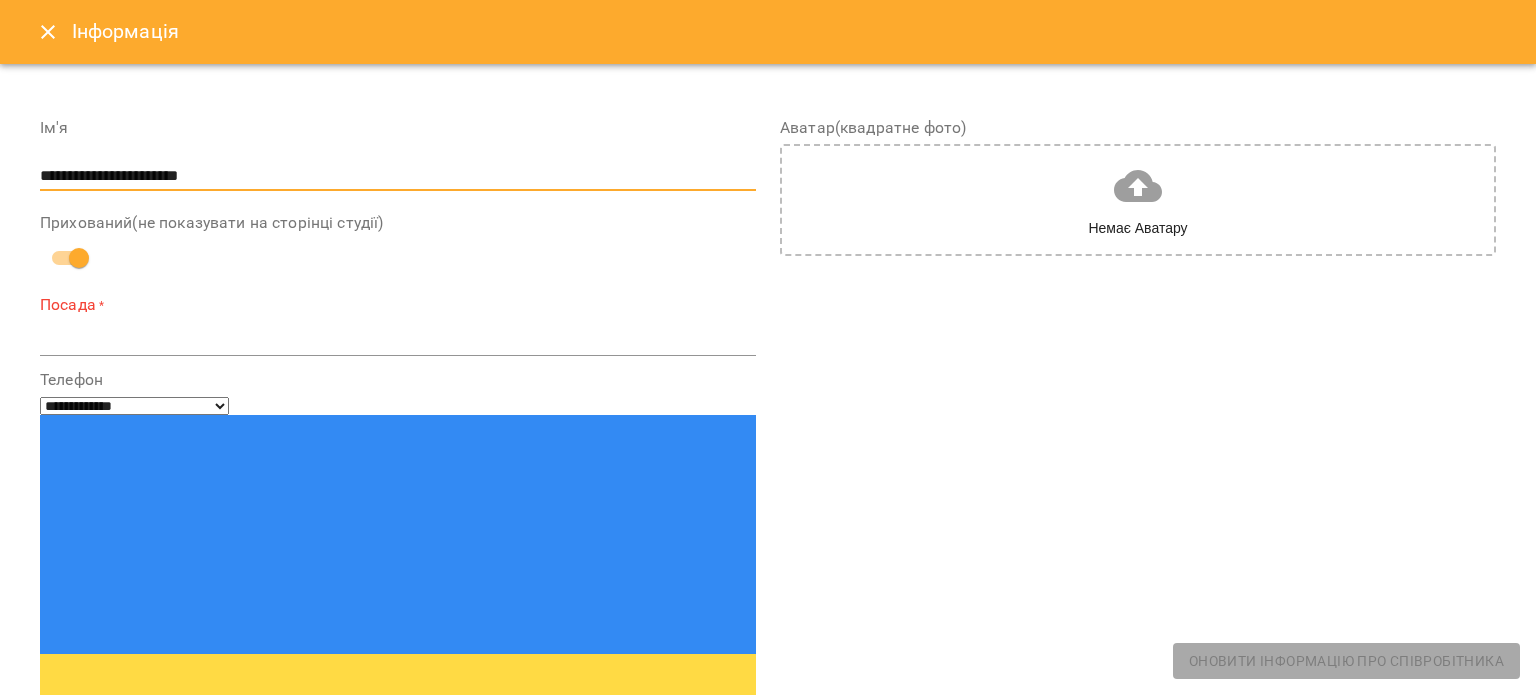type on "**********" 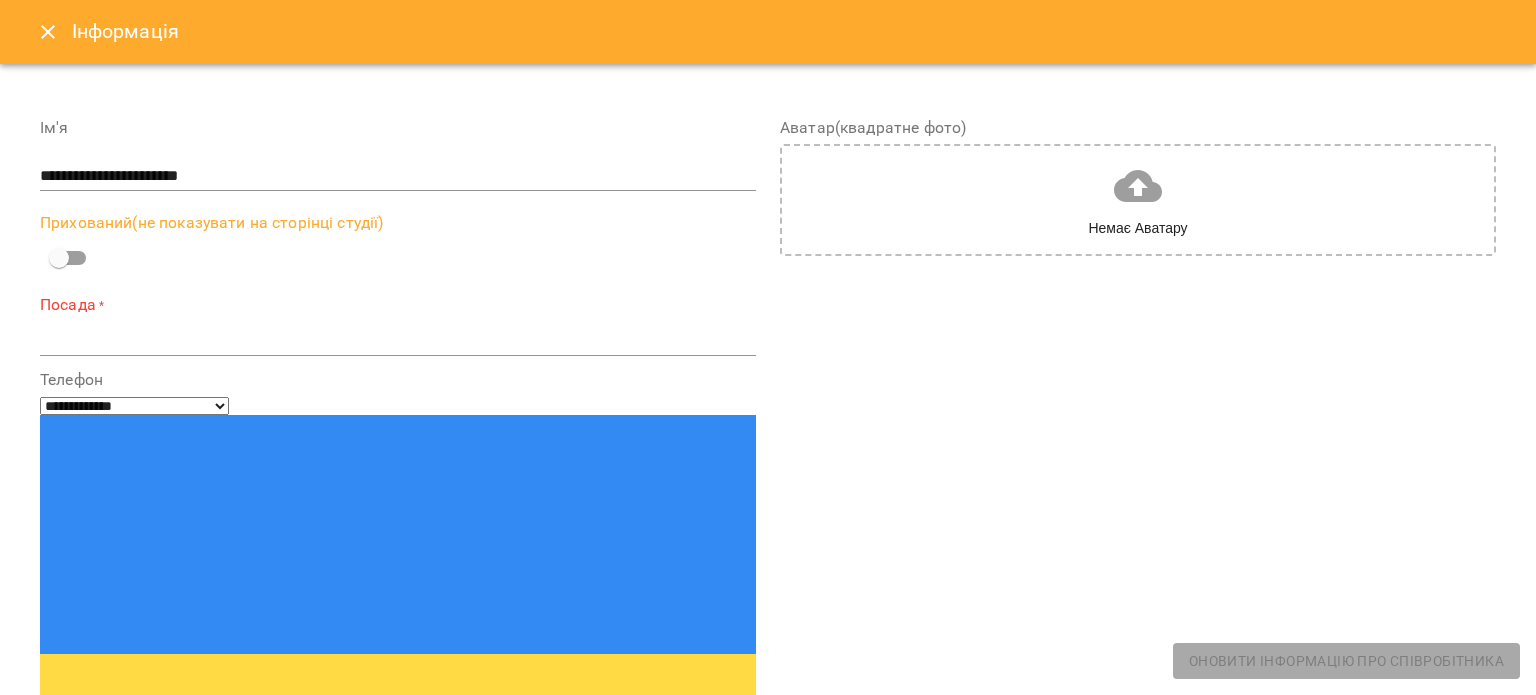 click at bounding box center (398, 339) 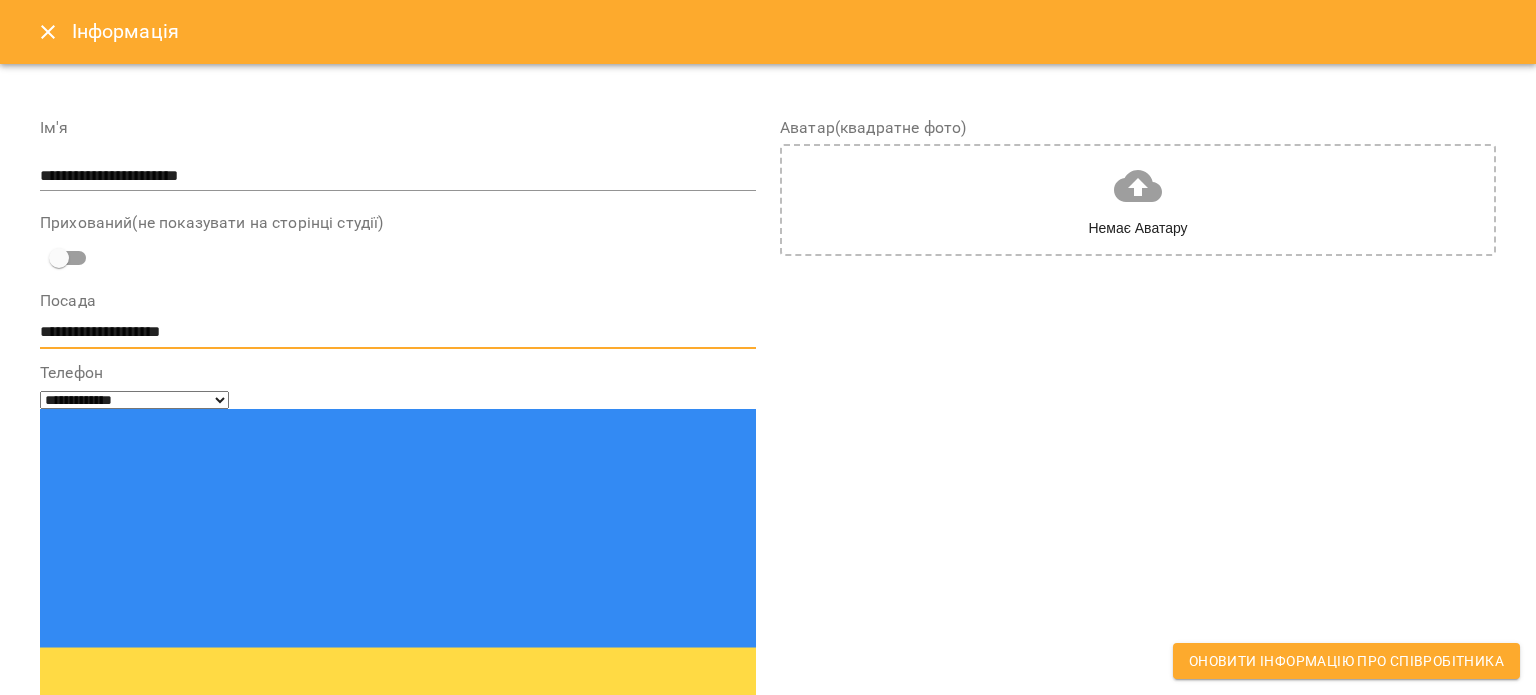 type on "**********" 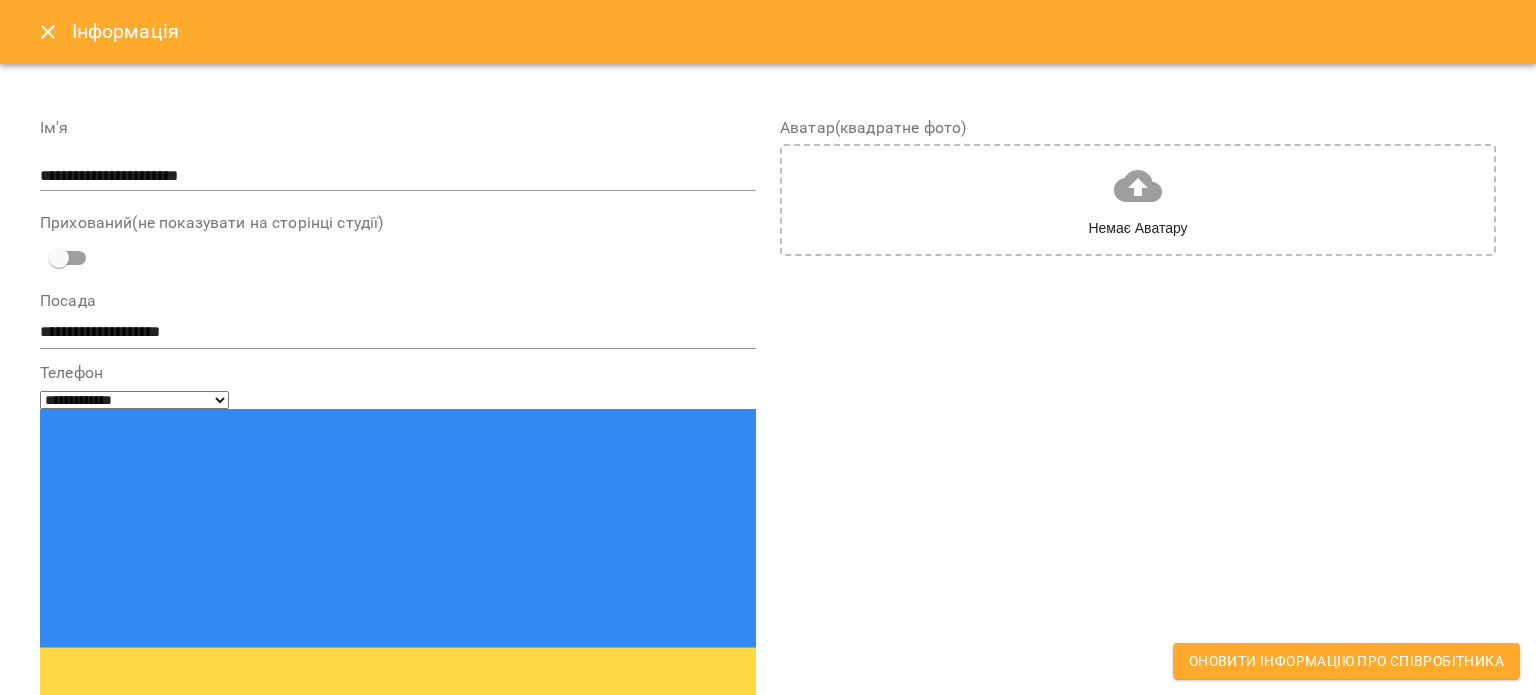 click at bounding box center [114, 899] 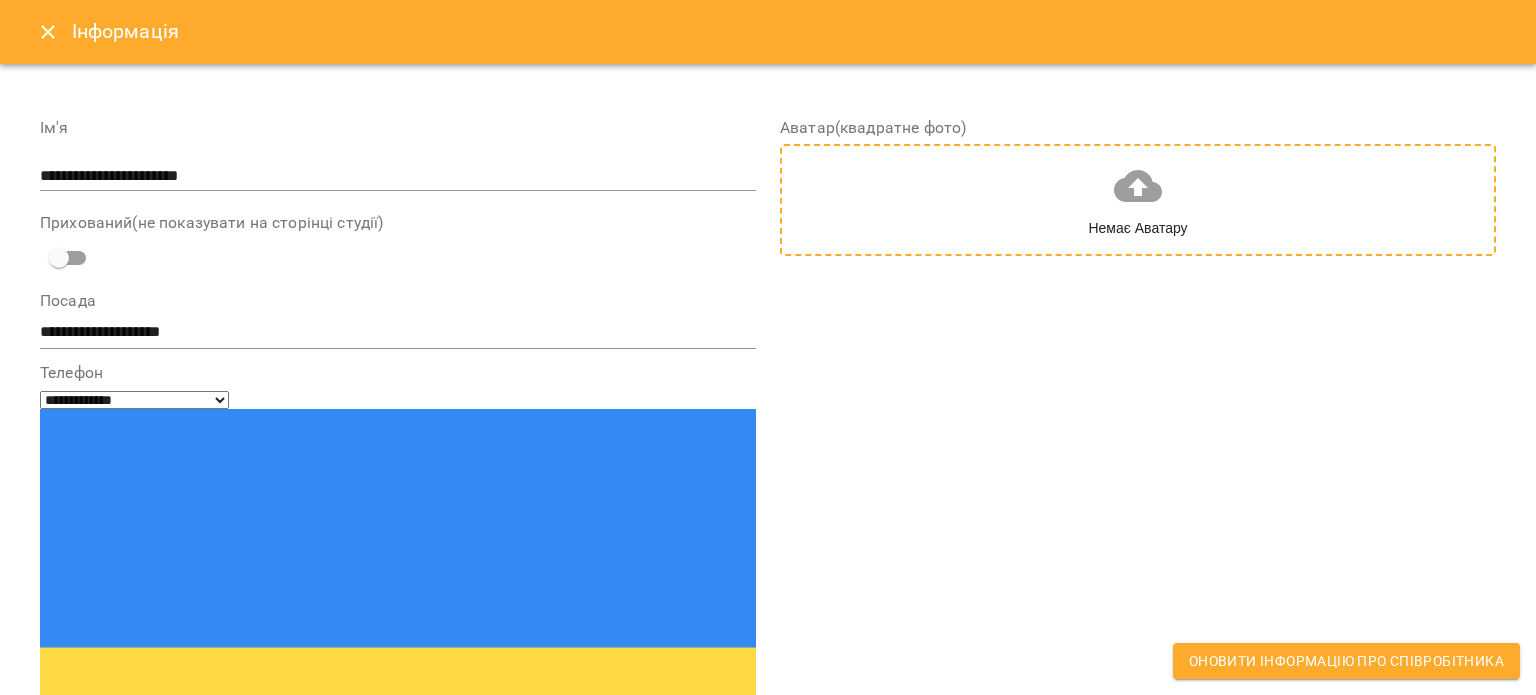 click on "Немає Аватару" at bounding box center [1137, 200] 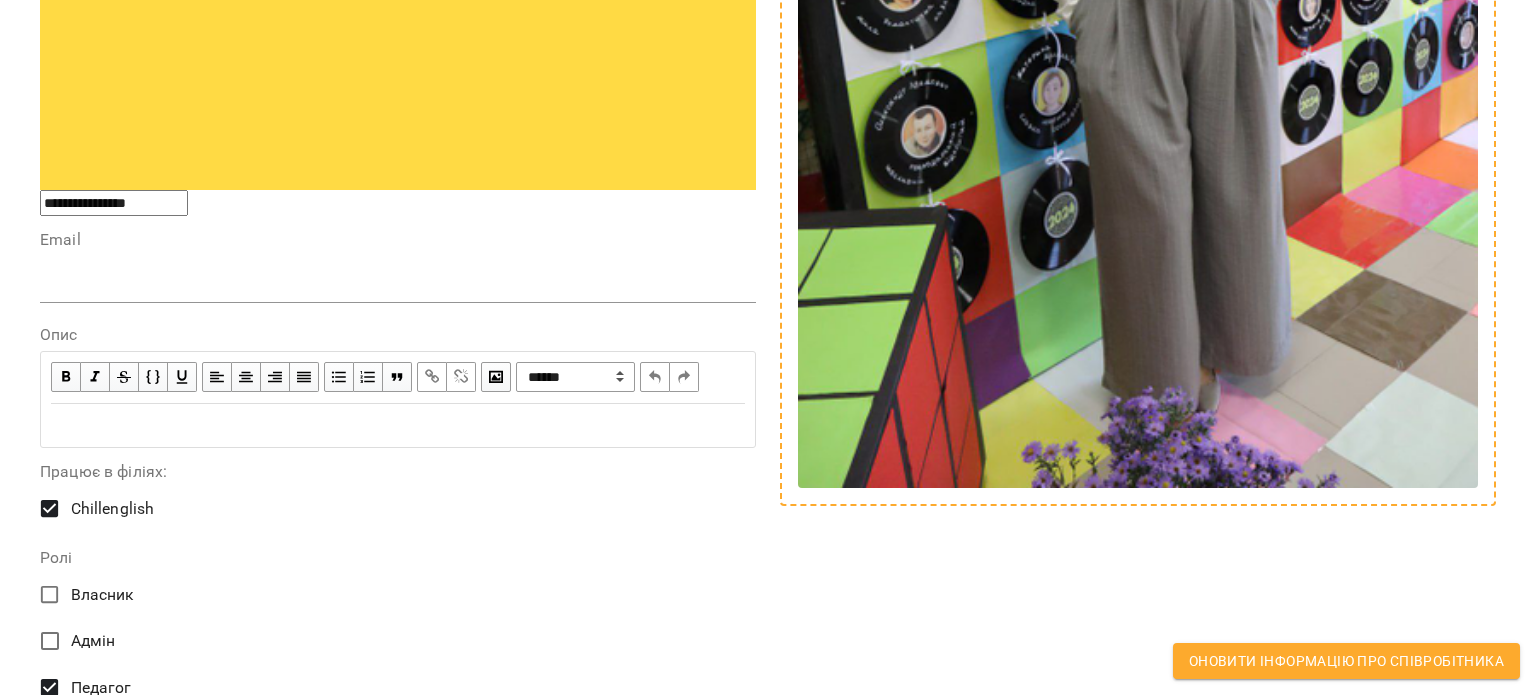 scroll, scrollTop: 700, scrollLeft: 0, axis: vertical 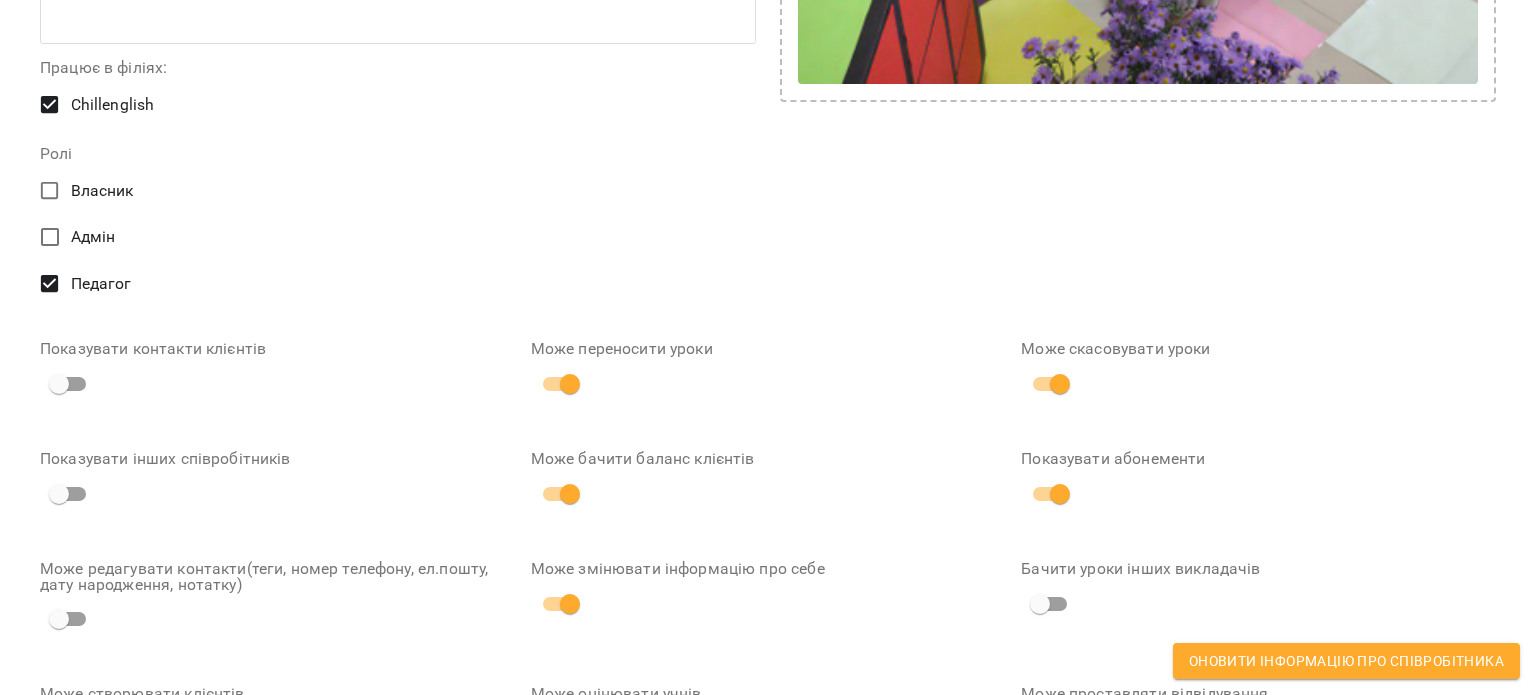 click on "Може створювати клієнтів" at bounding box center [277, 694] 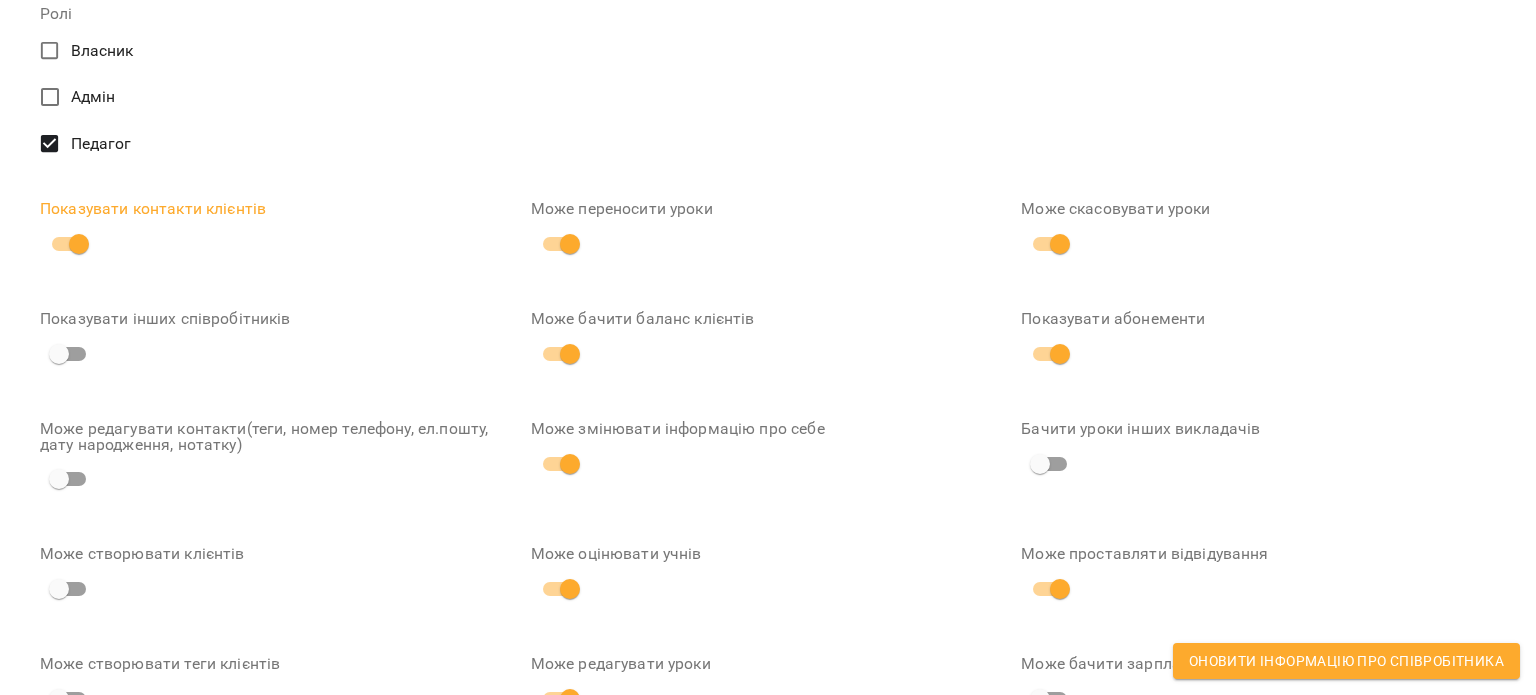 scroll, scrollTop: 1500, scrollLeft: 0, axis: vertical 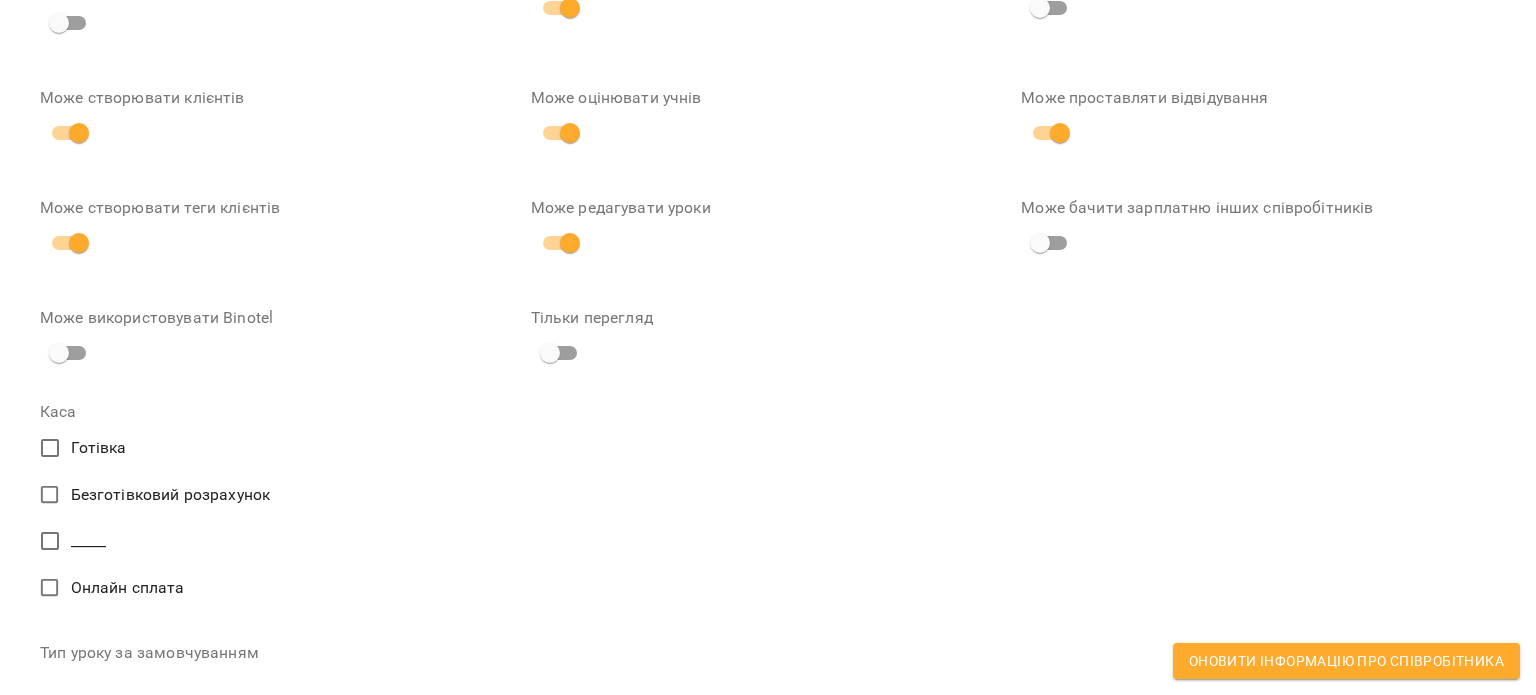 click on "Безготівковий розрахунок" at bounding box center [171, 495] 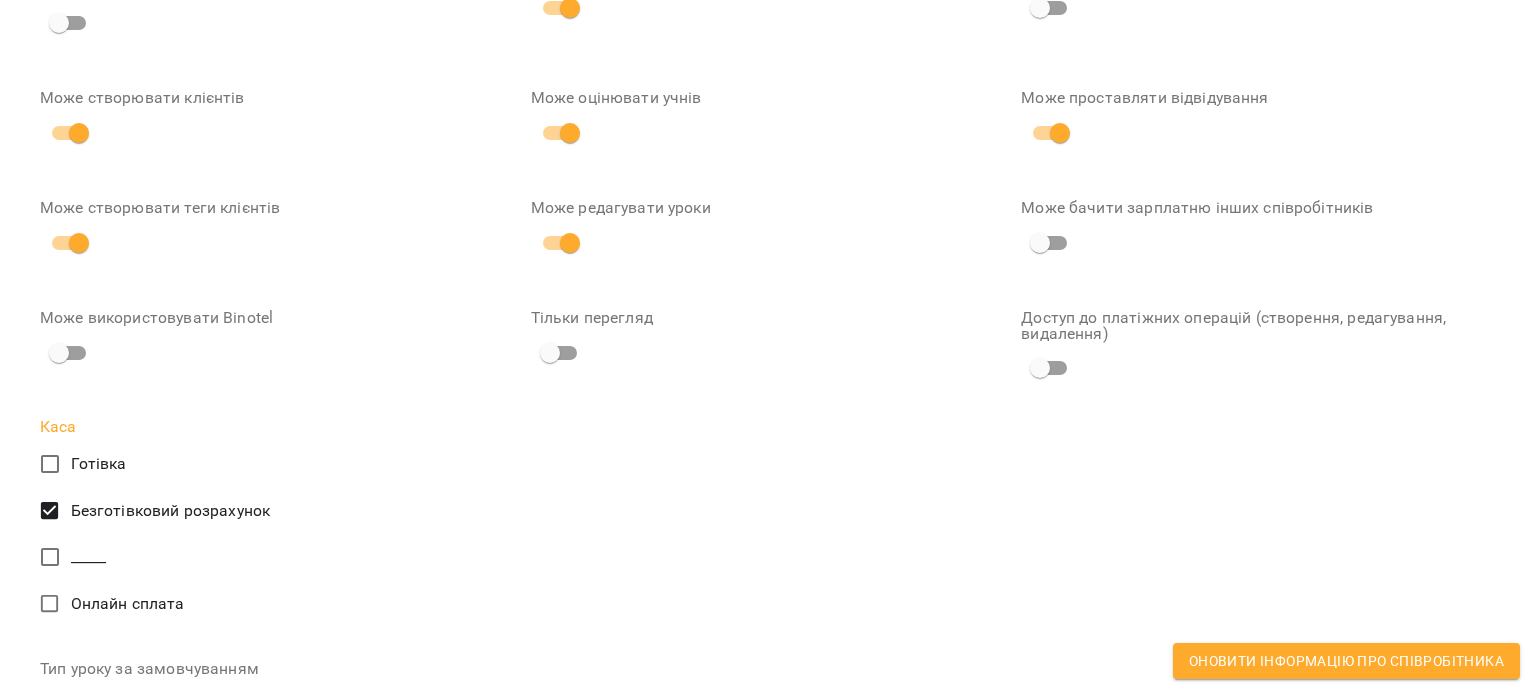 scroll, scrollTop: 1712, scrollLeft: 0, axis: vertical 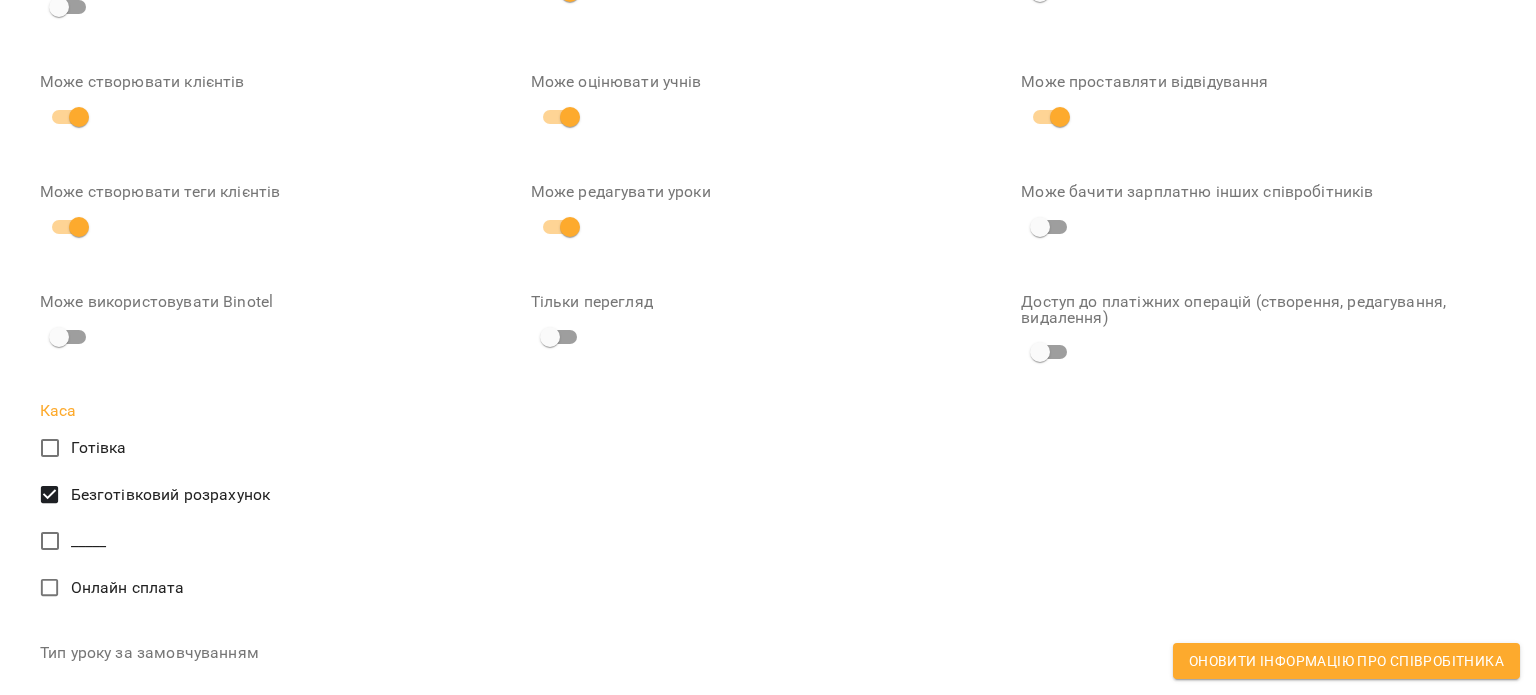 click on "**********" at bounding box center [768, 394] 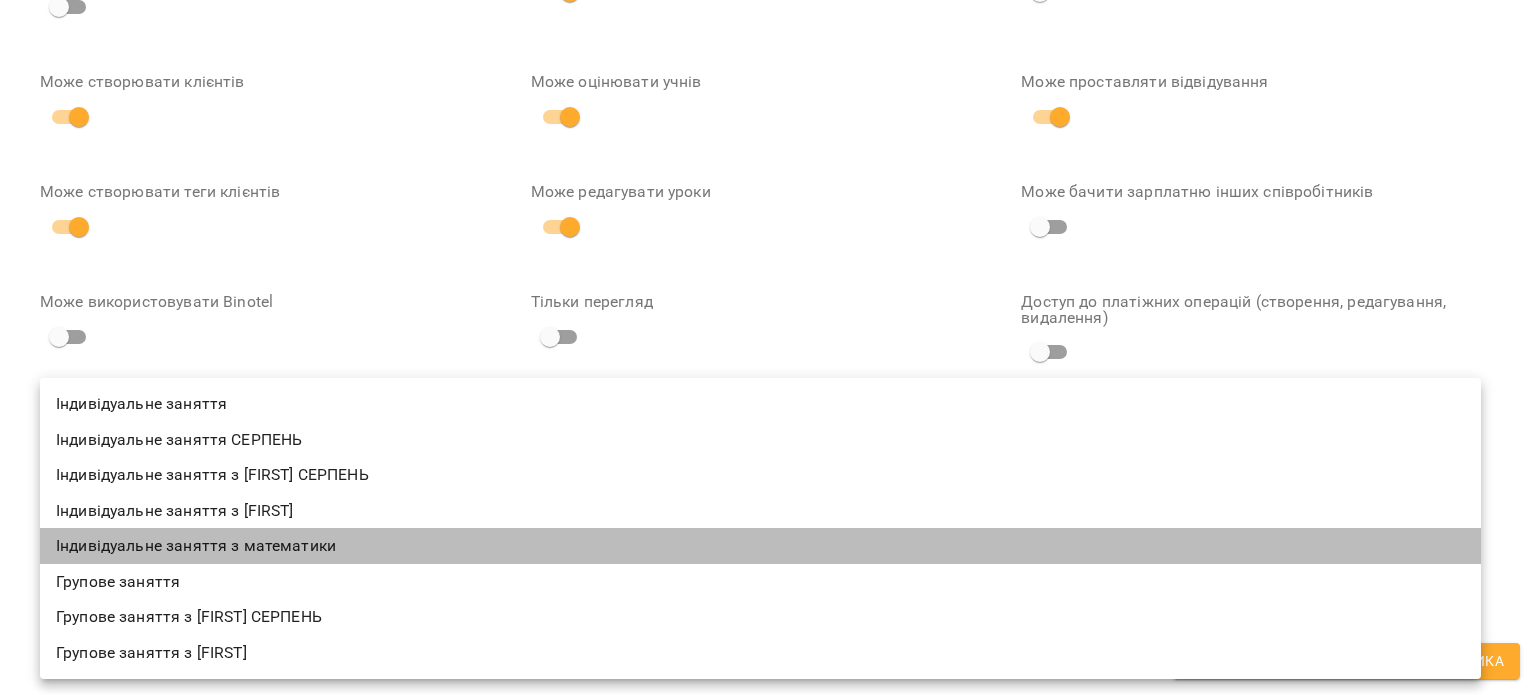 click on "Індивідуальне заняття з математики" at bounding box center [760, 546] 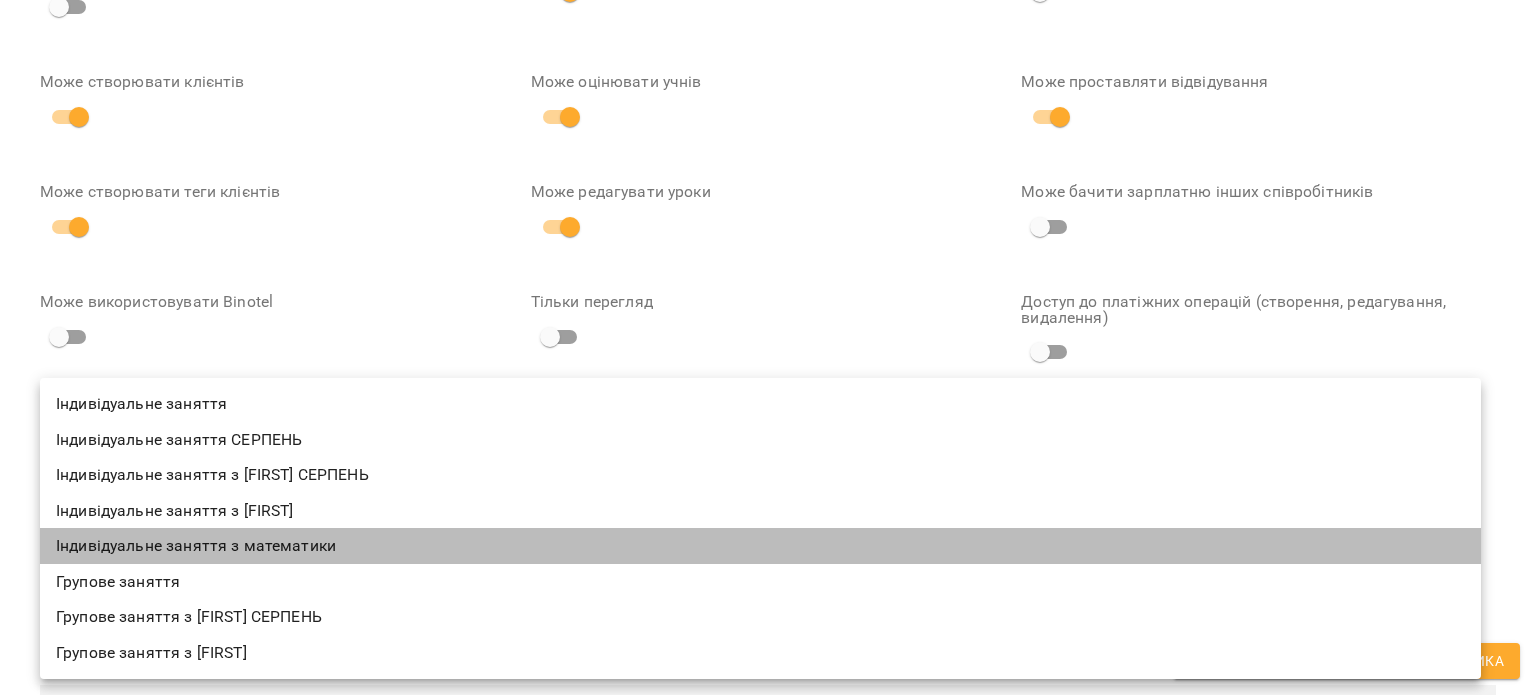 type on "**********" 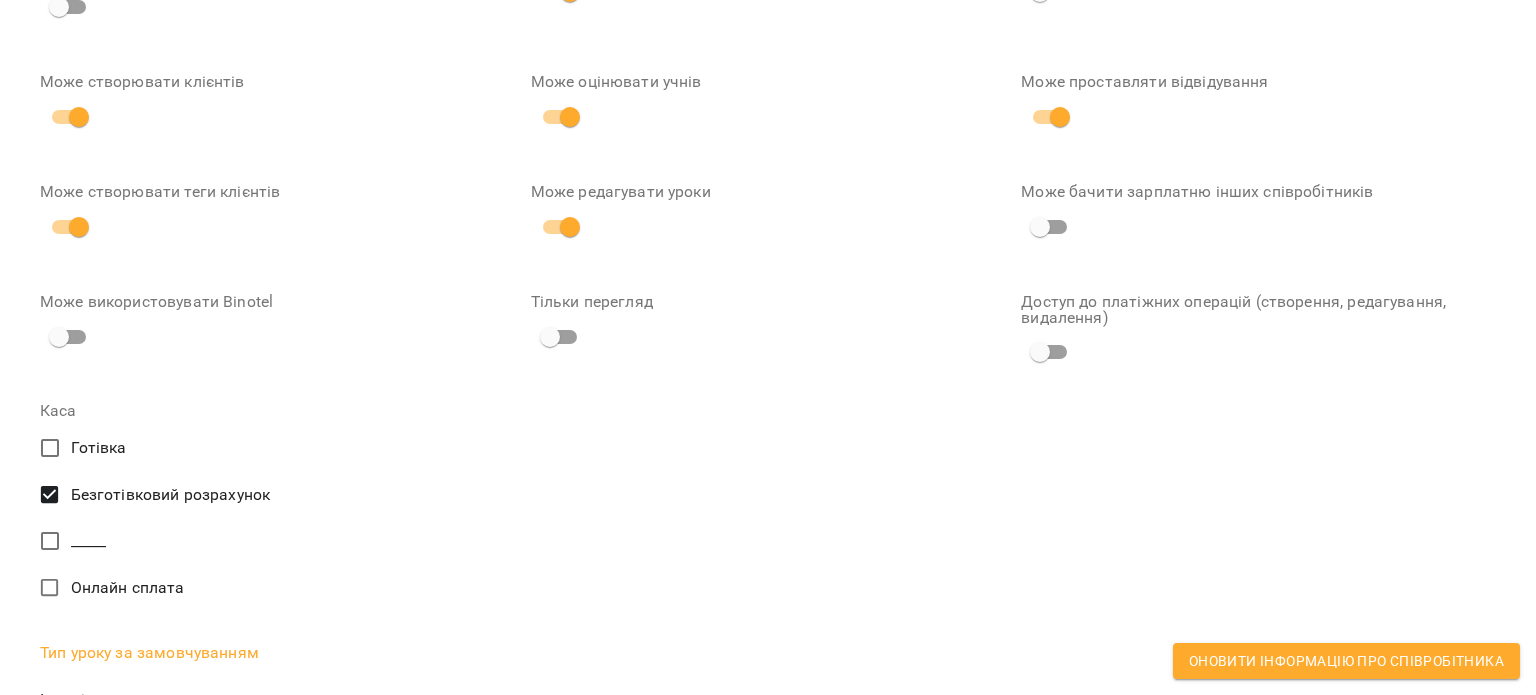 click on "**********" at bounding box center (768, 394) 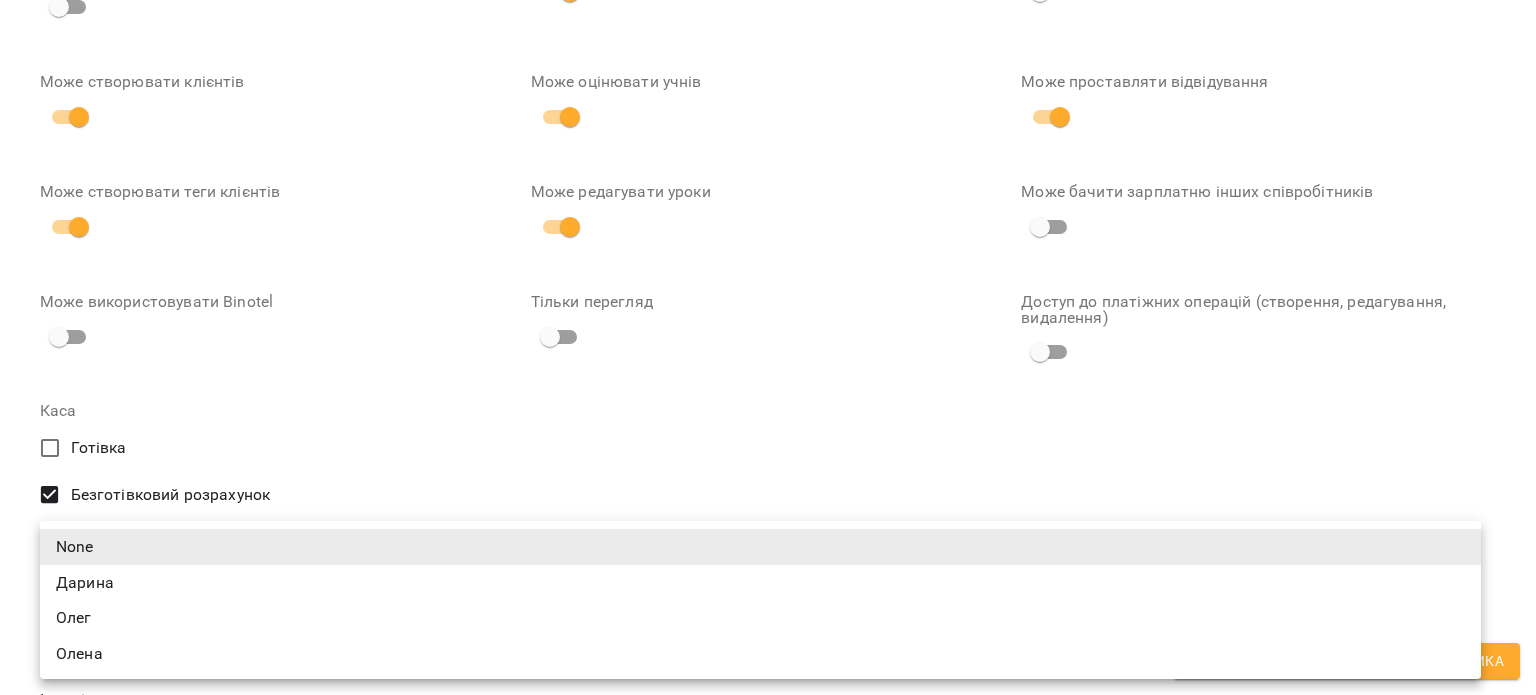 click on "Олена" at bounding box center [760, 654] 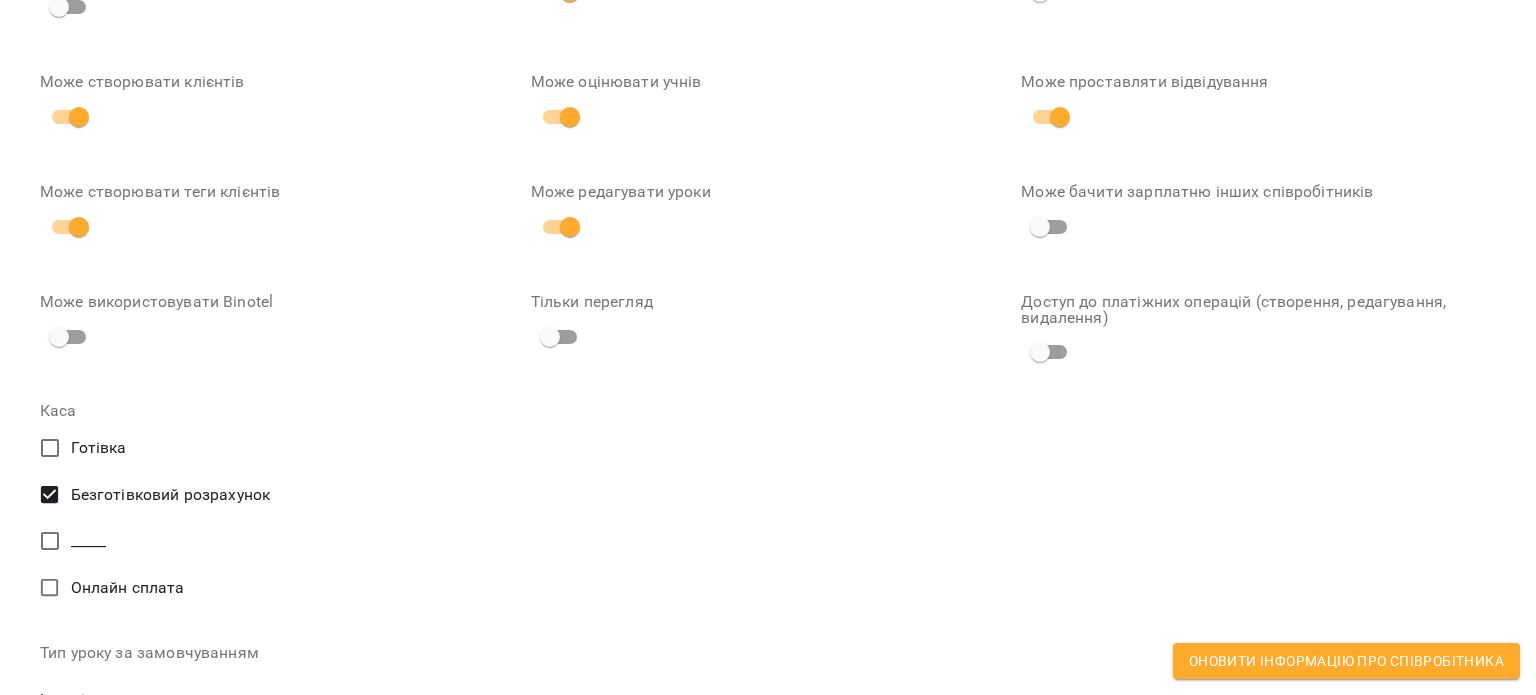 click on "Оновити інформацію про співробітника" at bounding box center (1346, 661) 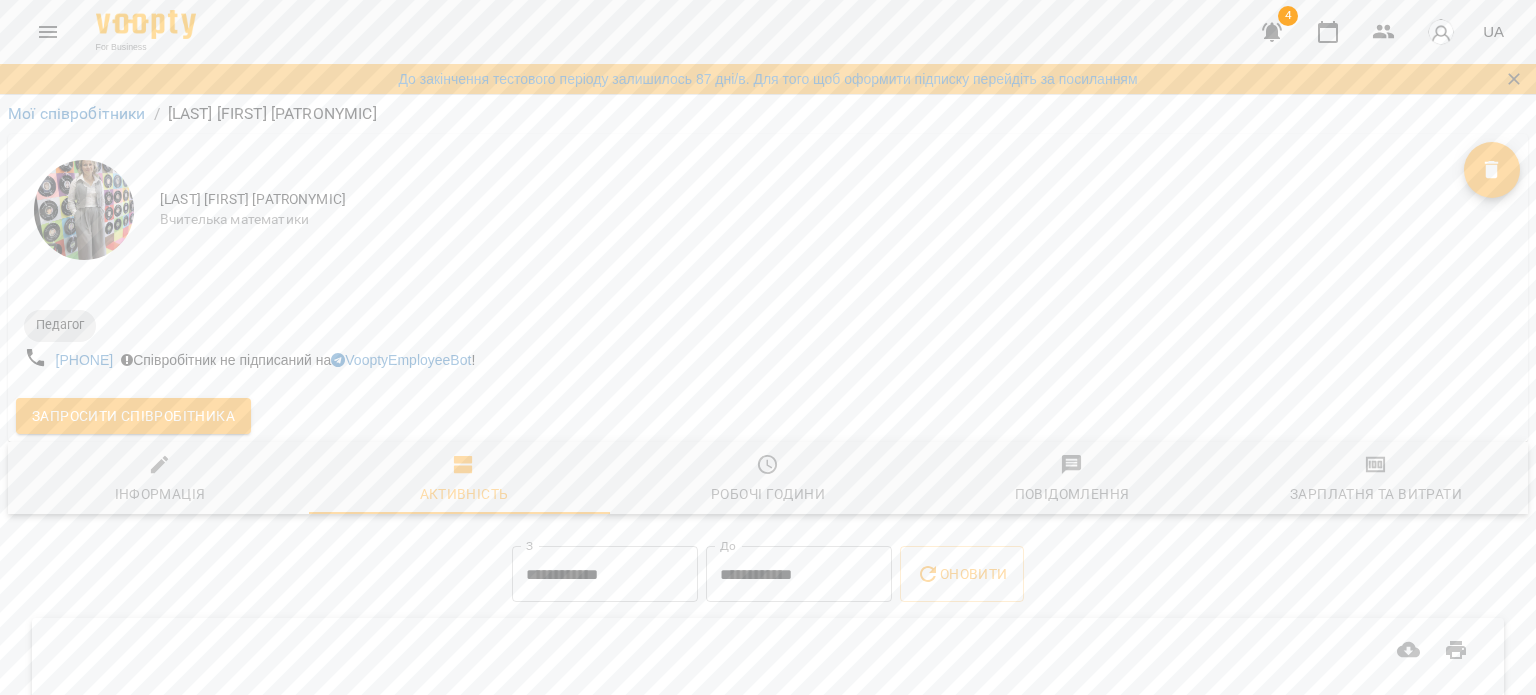 scroll, scrollTop: 204, scrollLeft: 0, axis: vertical 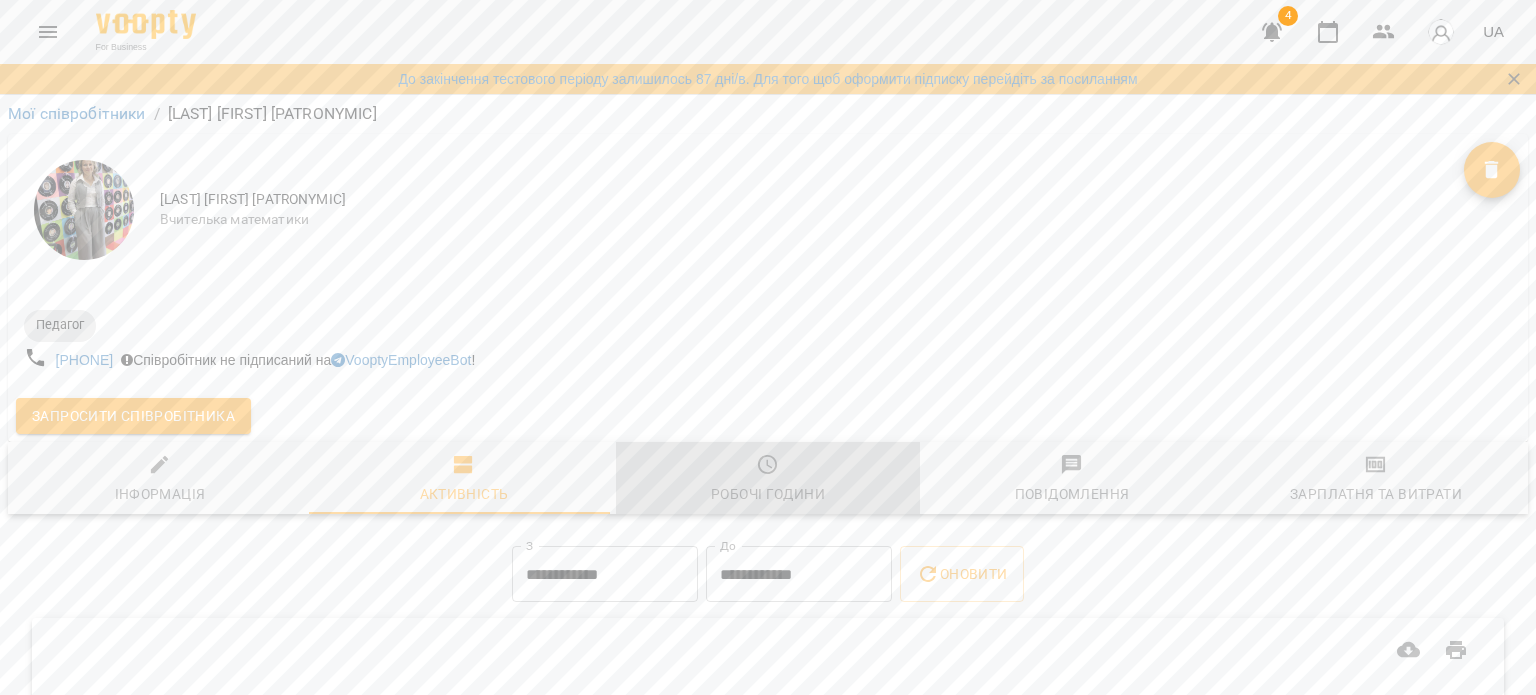 click on "Робочі години" at bounding box center (768, 478) 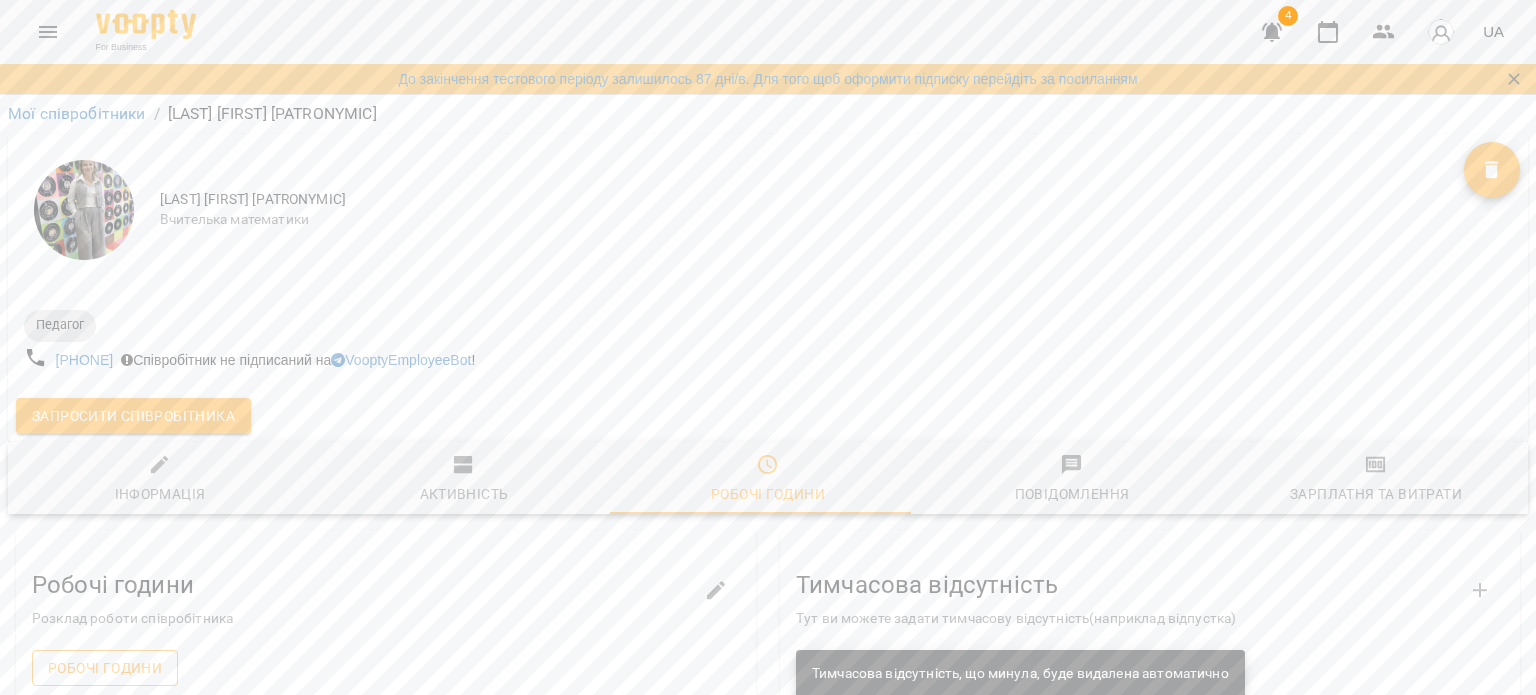 click on "Робочі години" at bounding box center (105, 668) 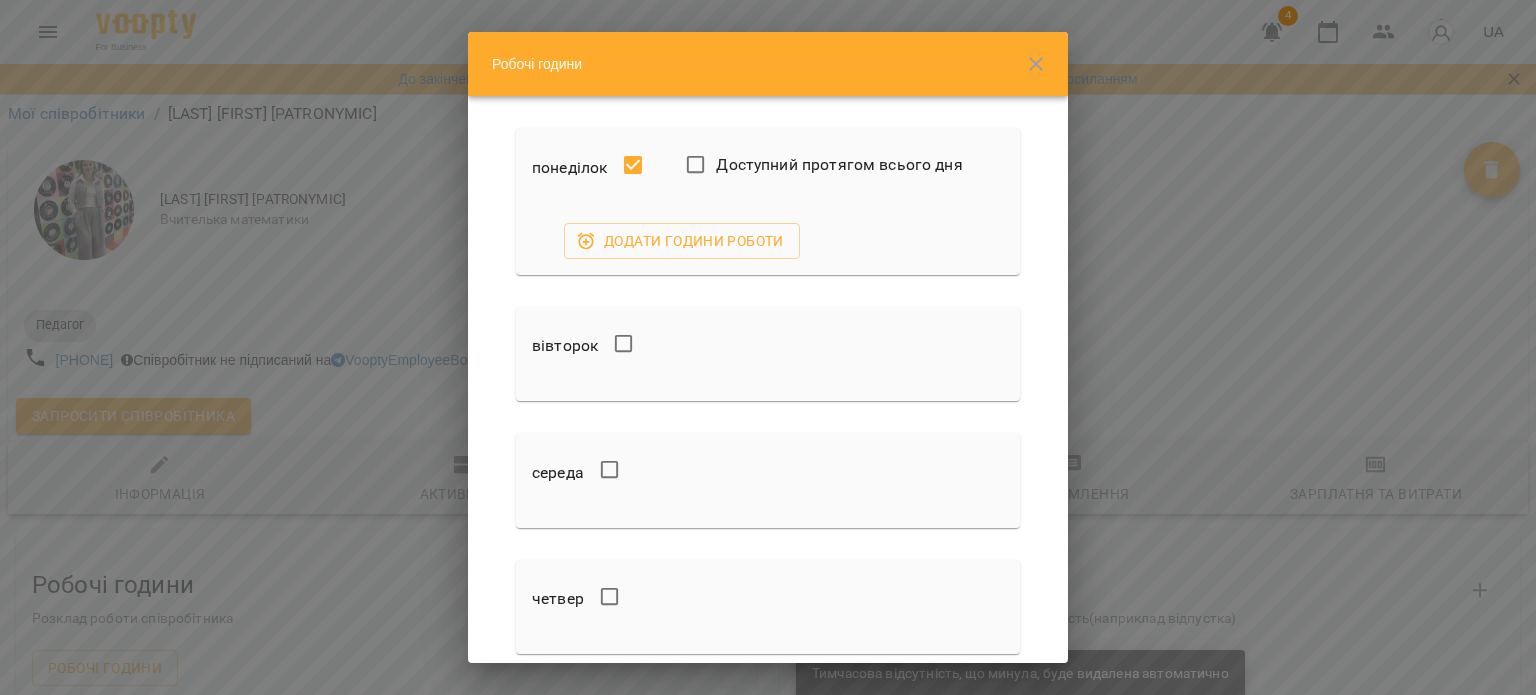 click at bounding box center [624, 344] 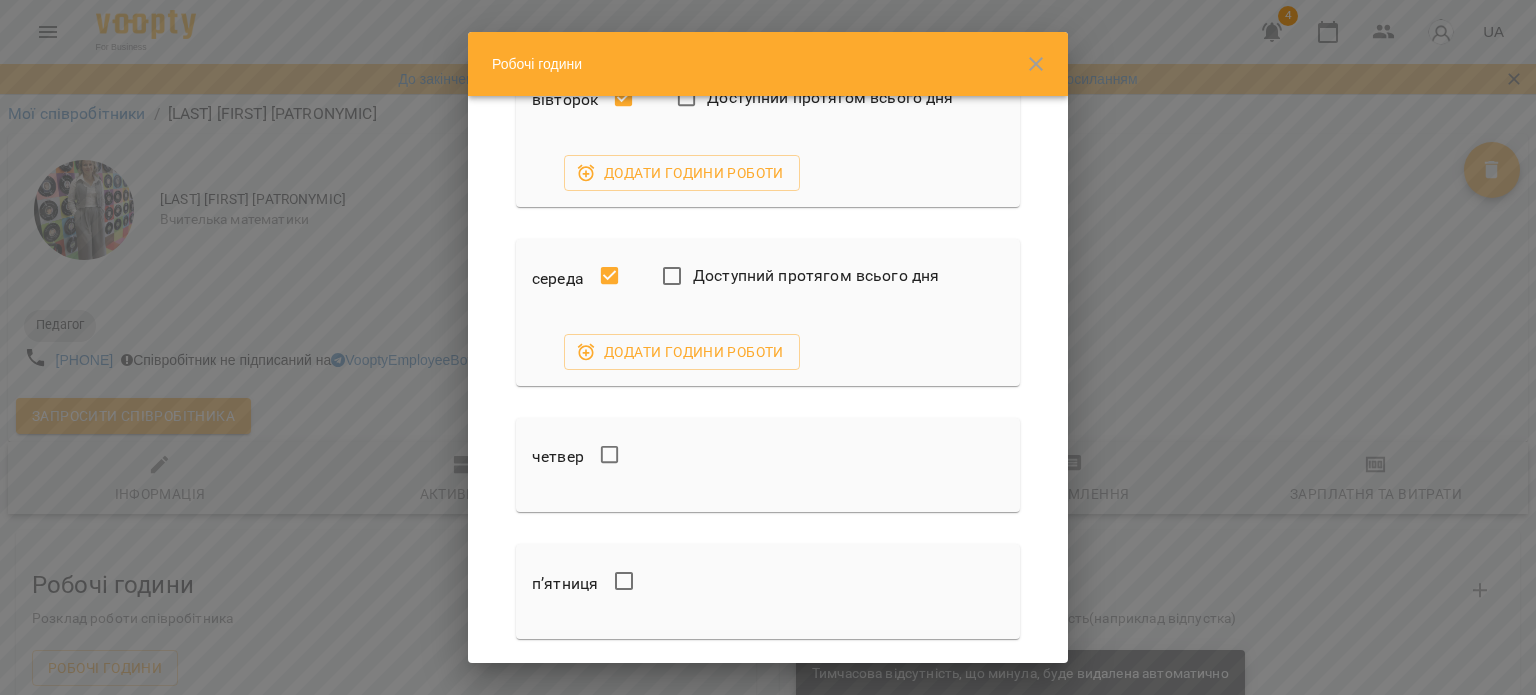 scroll, scrollTop: 500, scrollLeft: 0, axis: vertical 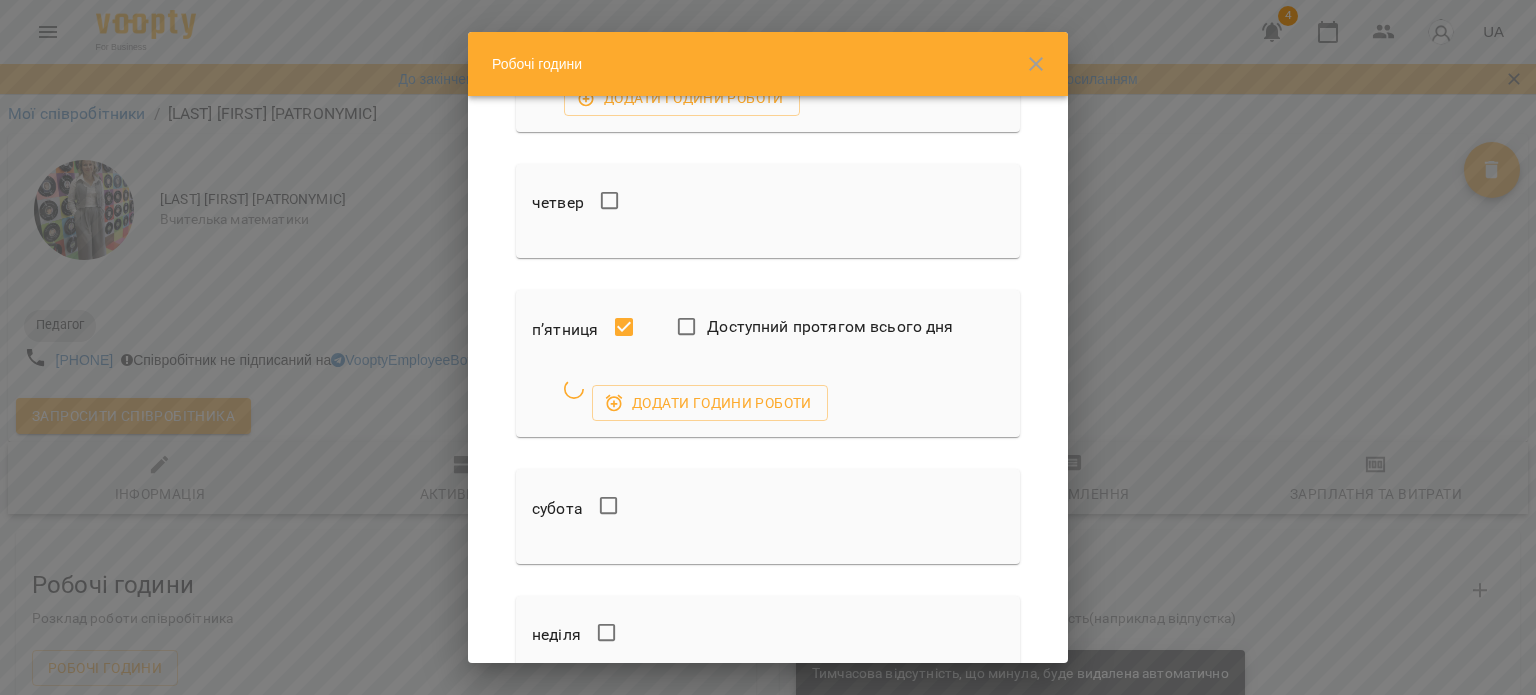 click on "четвер" at bounding box center [768, 211] 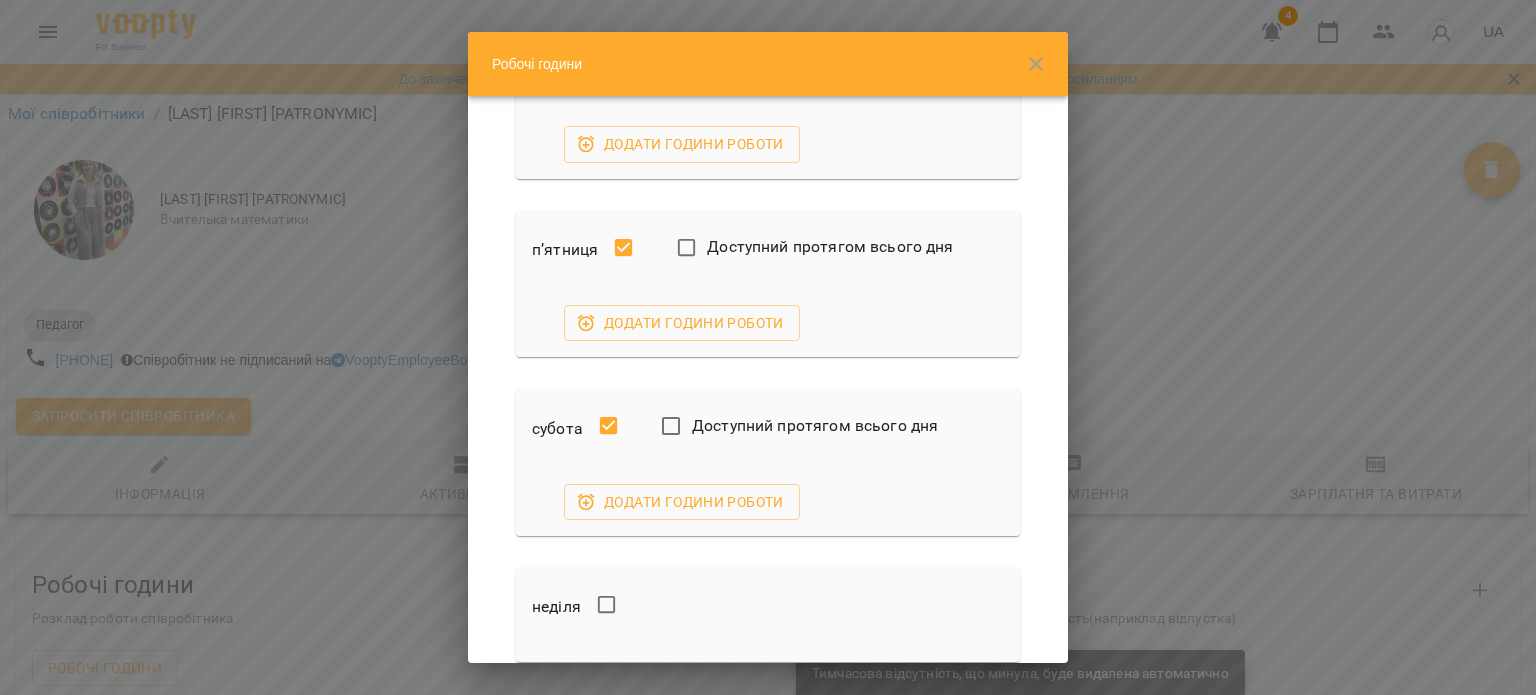 scroll, scrollTop: 788, scrollLeft: 0, axis: vertical 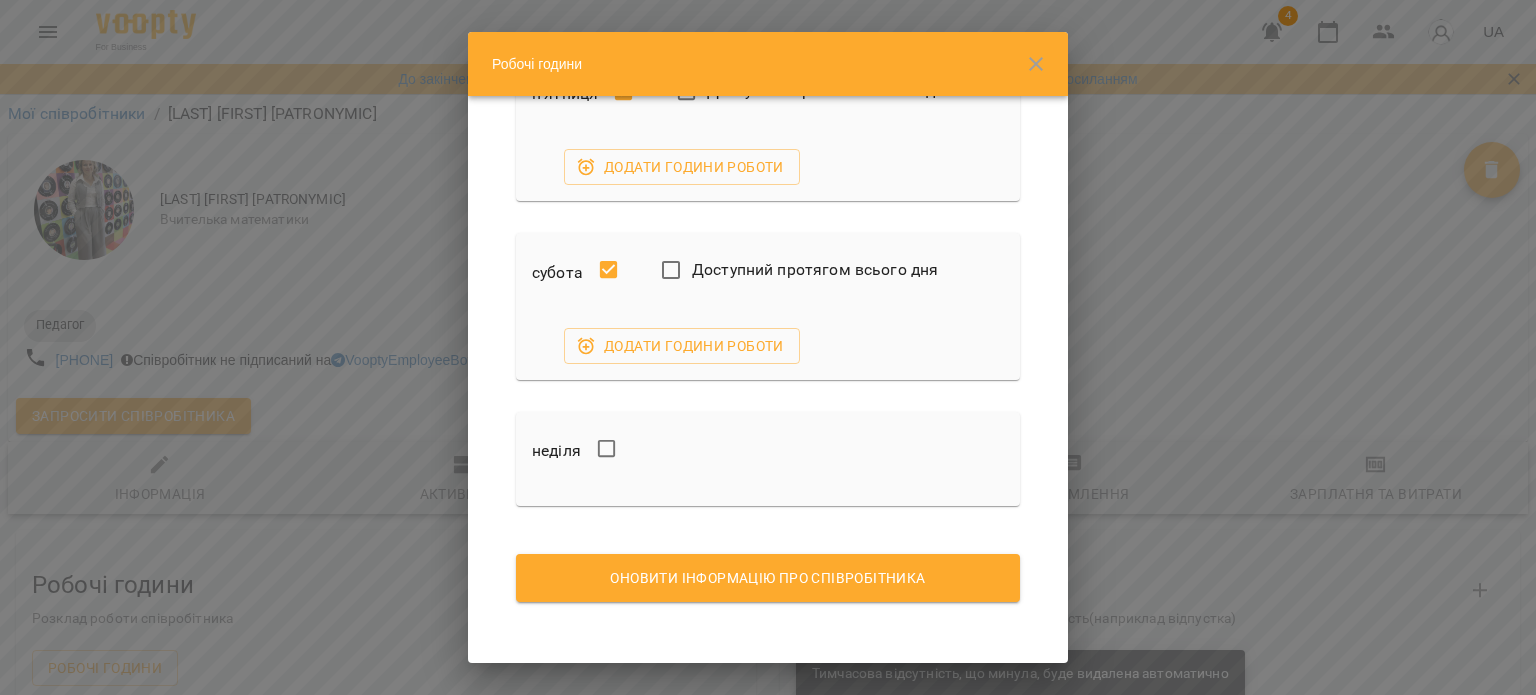 click at bounding box center (620, 451) 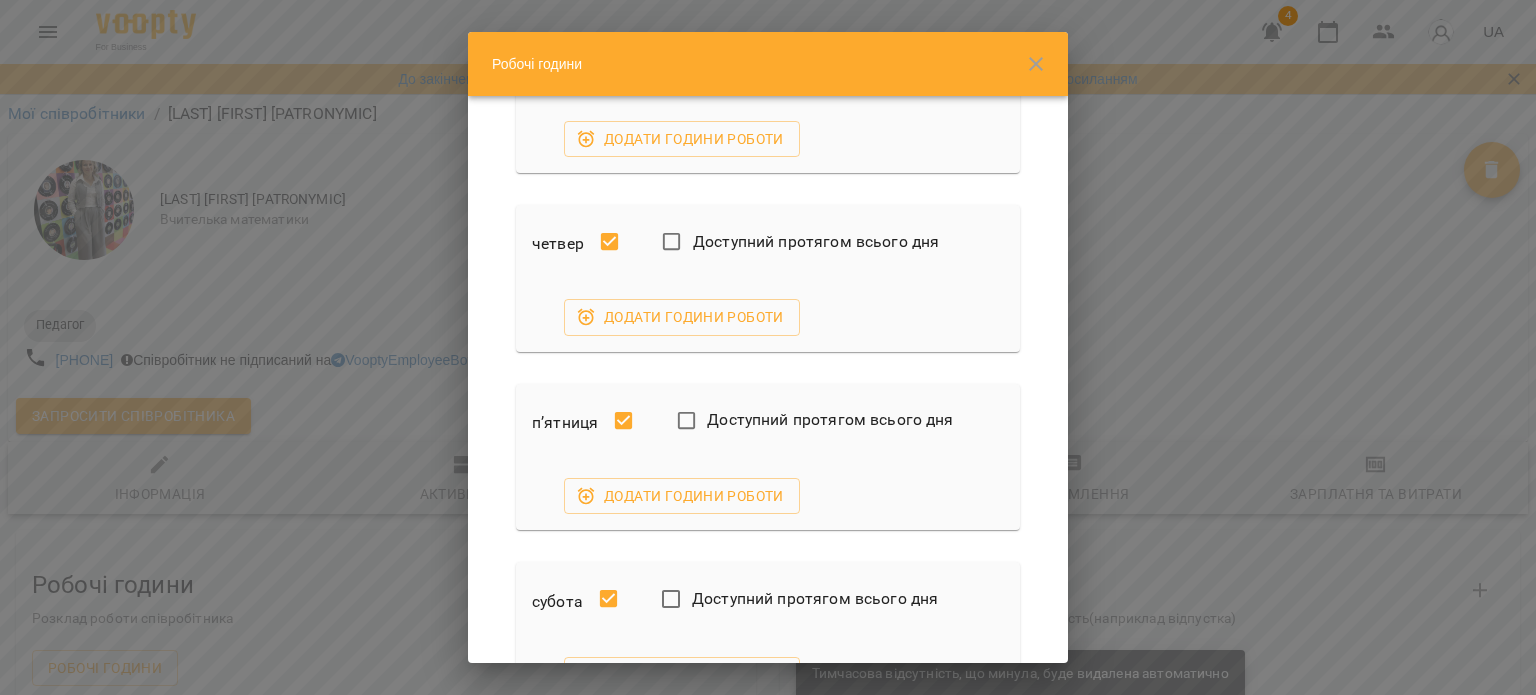 scroll, scrollTop: 0, scrollLeft: 0, axis: both 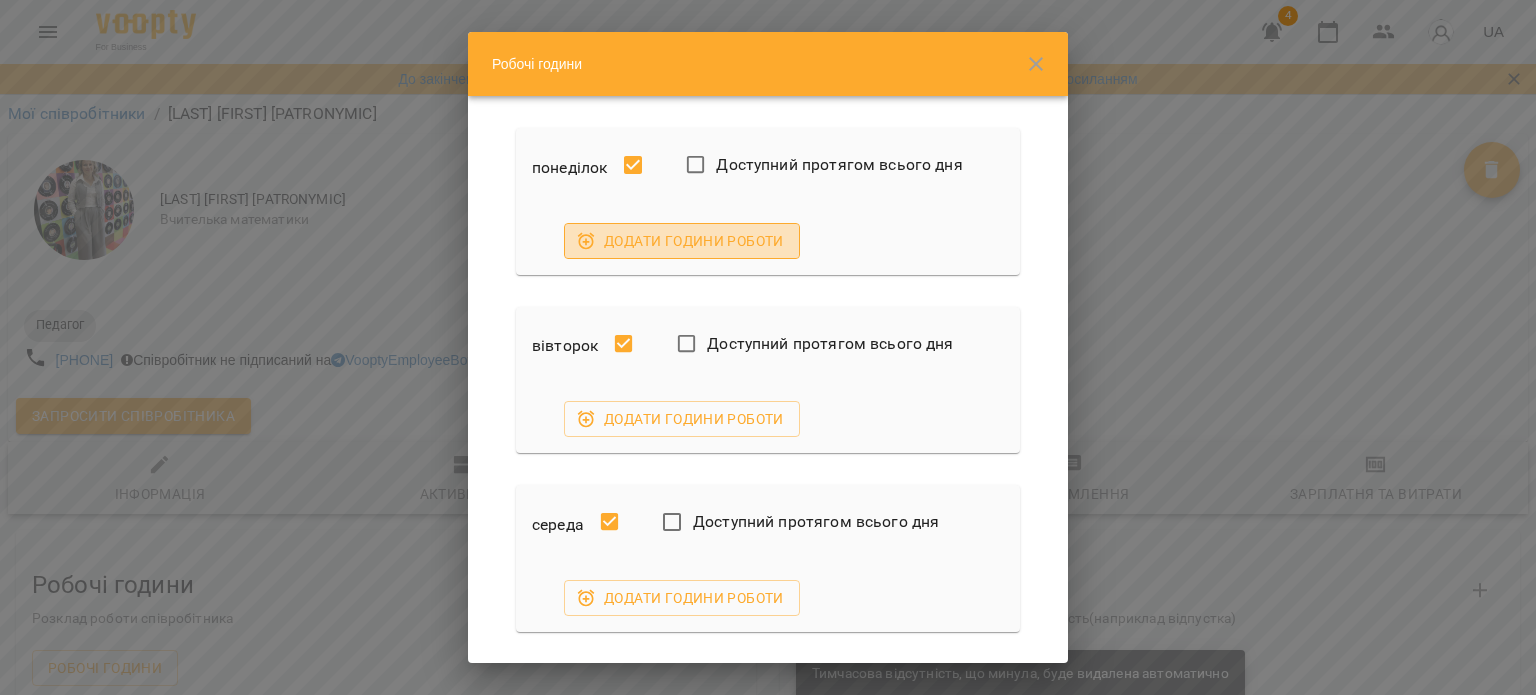 click on "Додати години роботи" at bounding box center (682, 241) 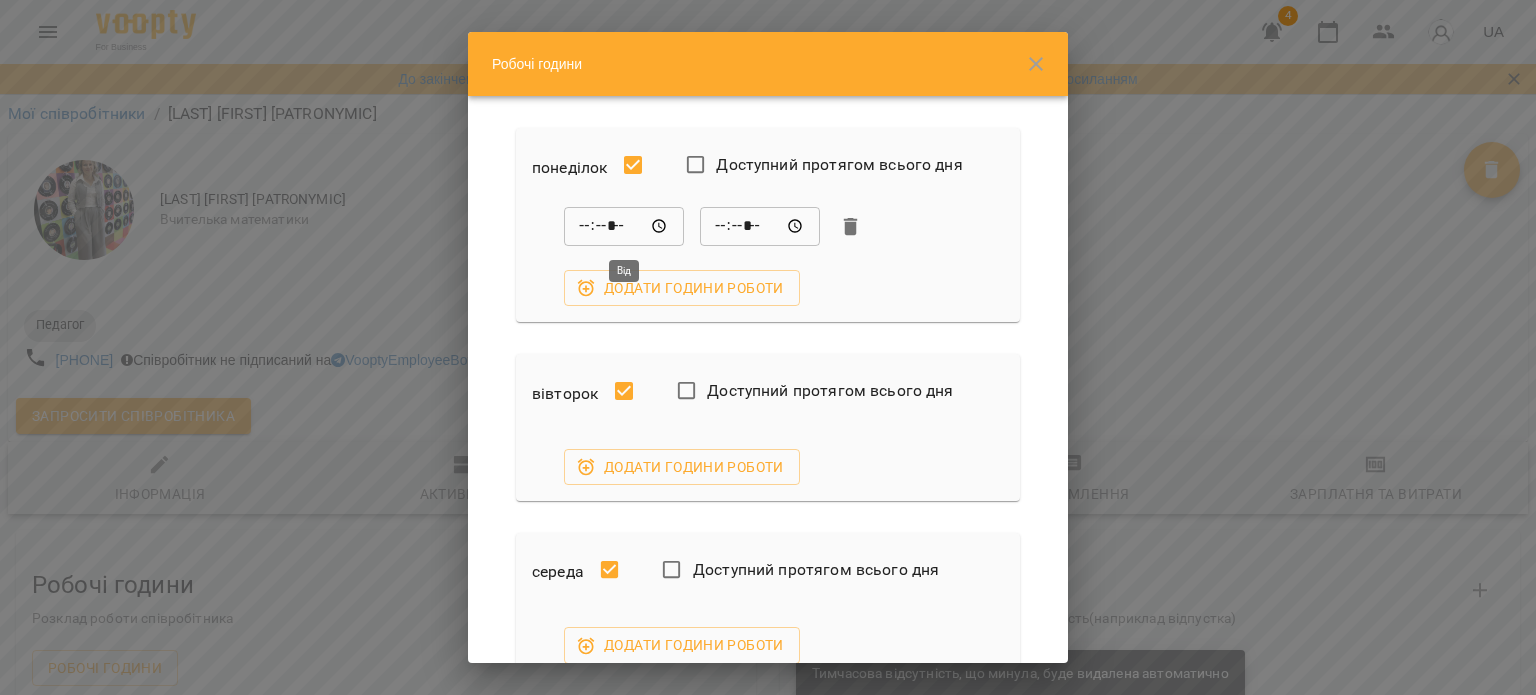 click on "*****" at bounding box center [624, 227] 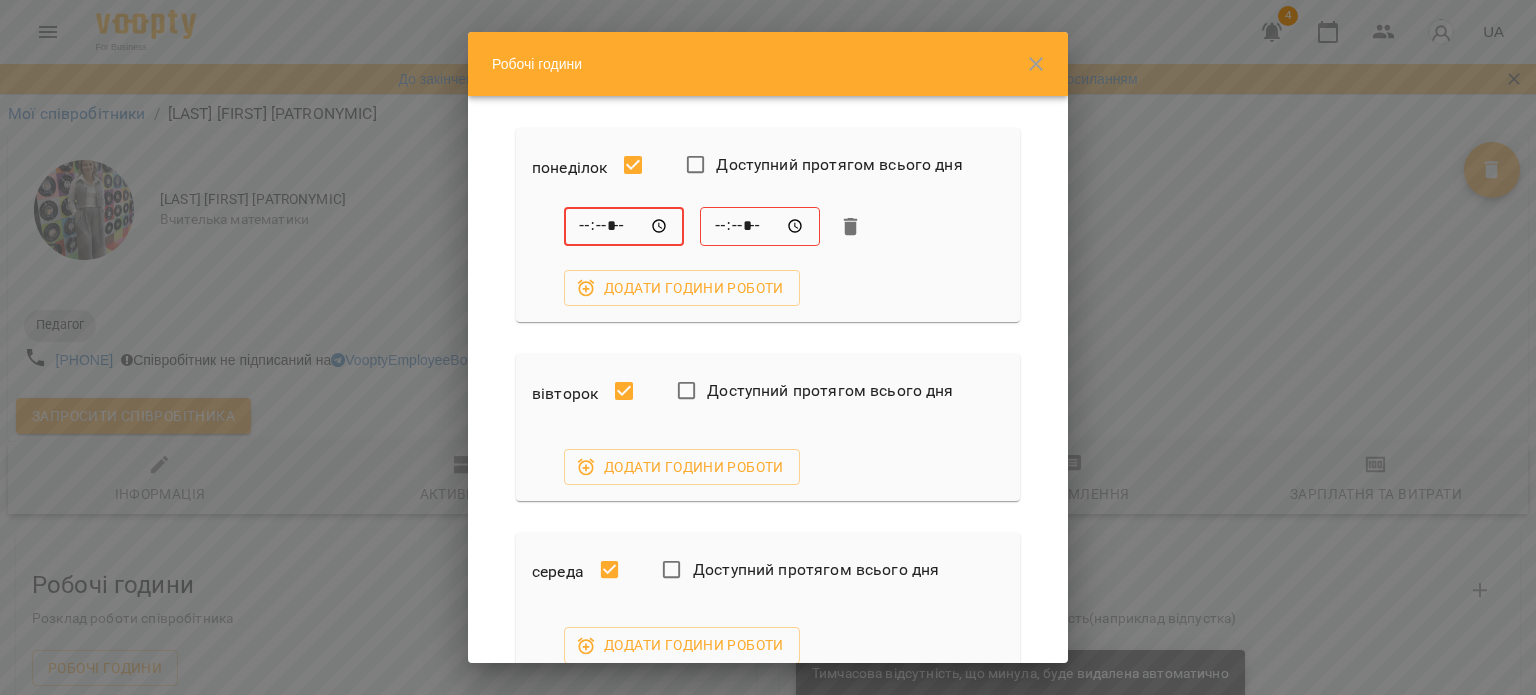 type on "*****" 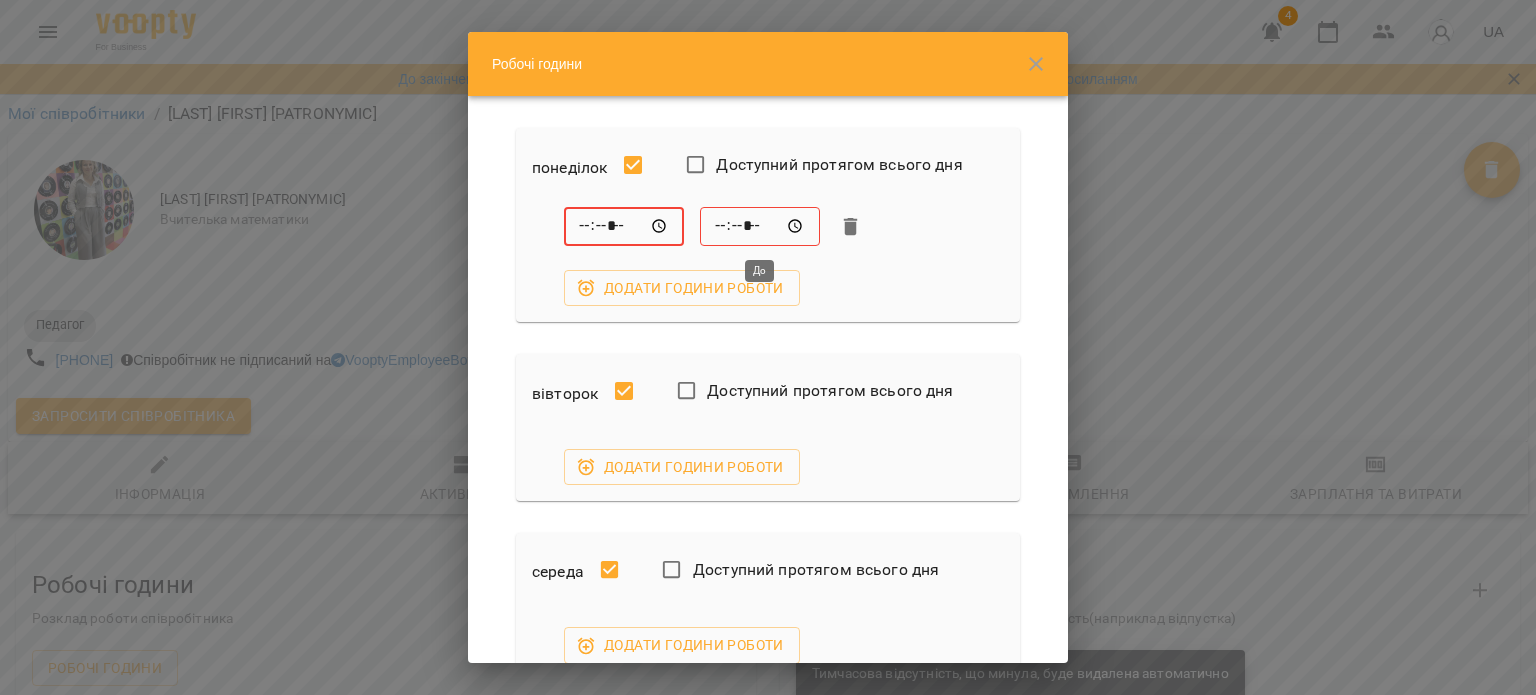 click on "*****" at bounding box center (760, 227) 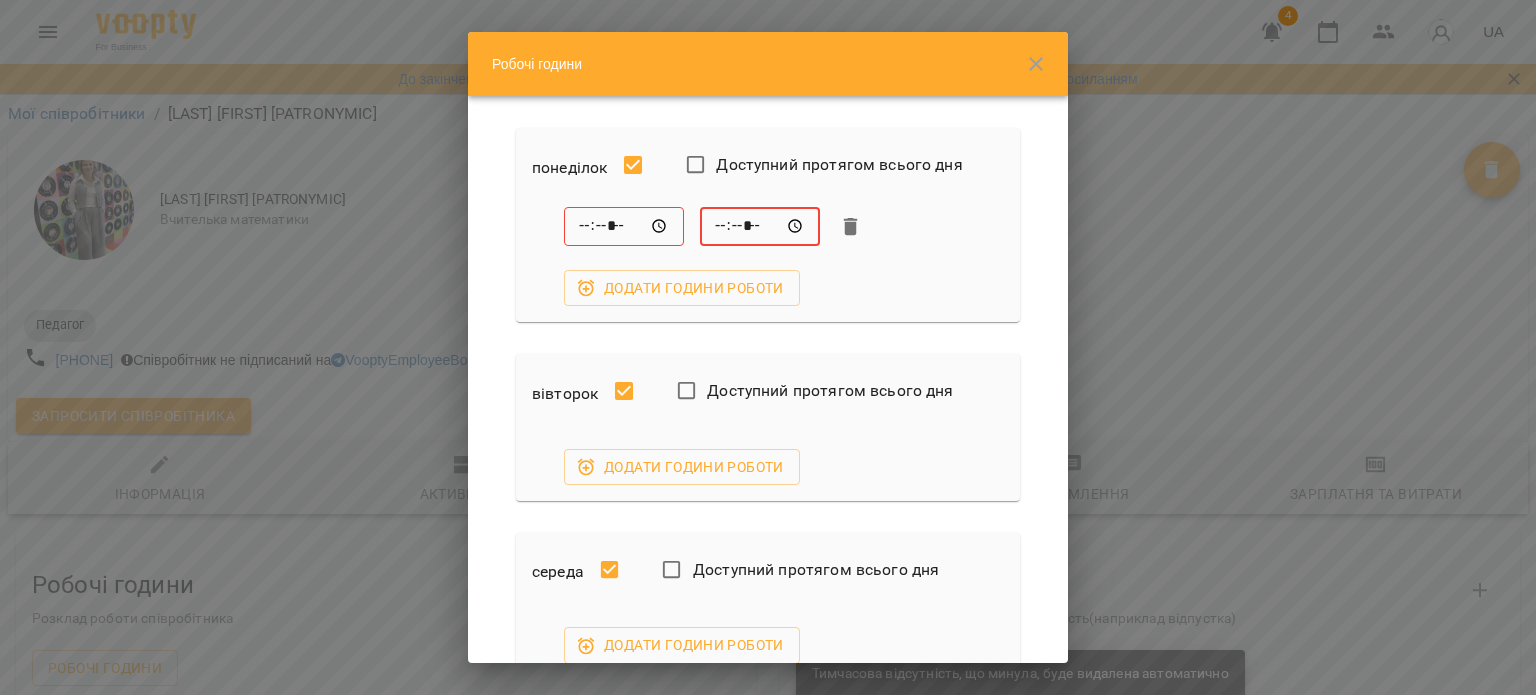type on "*****" 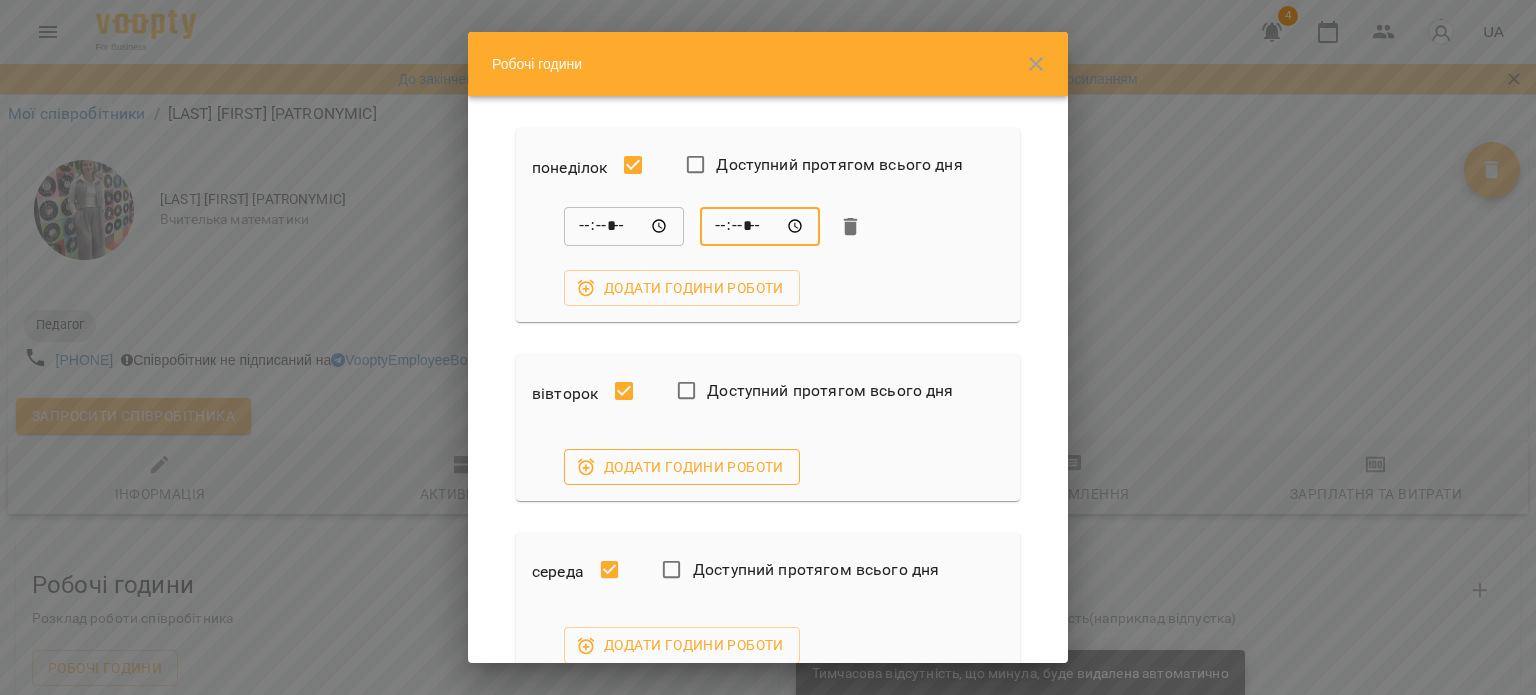 click on "Додати години роботи" at bounding box center (682, 467) 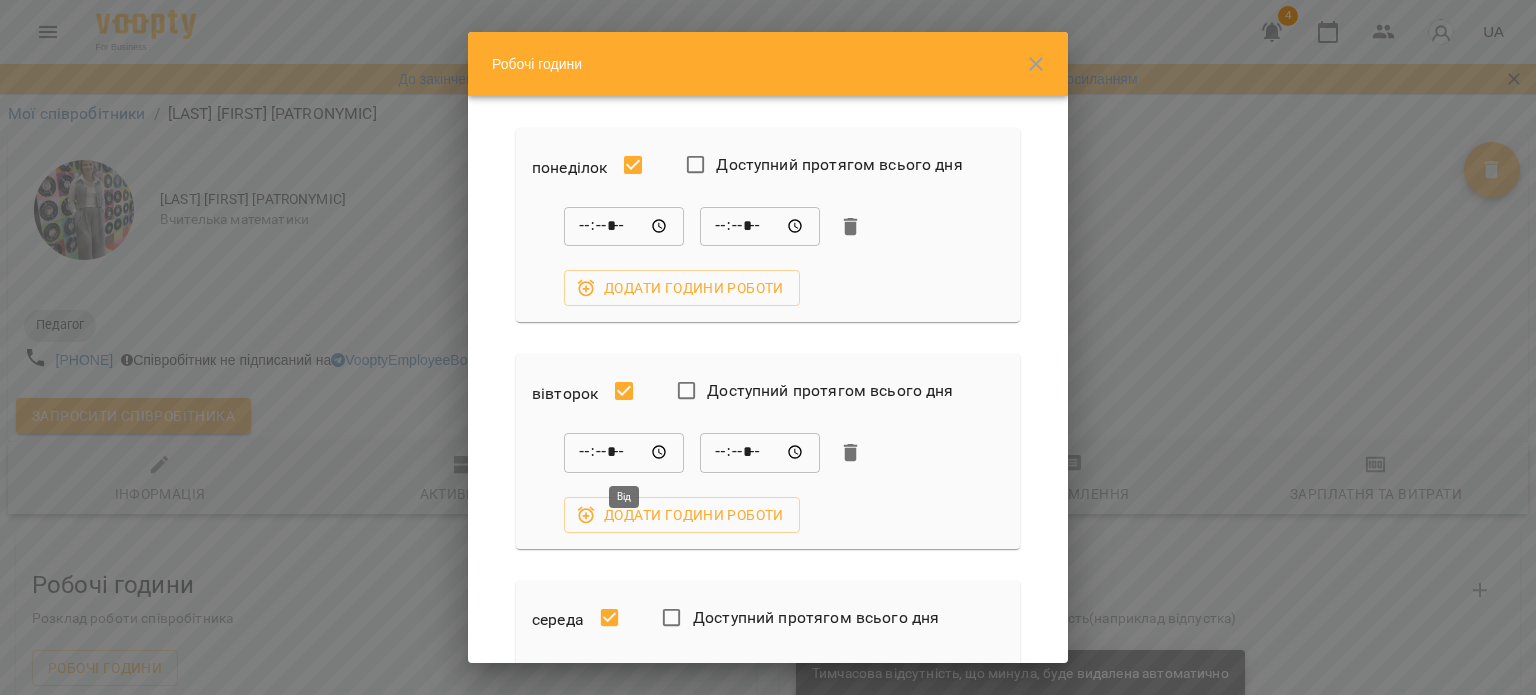 click on "*****" at bounding box center [624, 453] 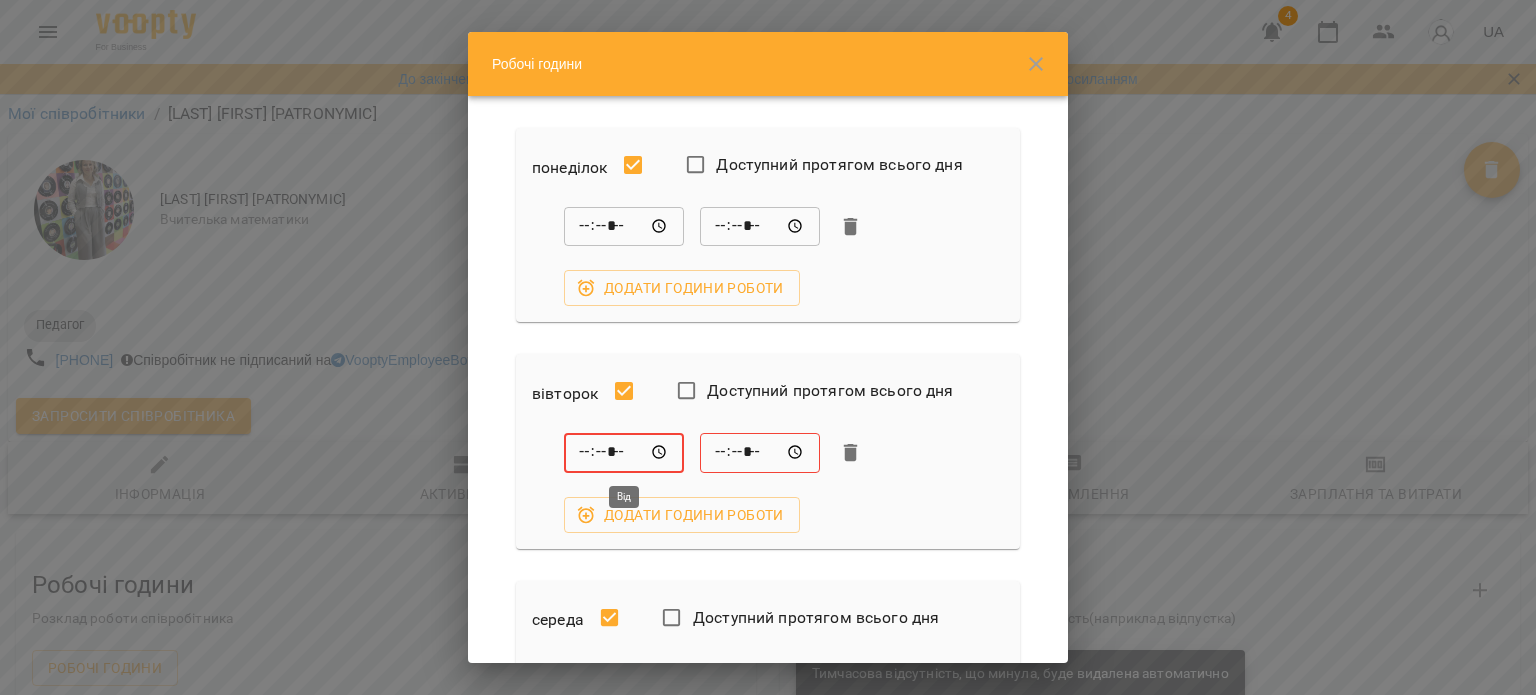 click on "*****" at bounding box center (624, 453) 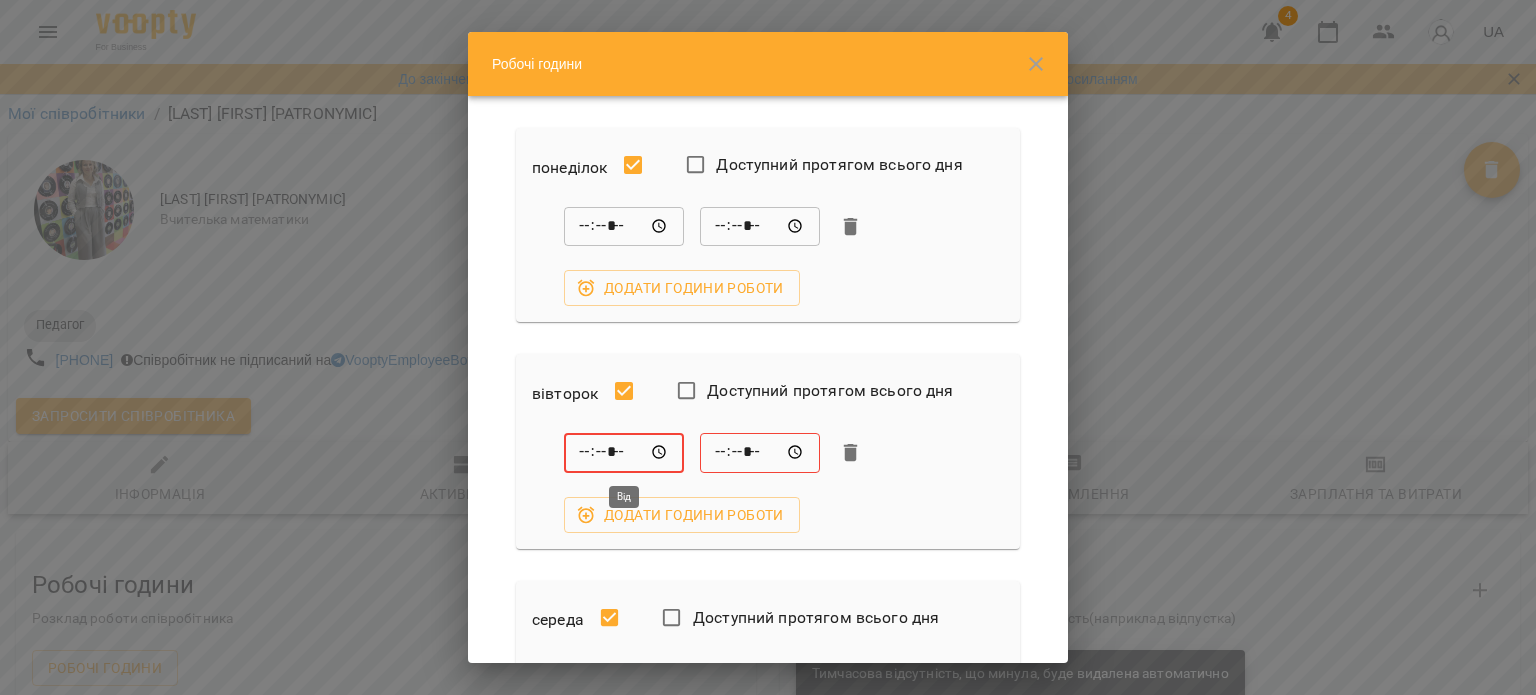 type on "*****" 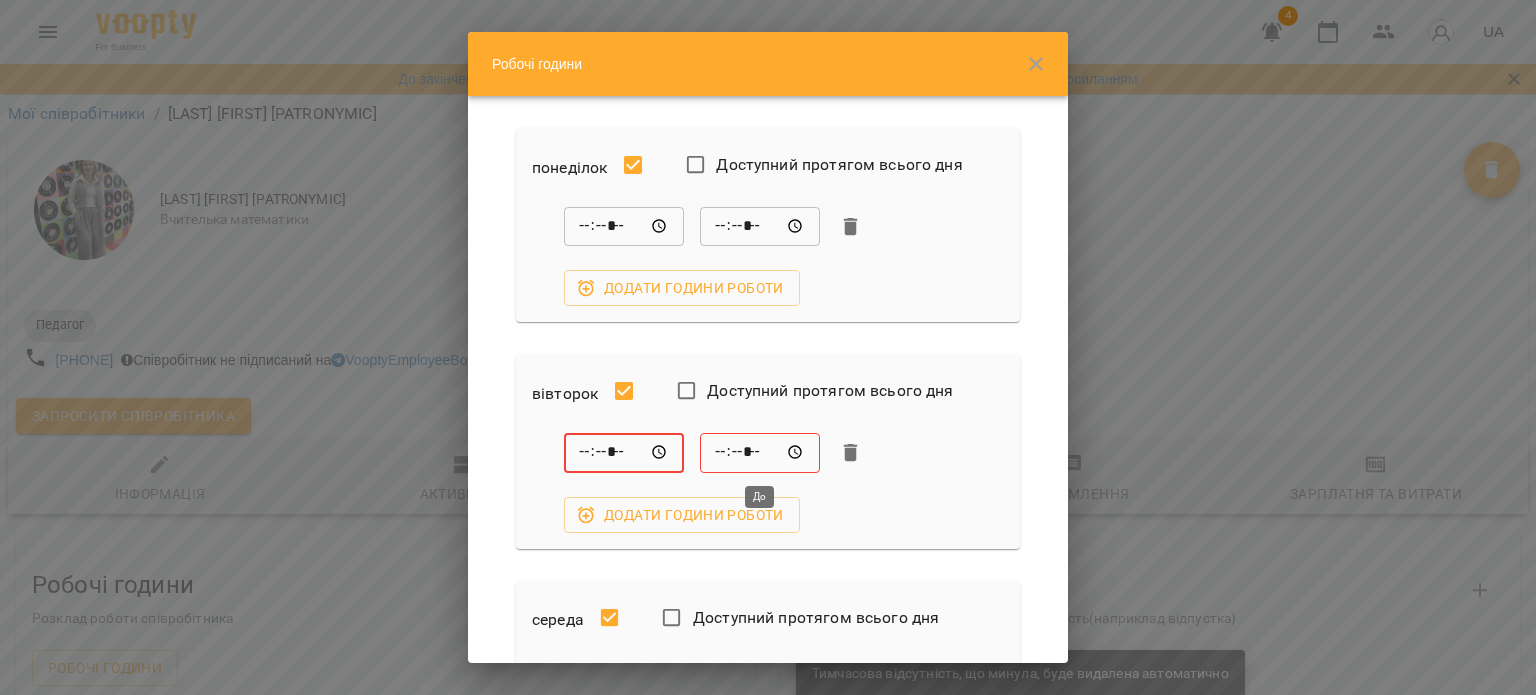 click on "*****" at bounding box center (760, 453) 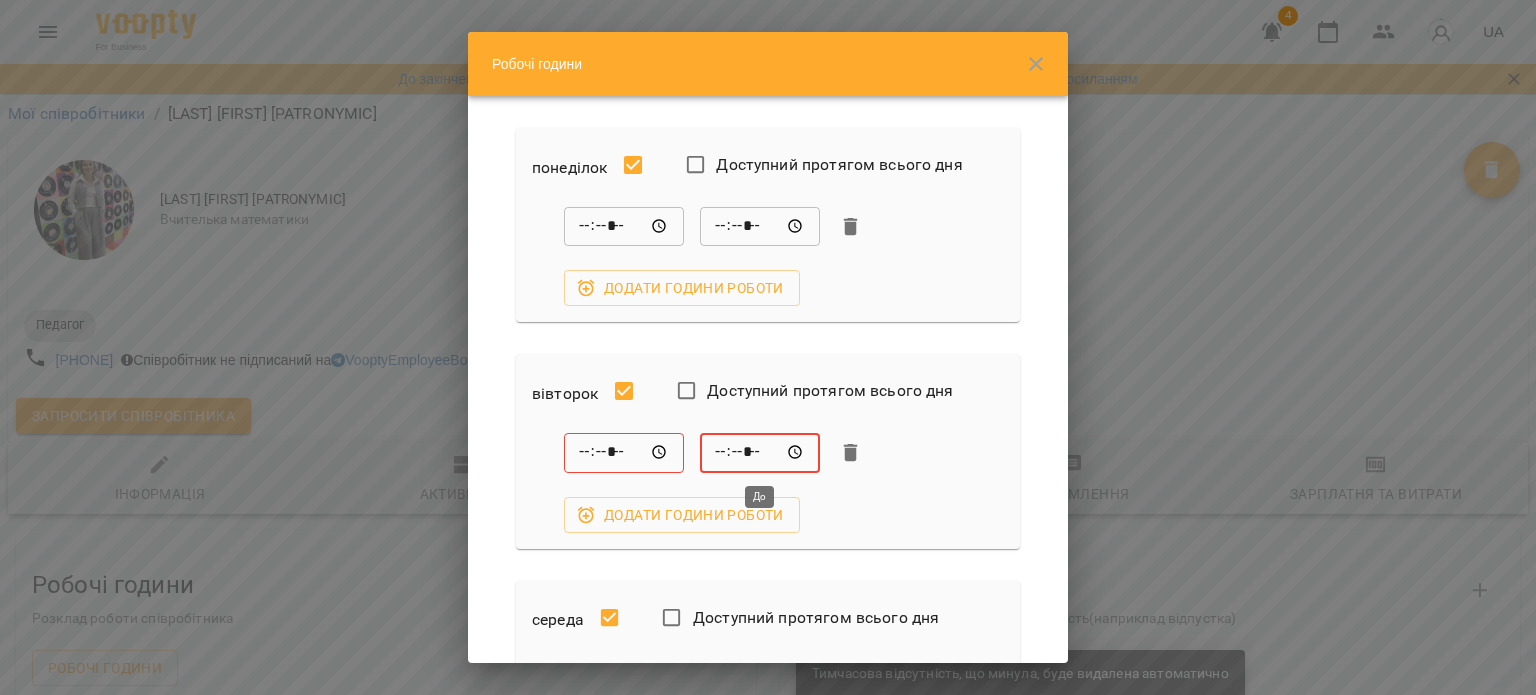 type on "*****" 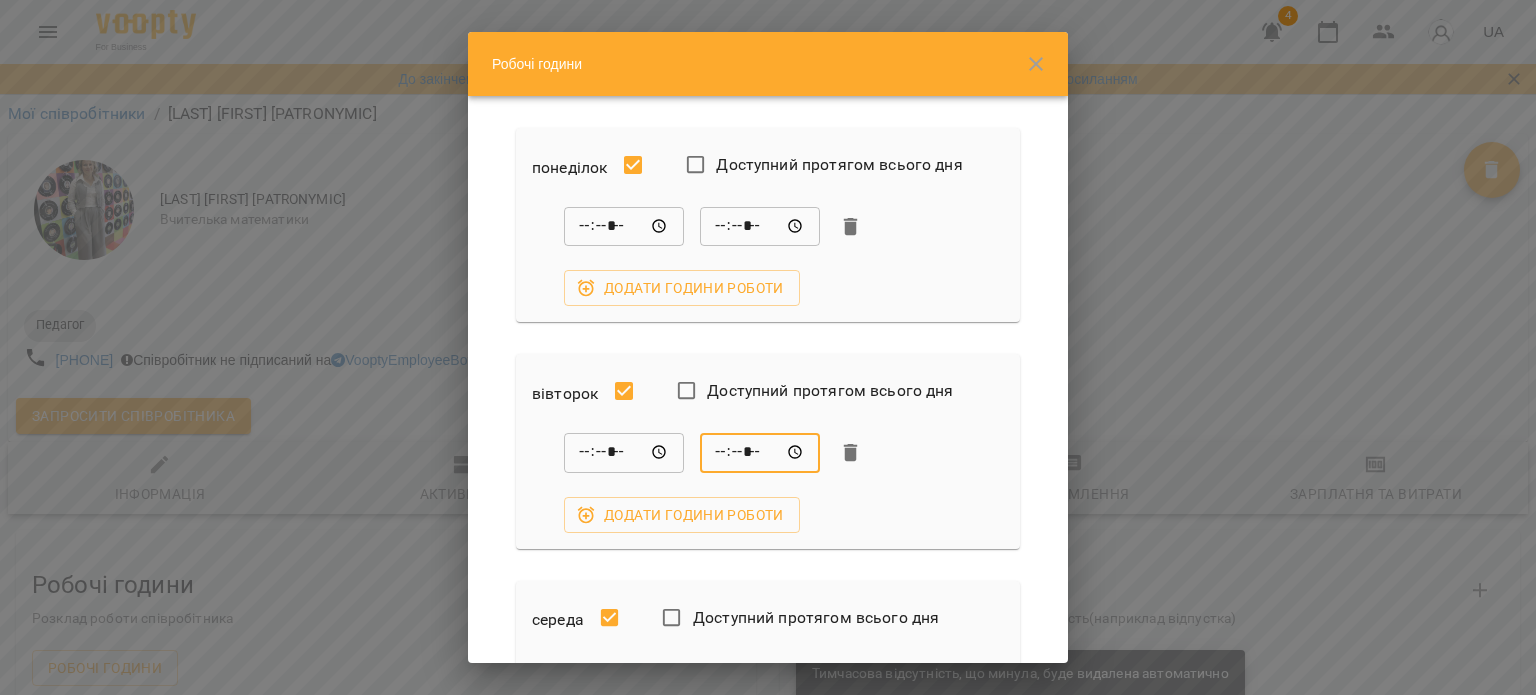 scroll, scrollTop: 300, scrollLeft: 0, axis: vertical 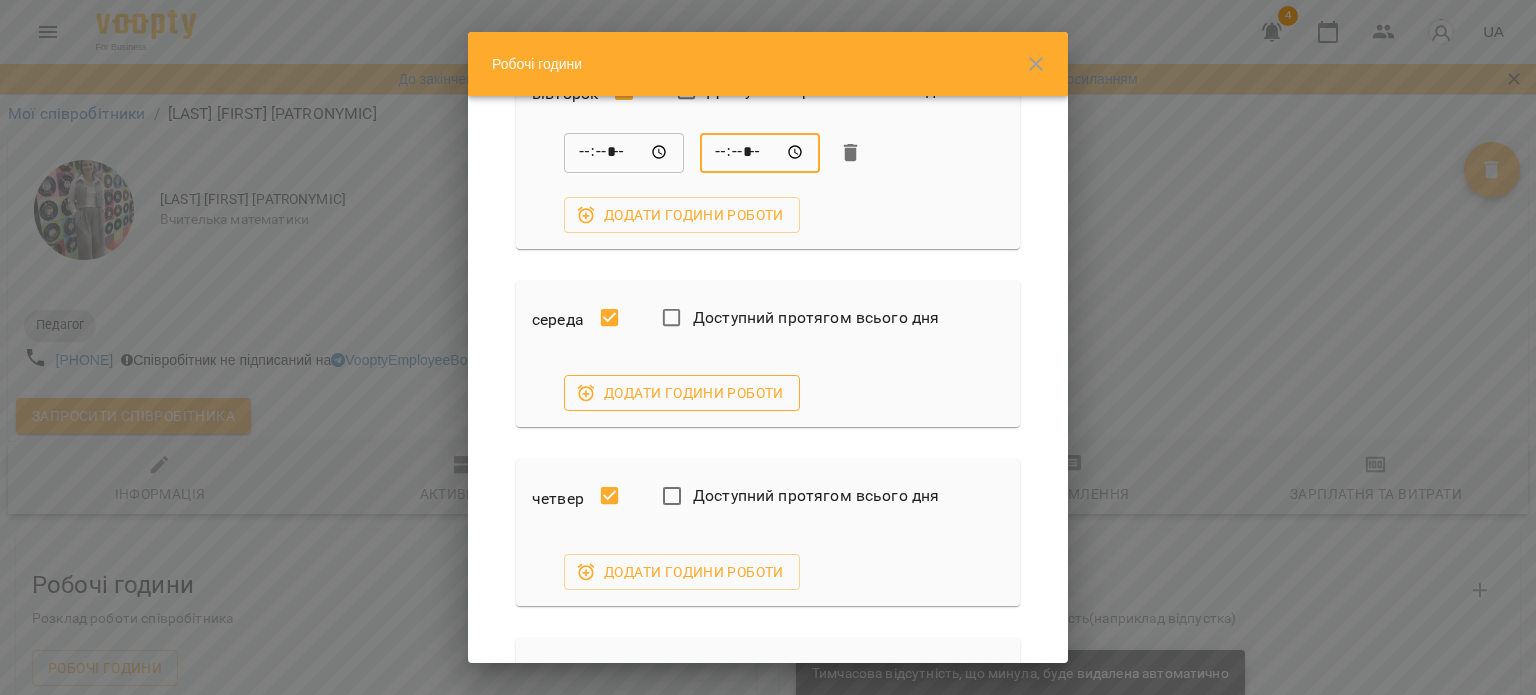 click on "Додати години роботи" at bounding box center (682, 393) 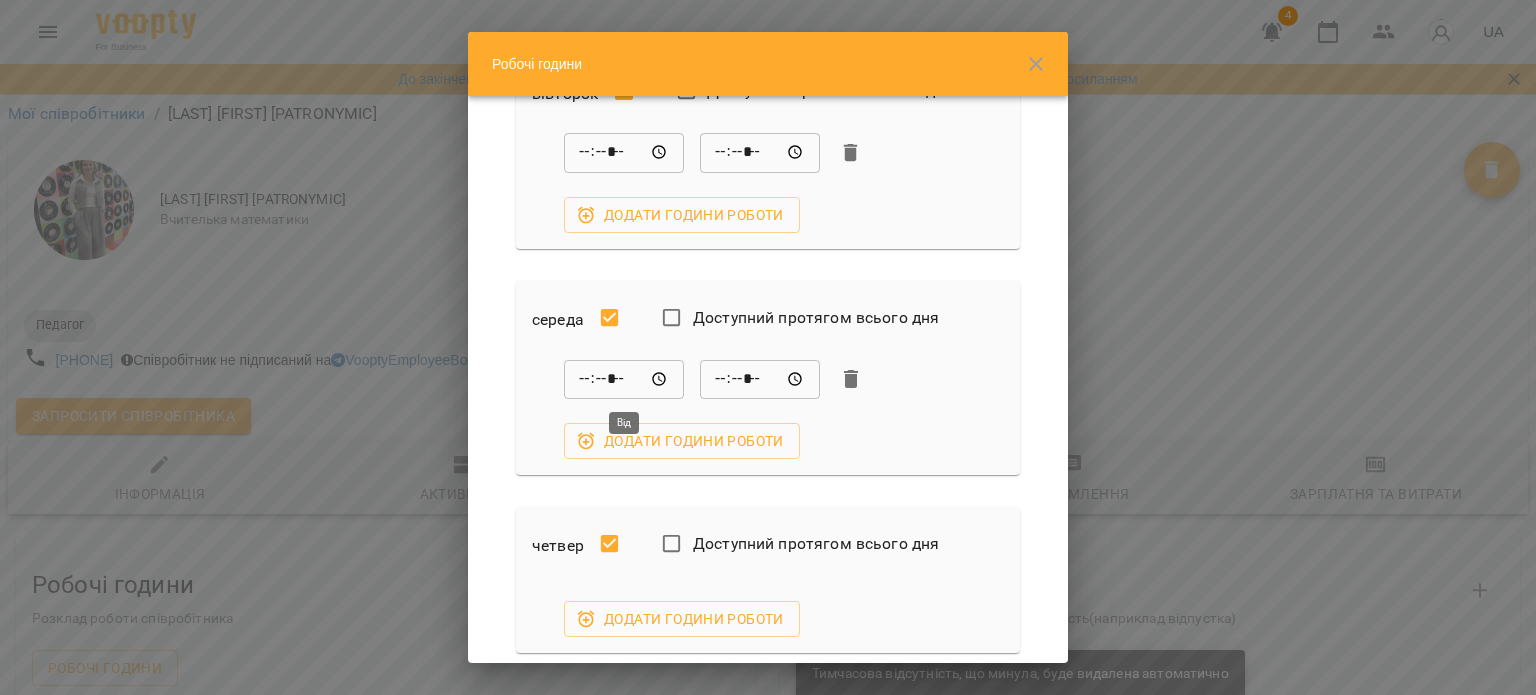 click on "*****" at bounding box center [624, 379] 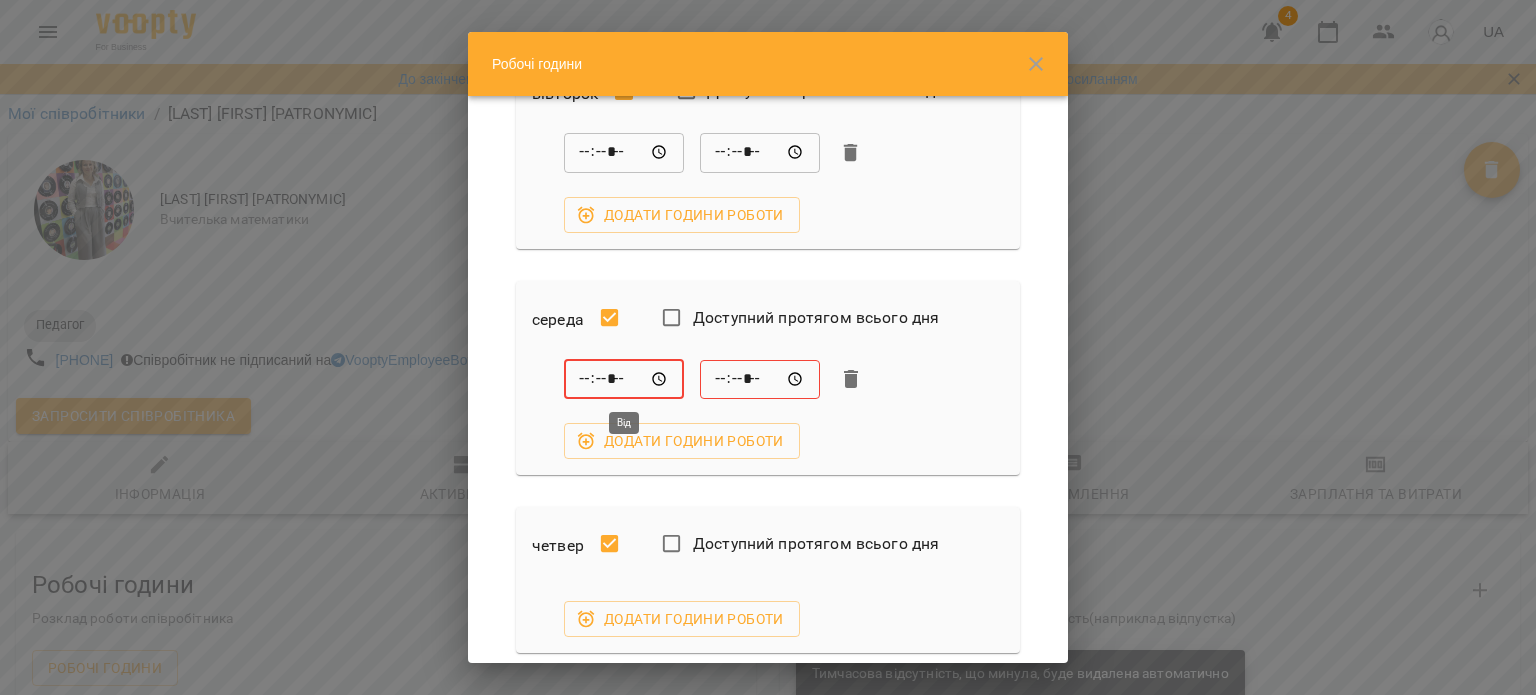 type on "*****" 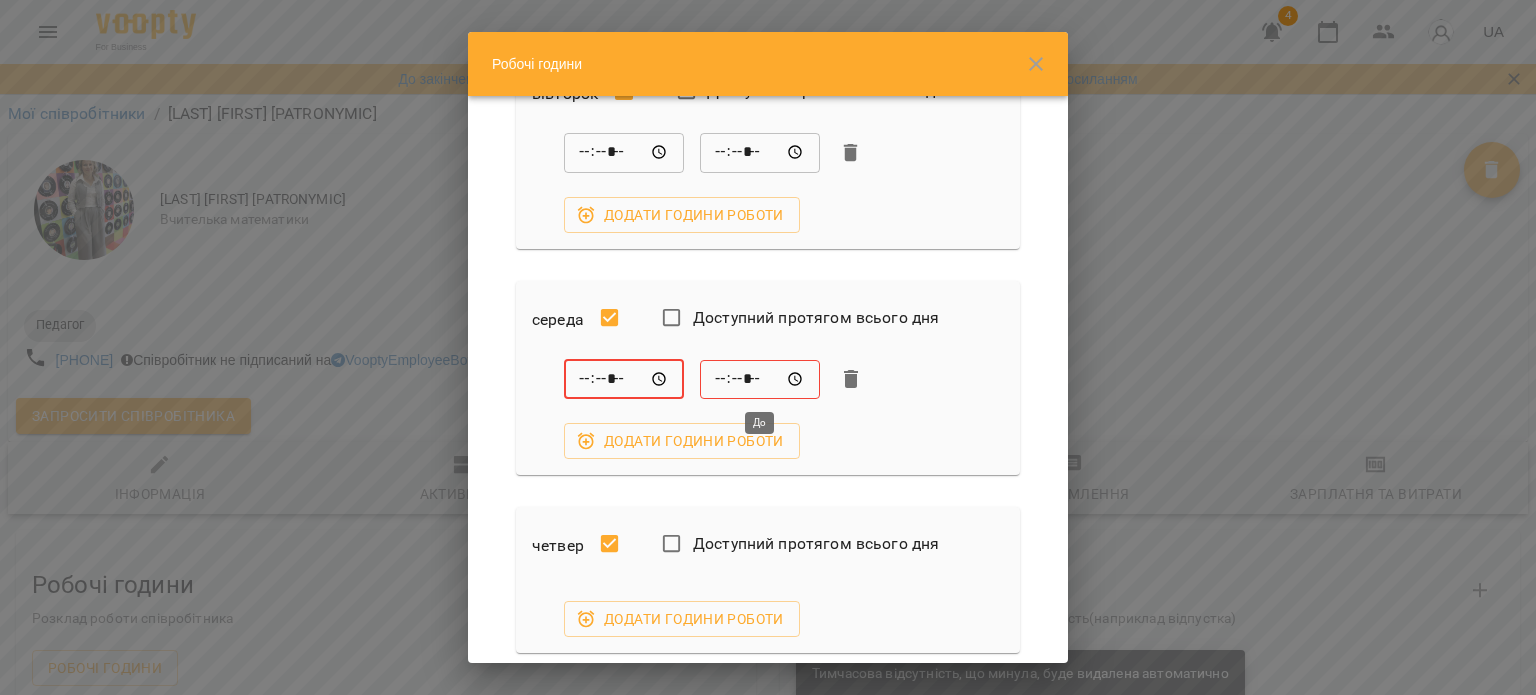 click on "*****" at bounding box center (760, 379) 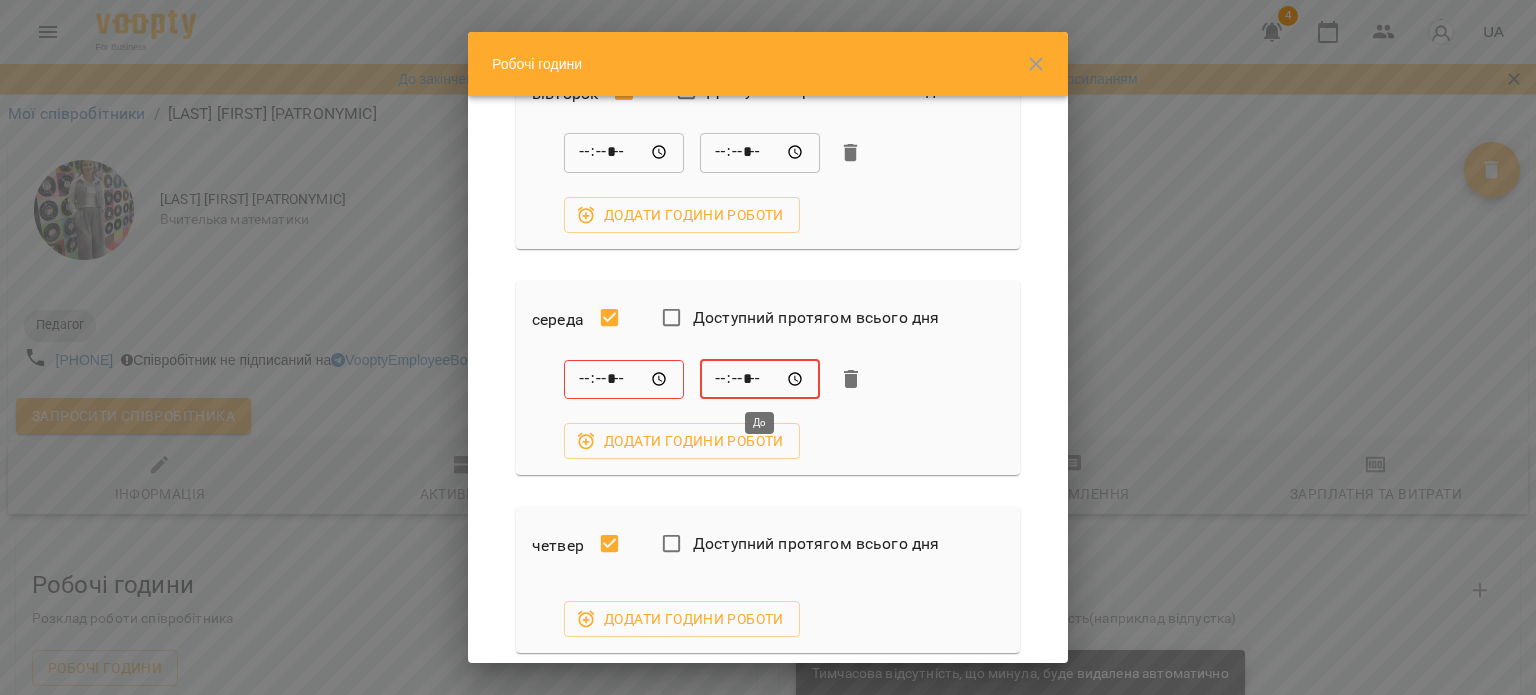 type on "*****" 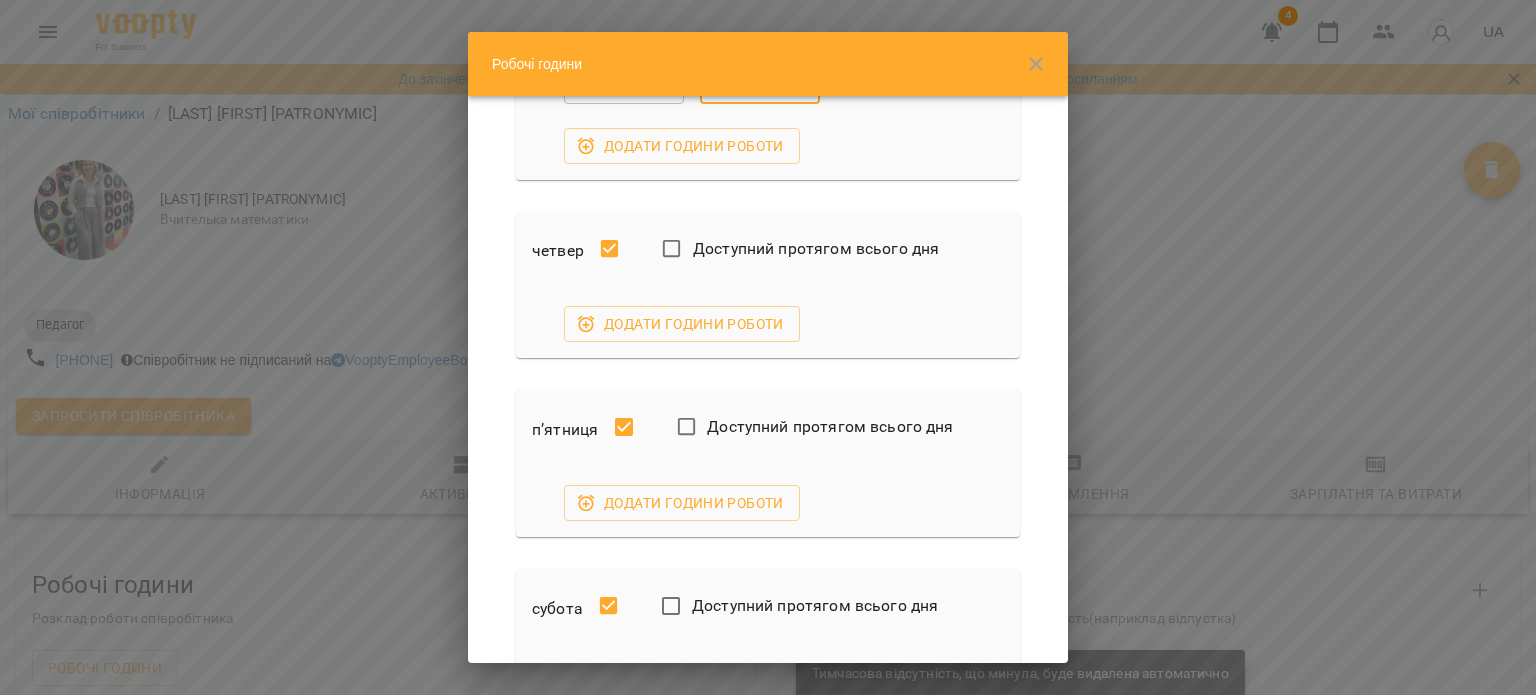 scroll, scrollTop: 600, scrollLeft: 0, axis: vertical 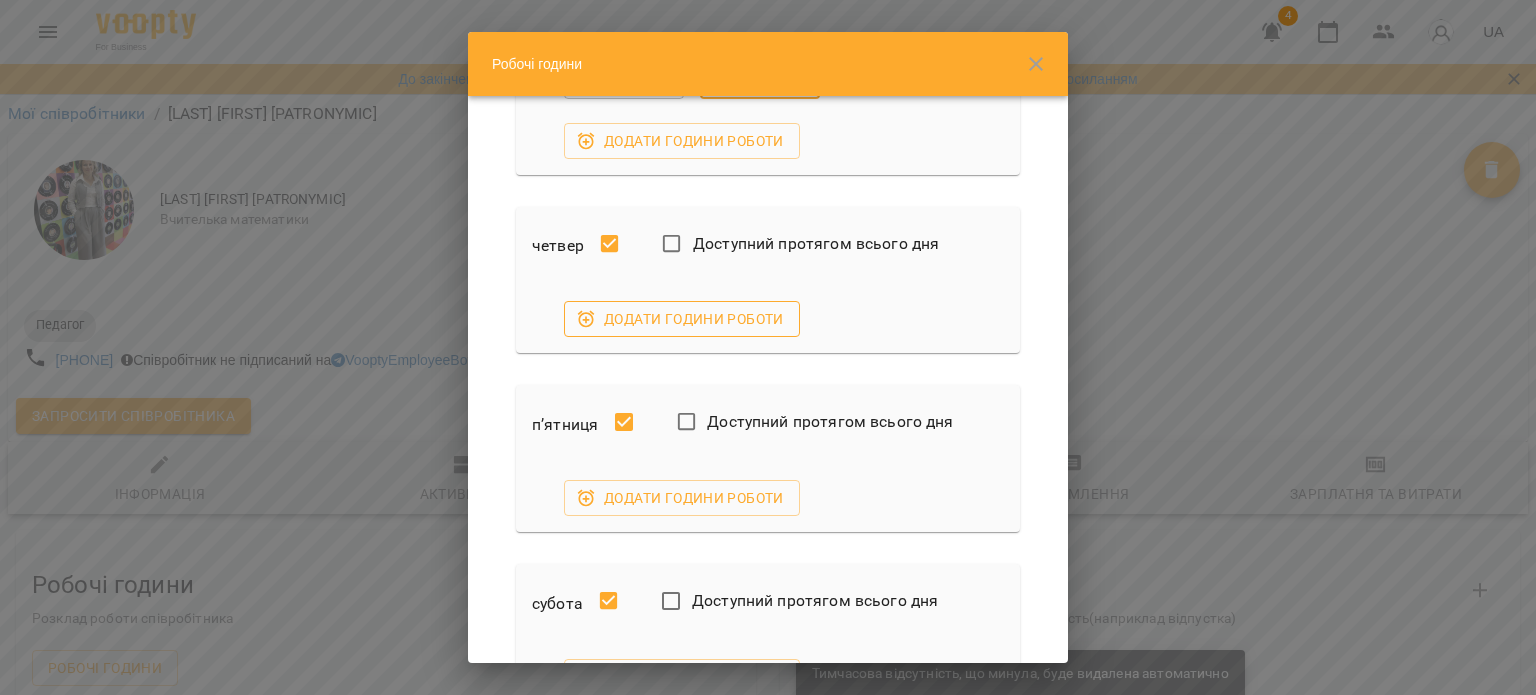 click on "Додати години роботи" at bounding box center (682, 319) 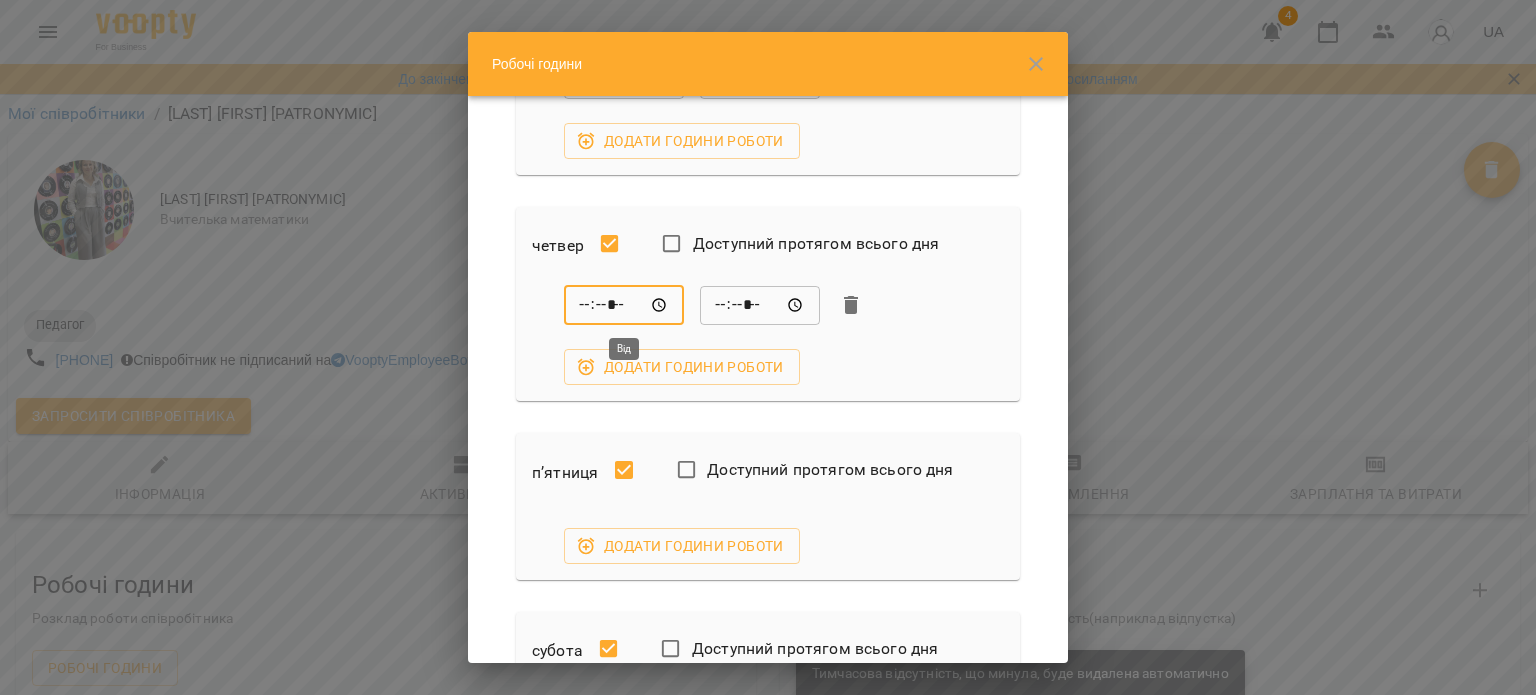 click on "*****" at bounding box center (624, 305) 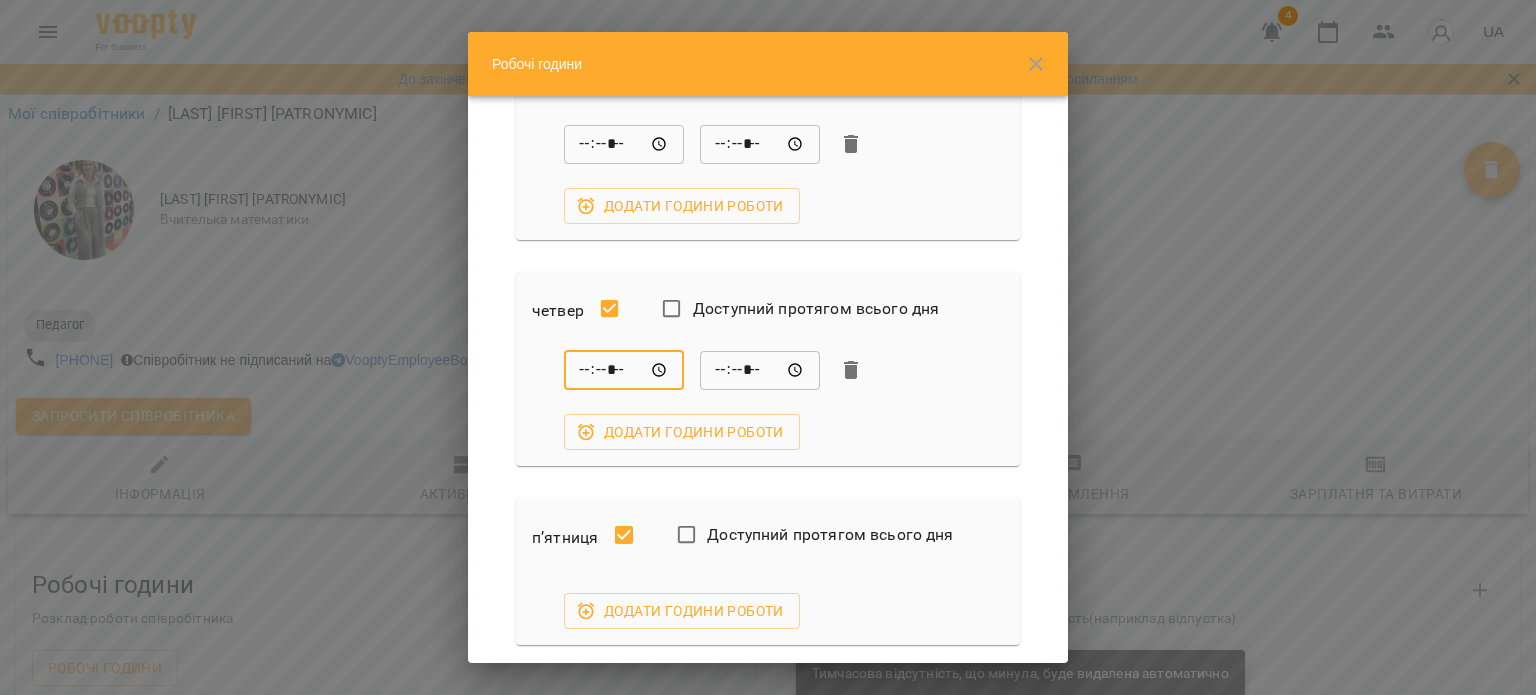 scroll, scrollTop: 500, scrollLeft: 0, axis: vertical 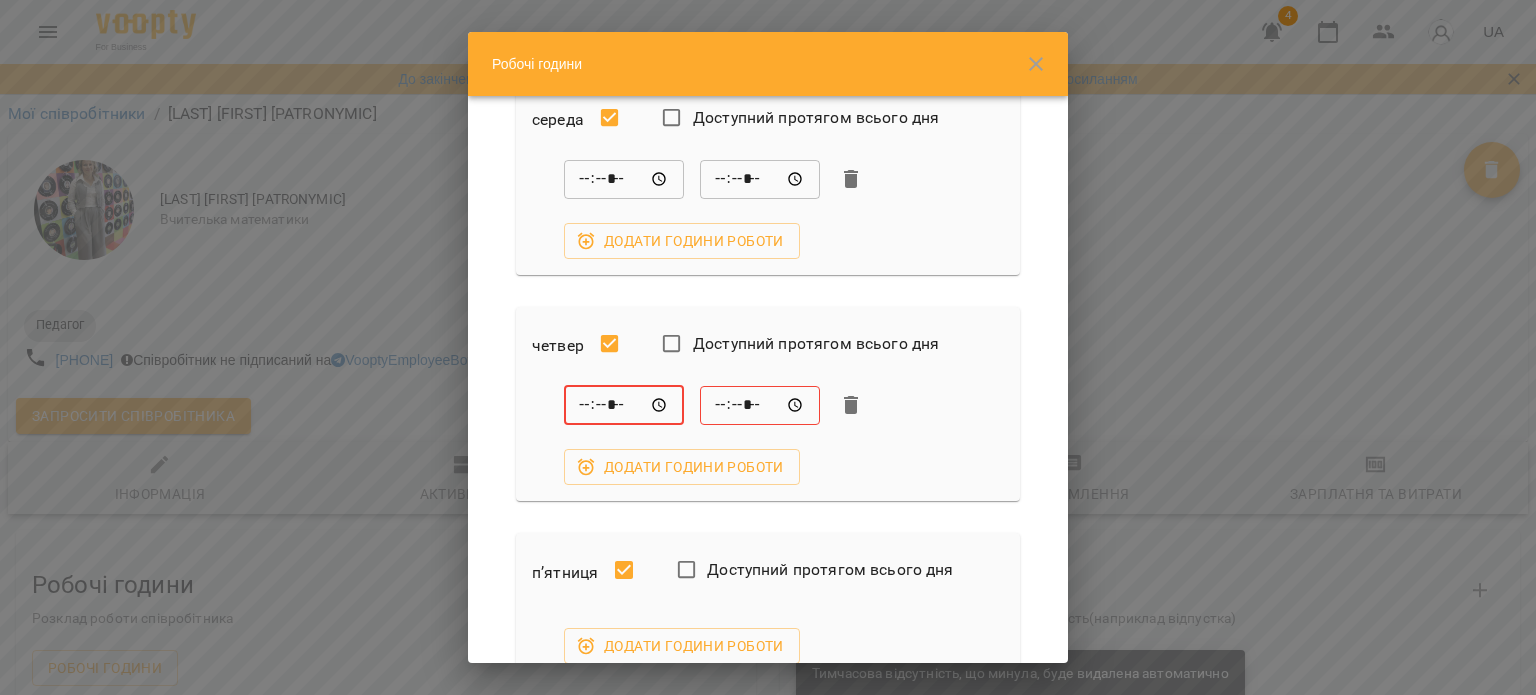 type on "*****" 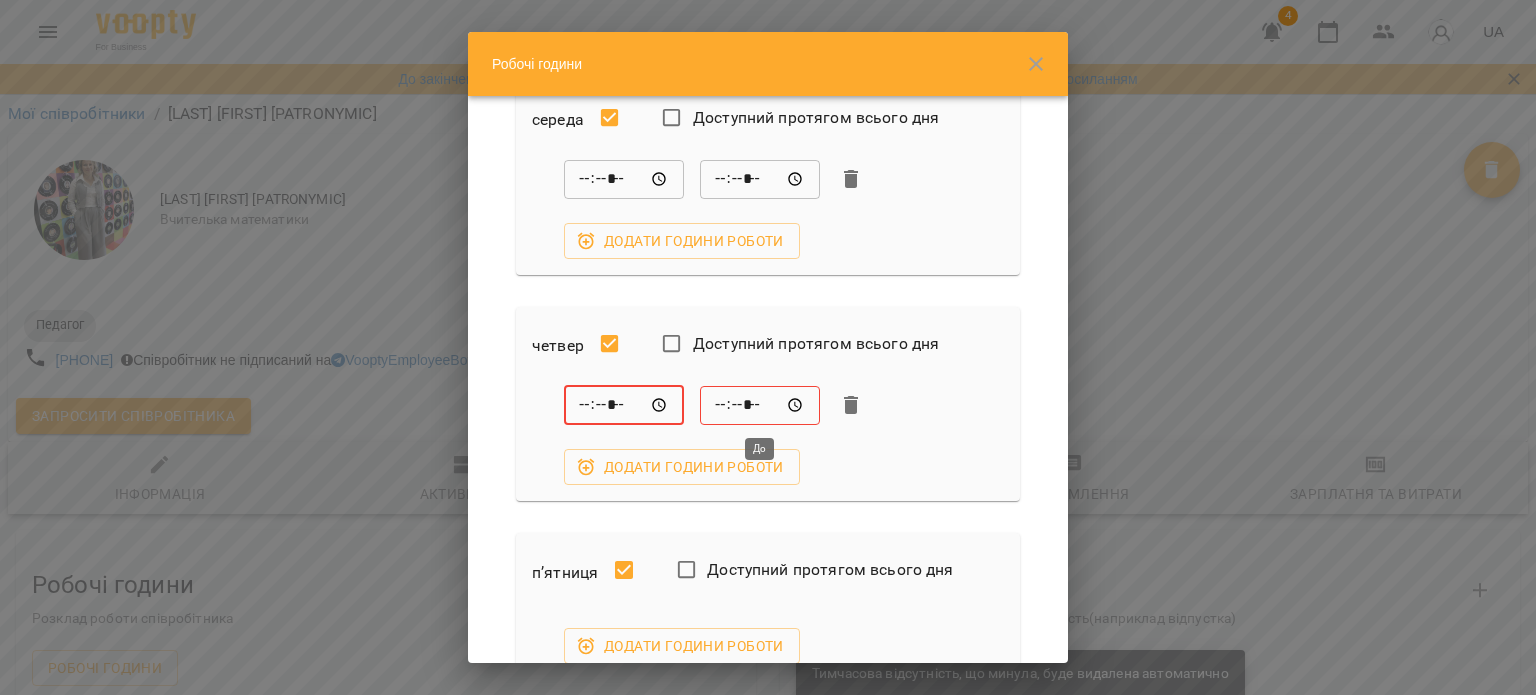 click on "*****" at bounding box center (760, 405) 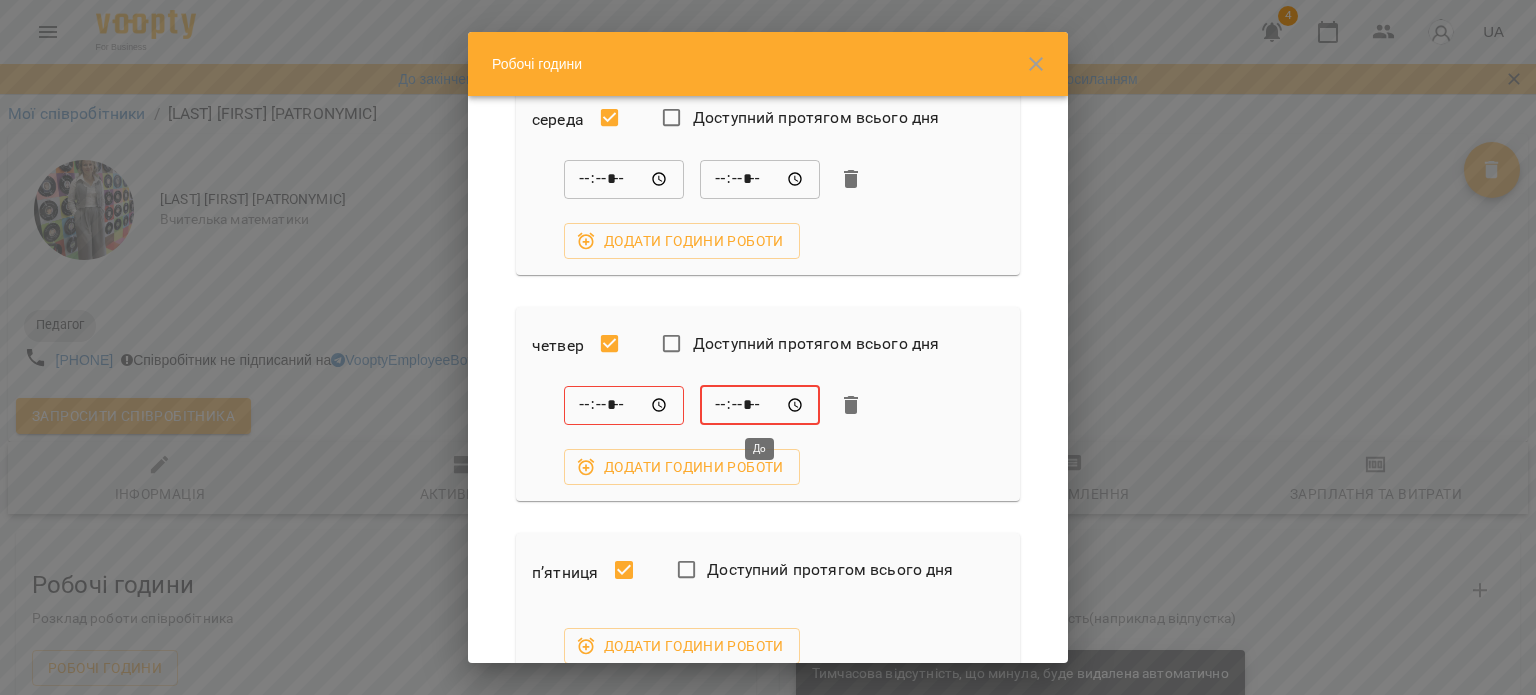 type on "*****" 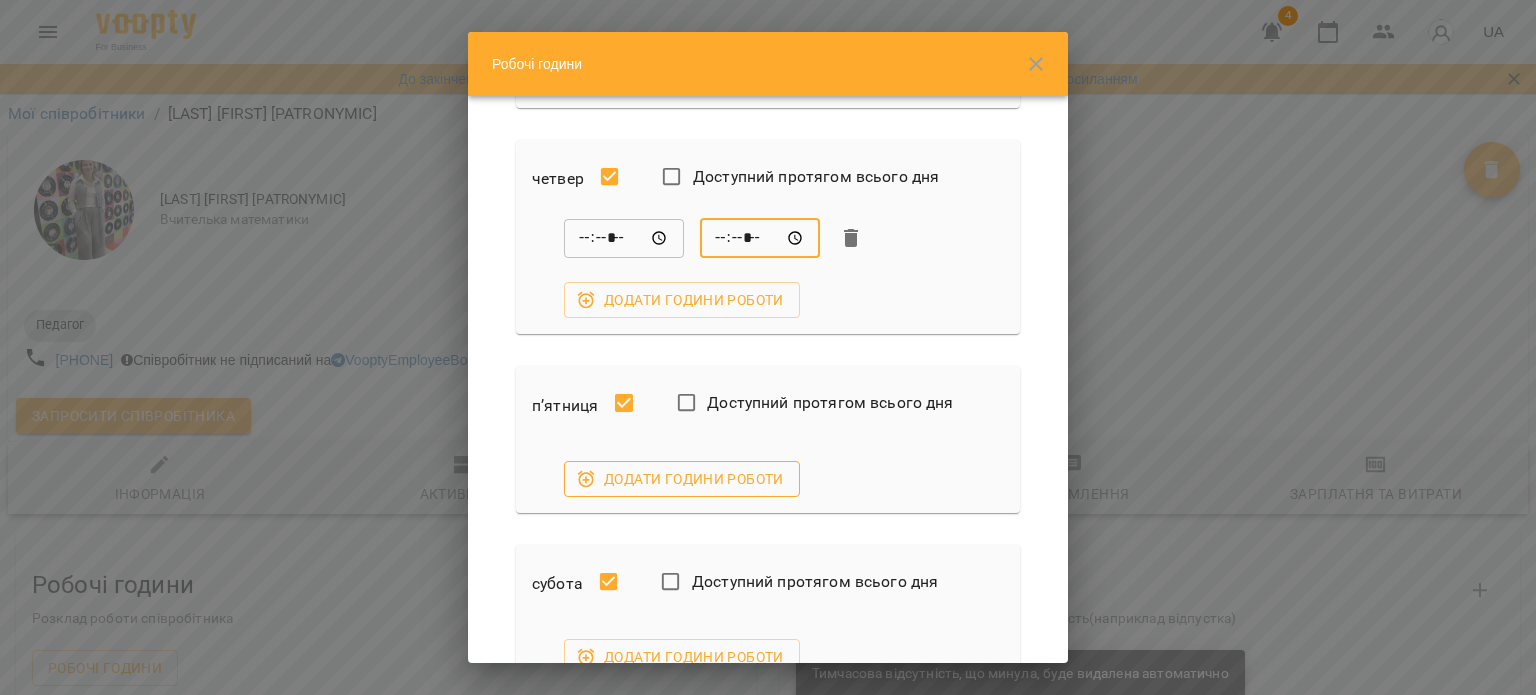scroll, scrollTop: 700, scrollLeft: 0, axis: vertical 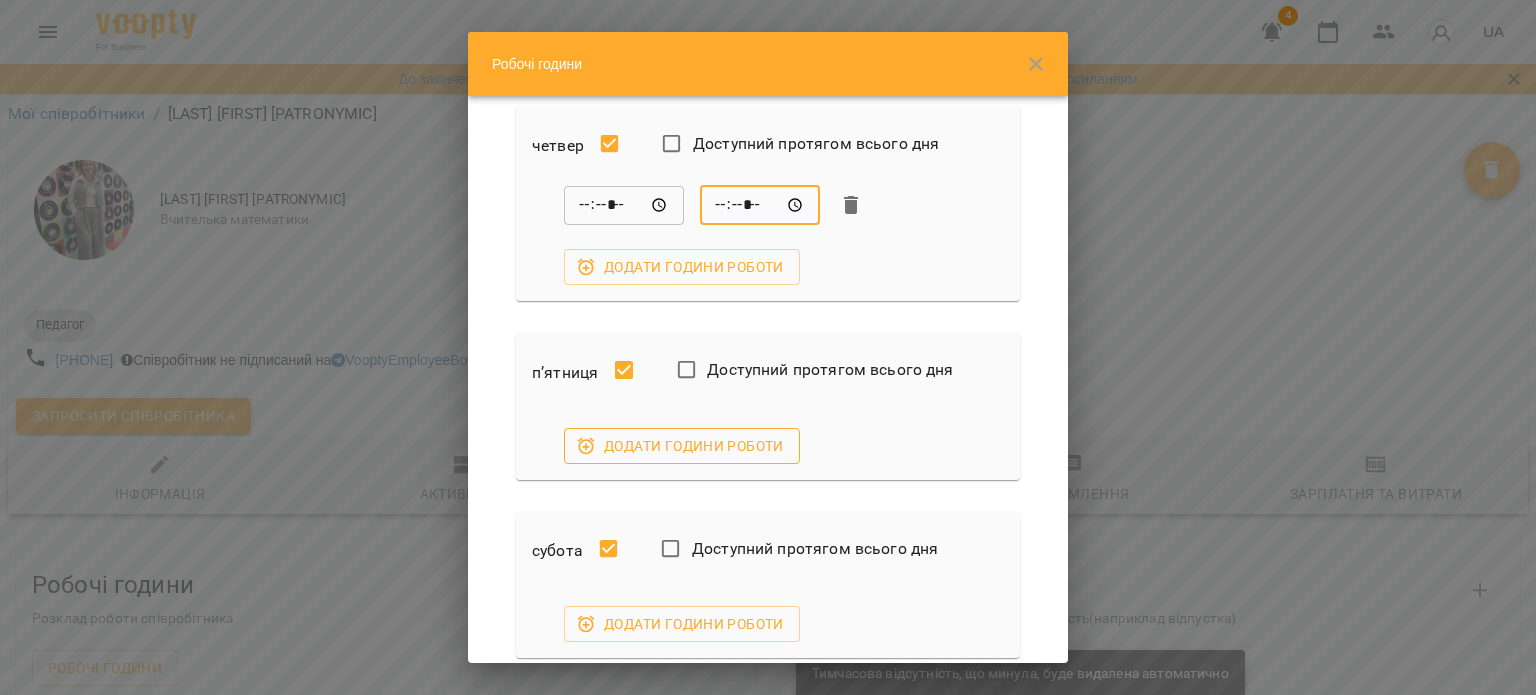 click on "Додати години роботи" at bounding box center (682, 446) 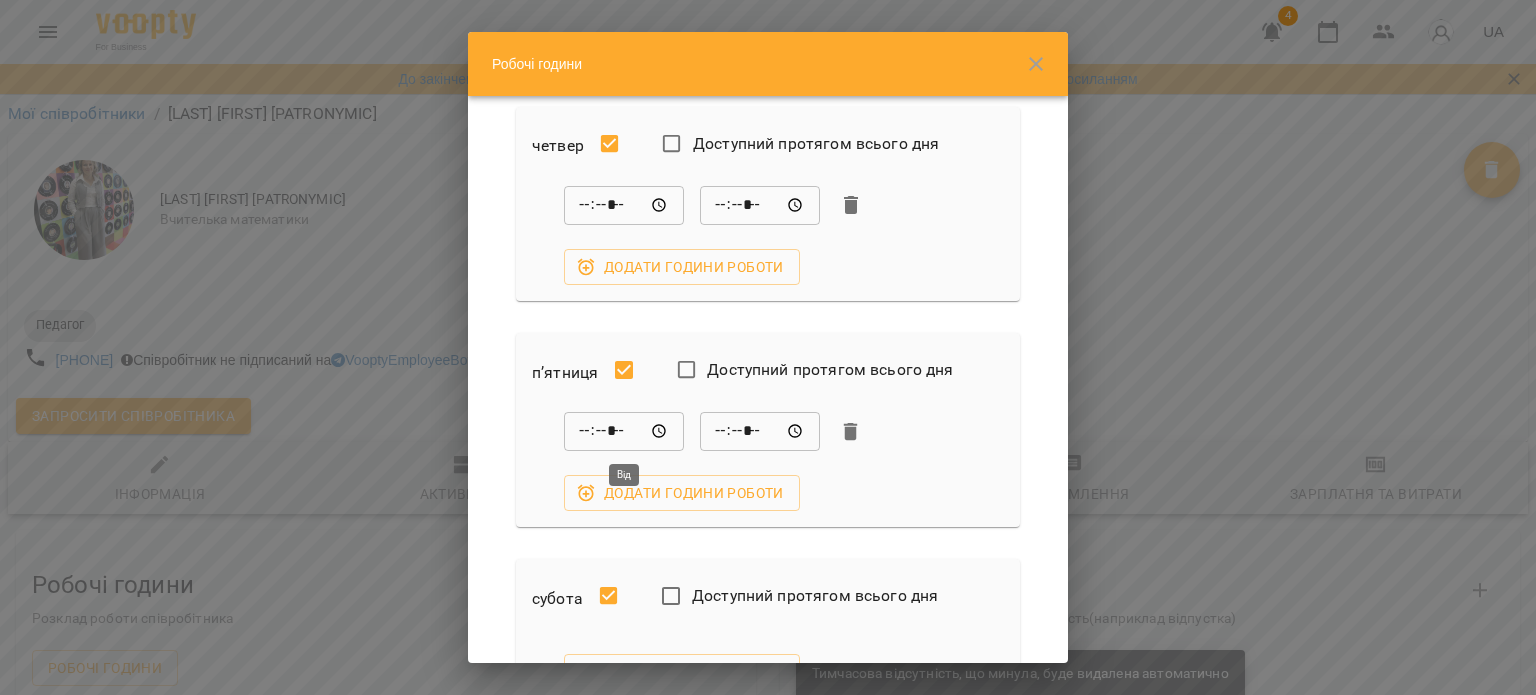 click on "*****" at bounding box center [624, 432] 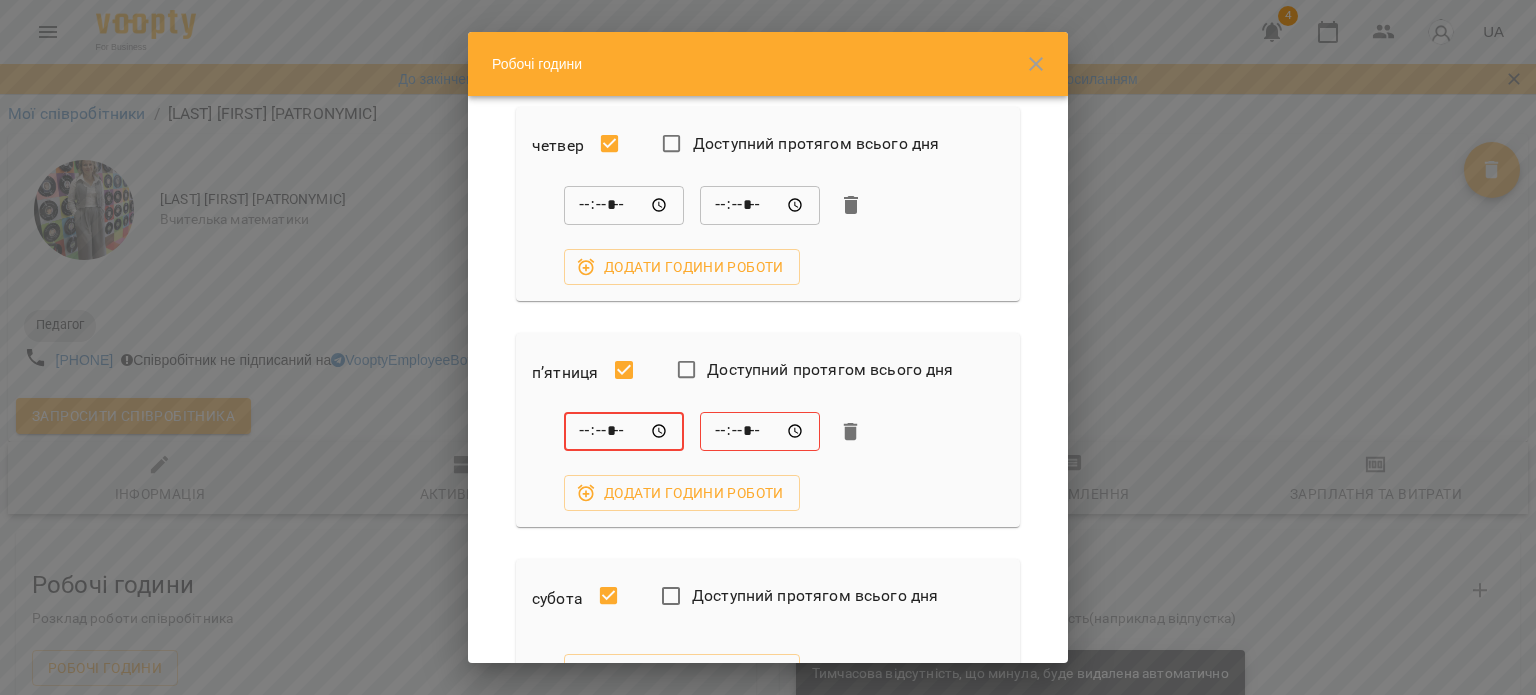 type on "*****" 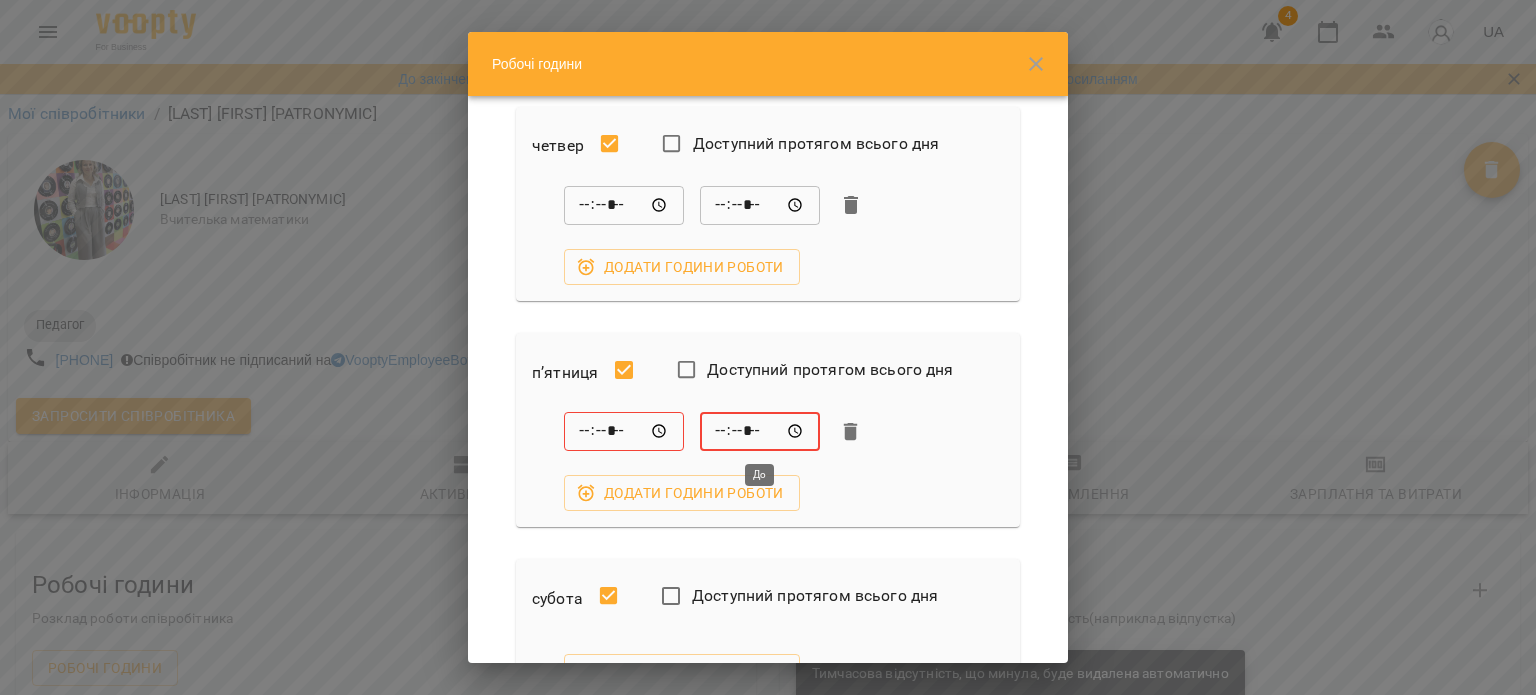 type on "*****" 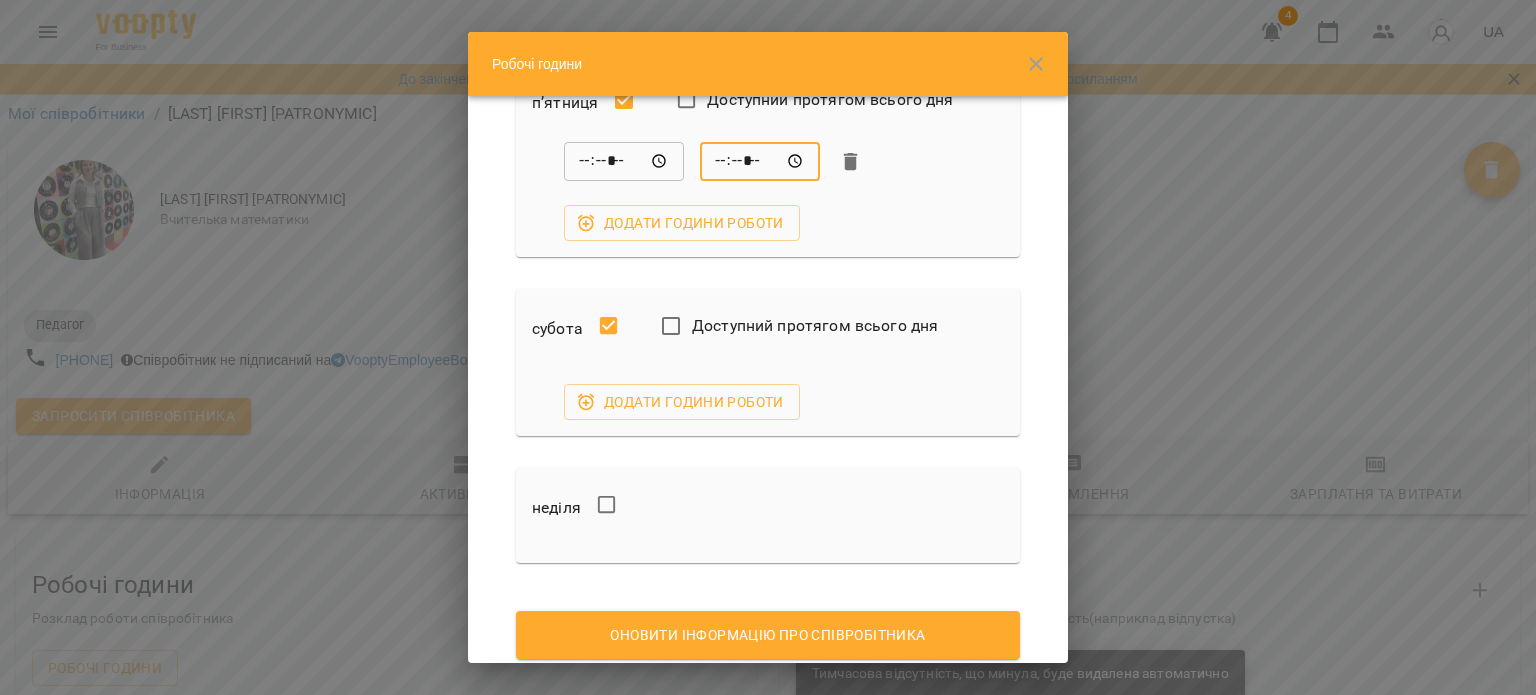 scroll, scrollTop: 1000, scrollLeft: 0, axis: vertical 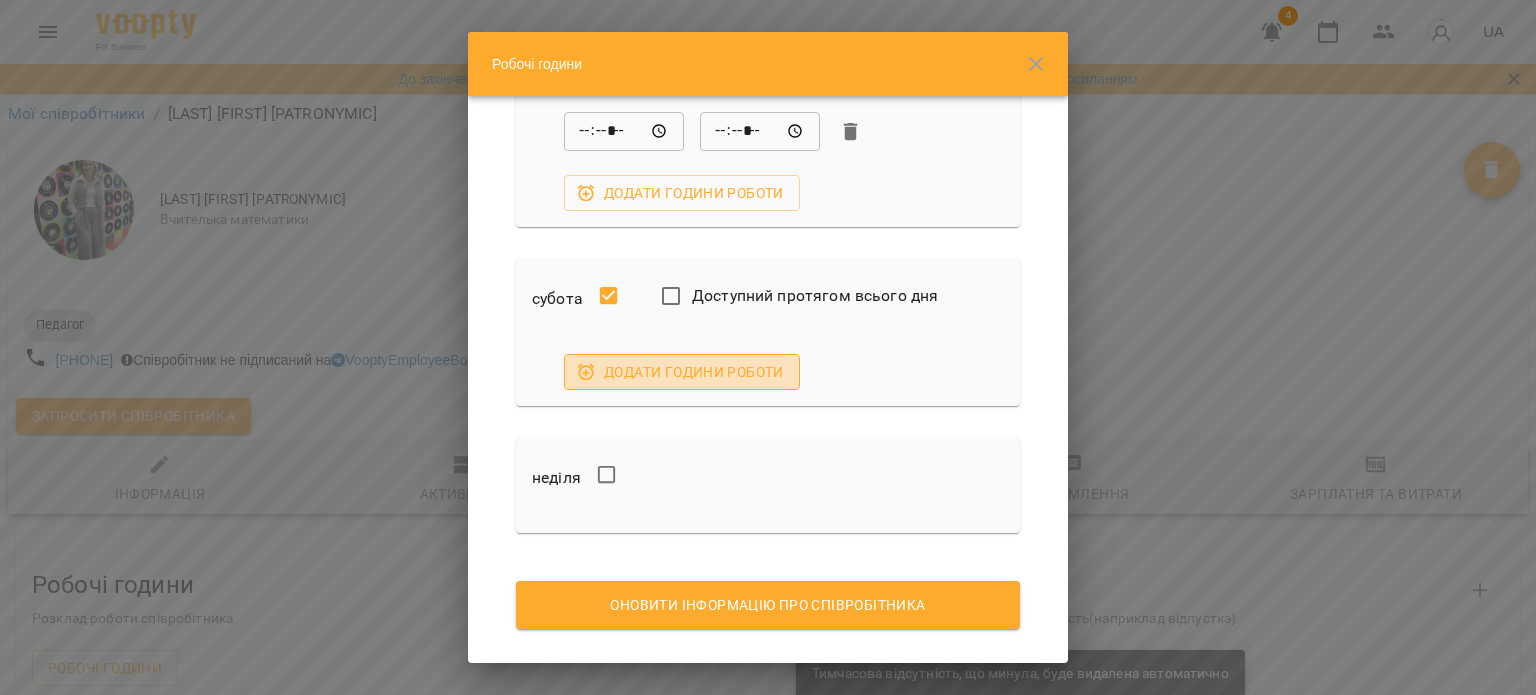 click on "Додати години роботи" at bounding box center [682, 372] 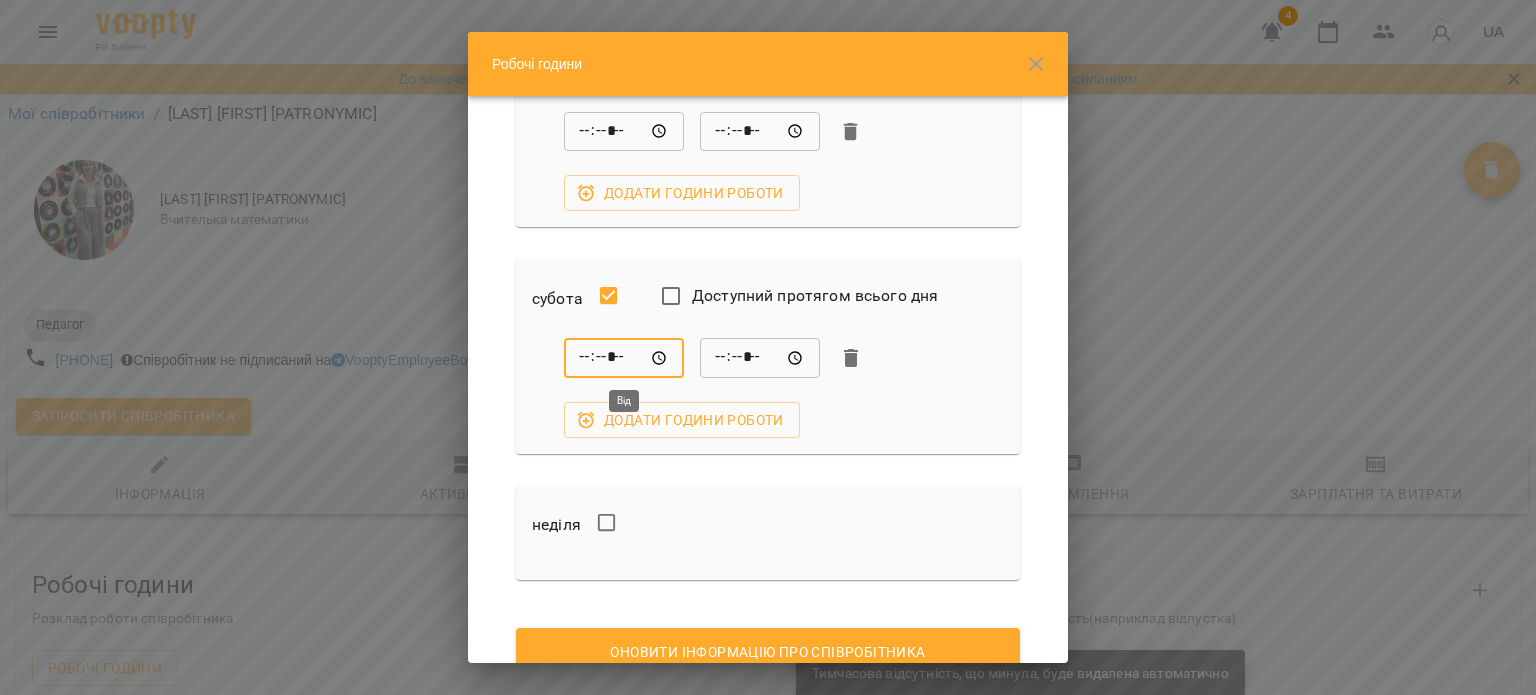 click on "*****" at bounding box center (624, 358) 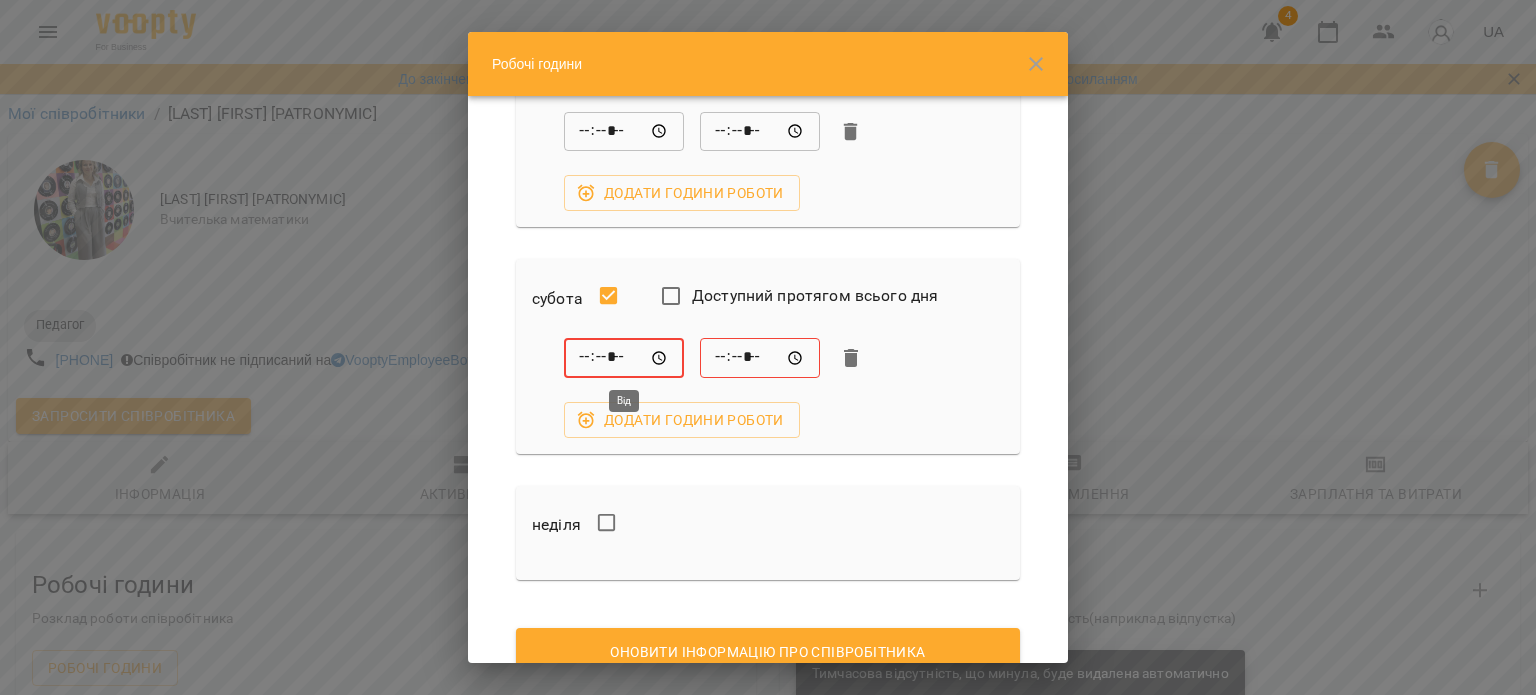 click on "*****" at bounding box center (624, 358) 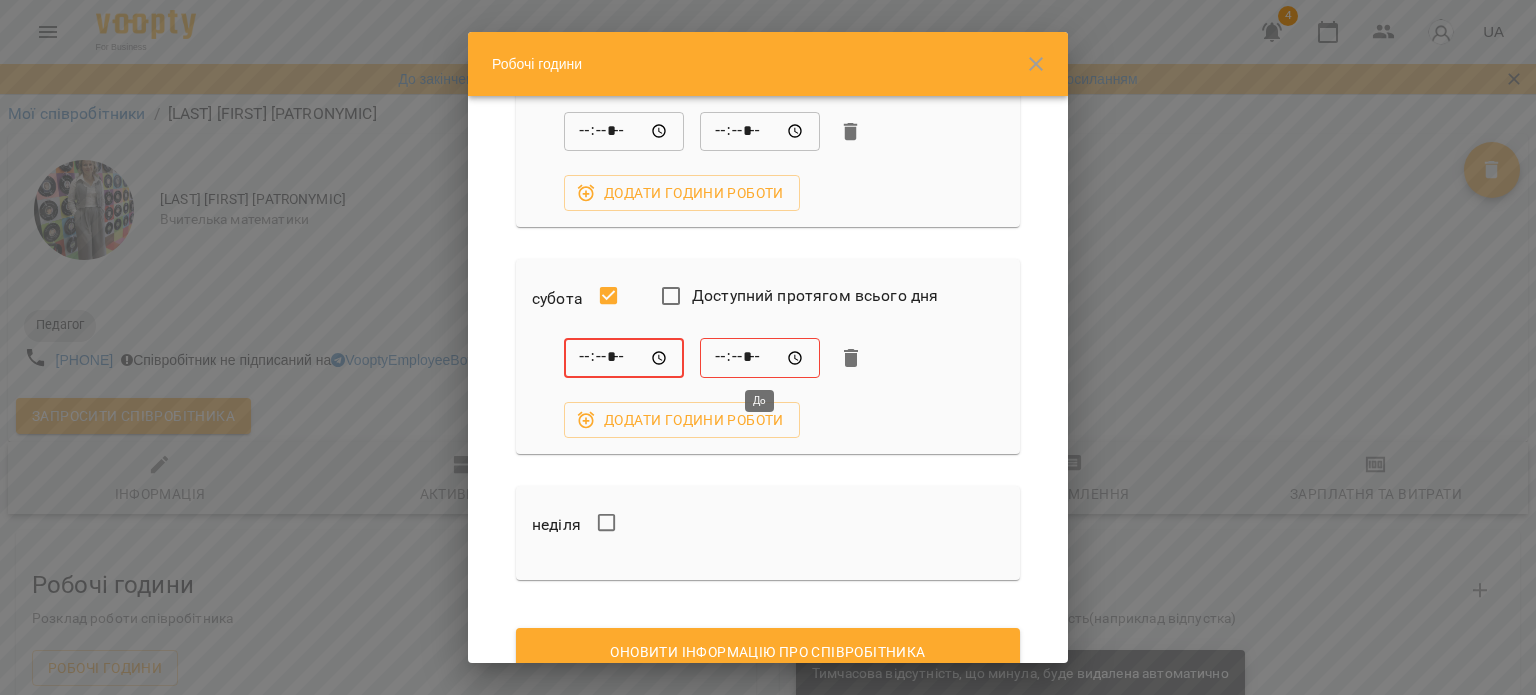click on "*****" at bounding box center (760, 358) 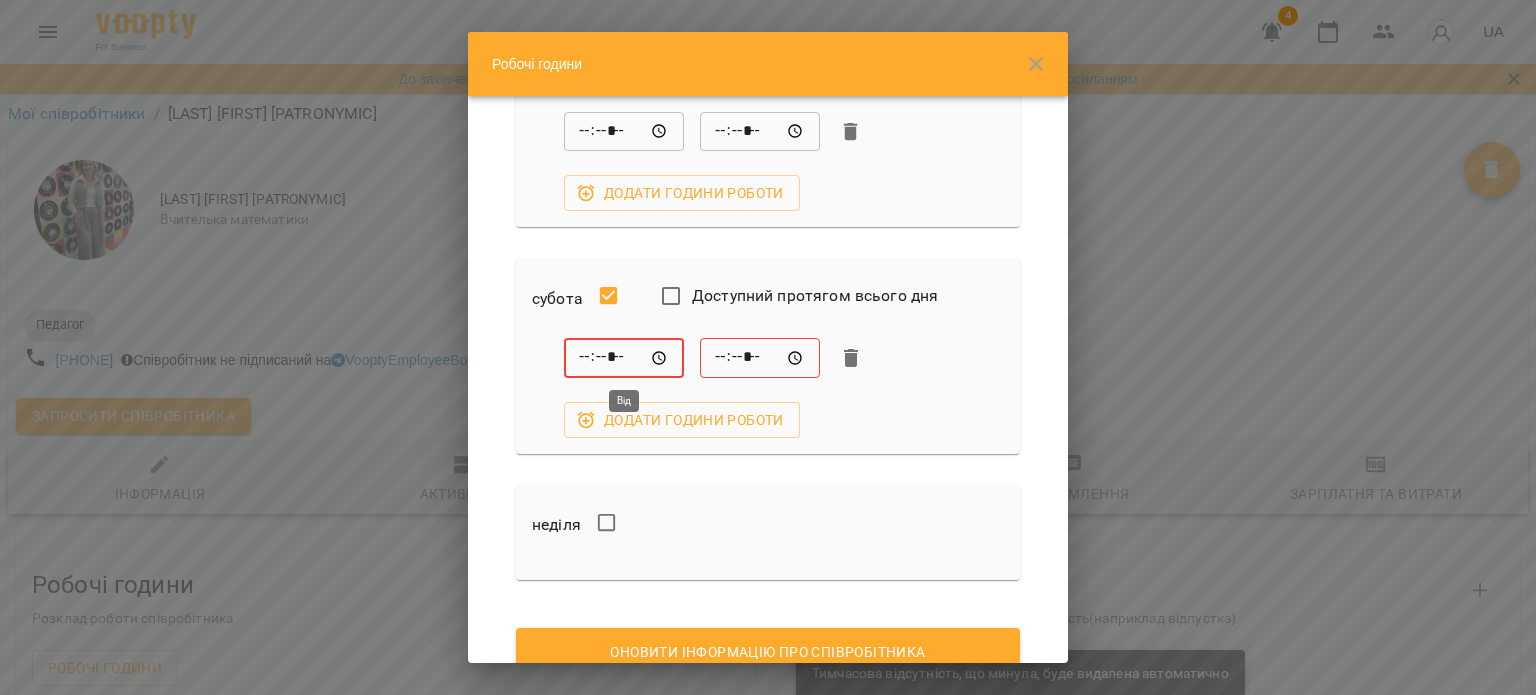 click on "*****" at bounding box center [624, 358] 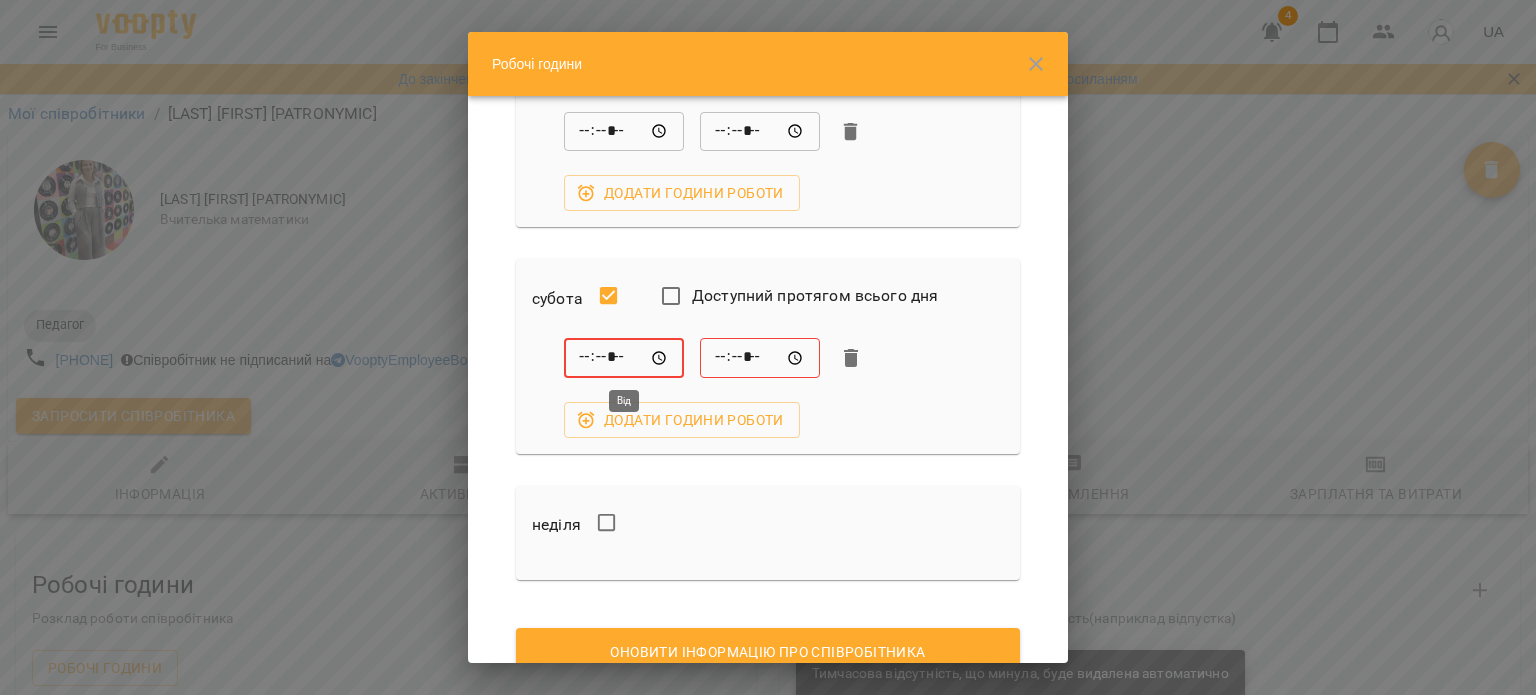 click on "*****" at bounding box center (624, 358) 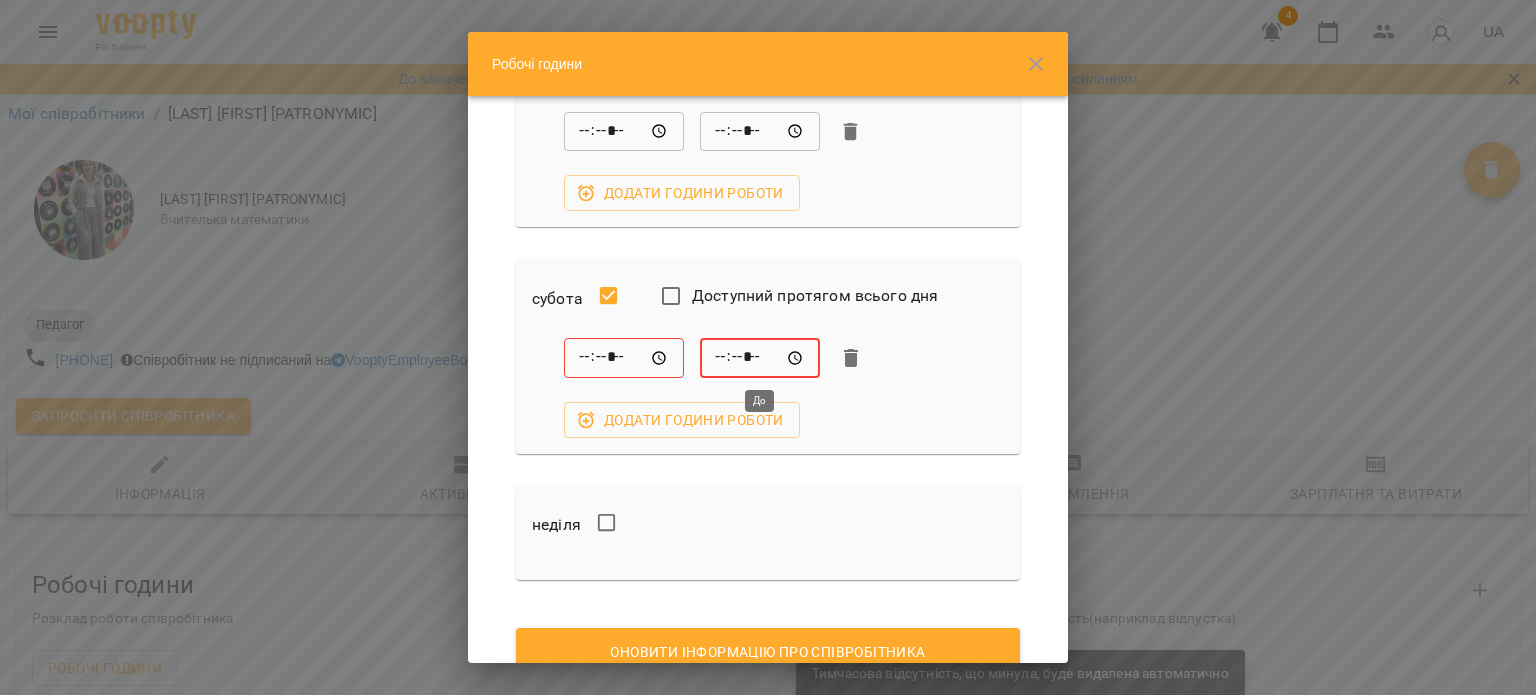 click on "*****" at bounding box center [760, 358] 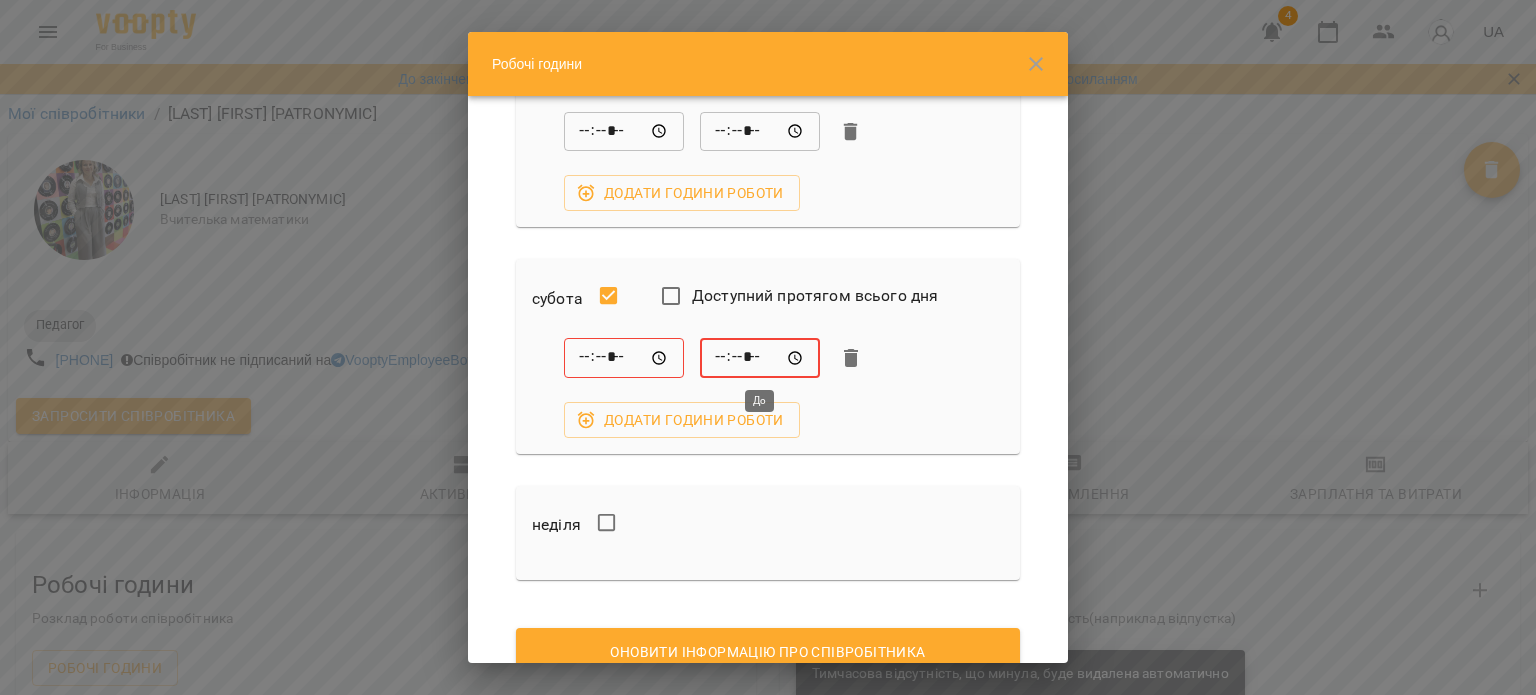 click on "*****" at bounding box center [760, 358] 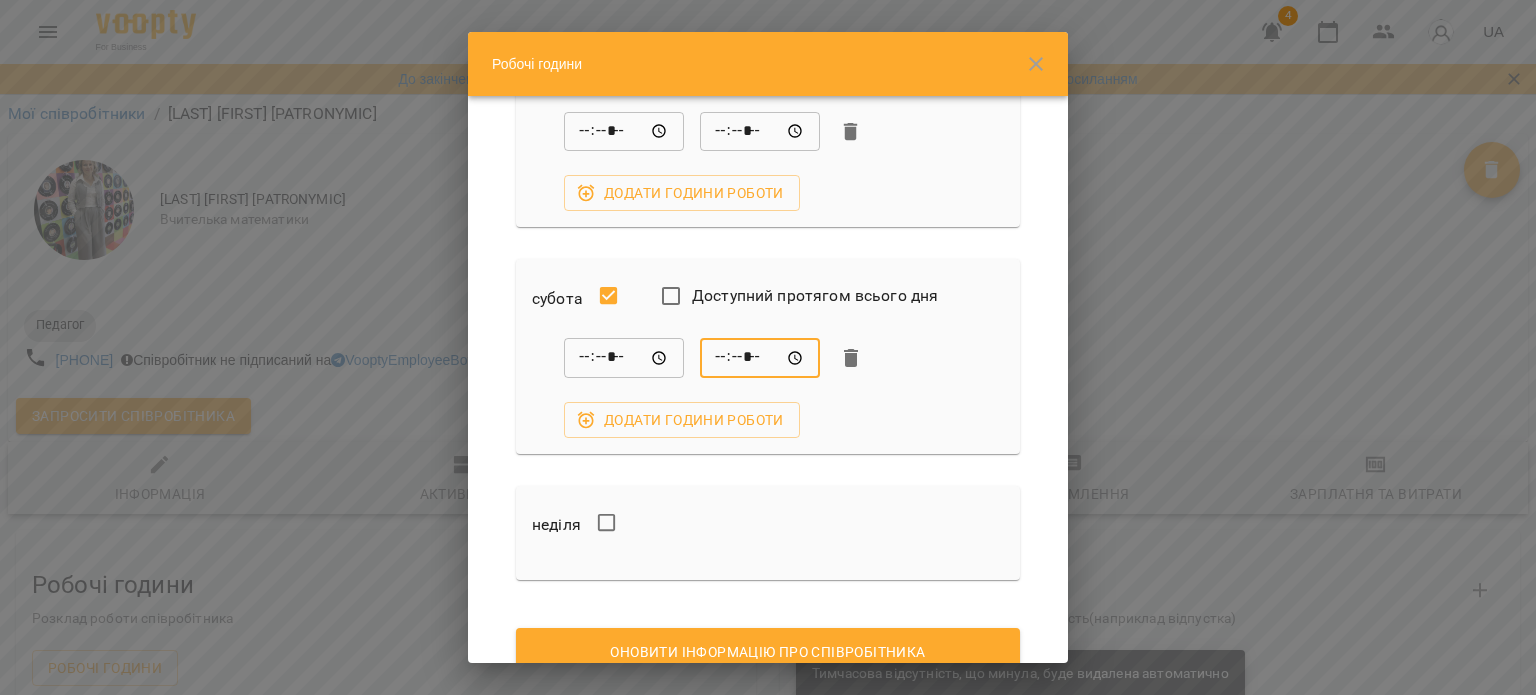 scroll, scrollTop: 1074, scrollLeft: 0, axis: vertical 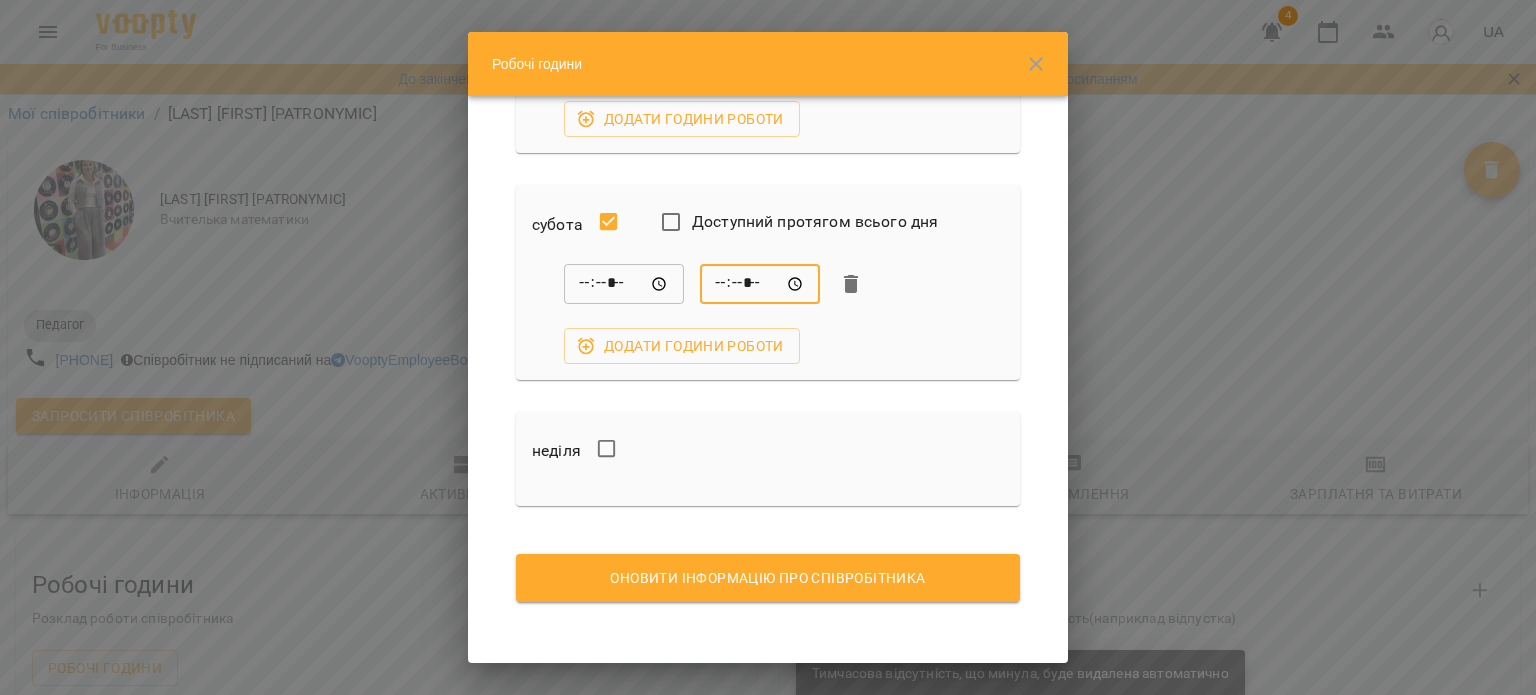 click on "Оновити інформацію про співробітника" at bounding box center [768, 578] 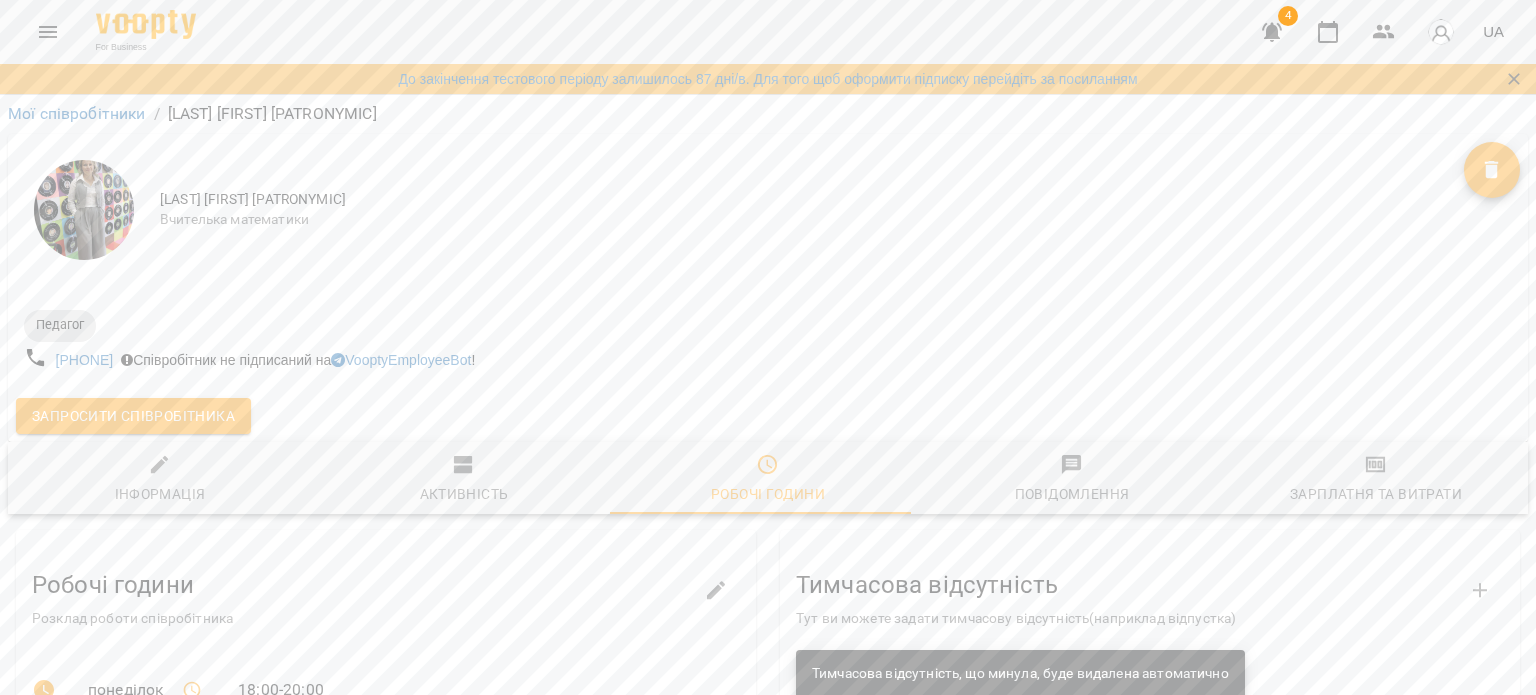 scroll, scrollTop: 180, scrollLeft: 0, axis: vertical 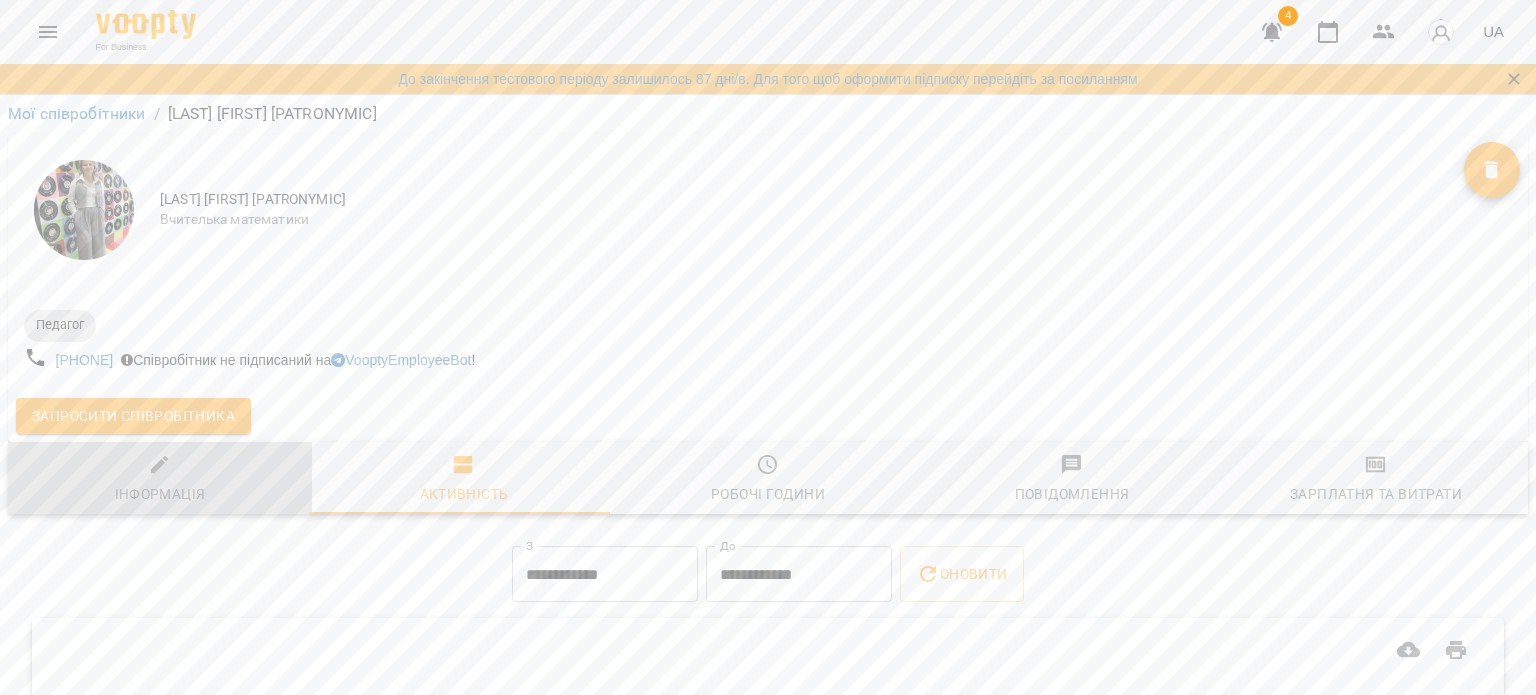 click on "Інформація" at bounding box center (160, 480) 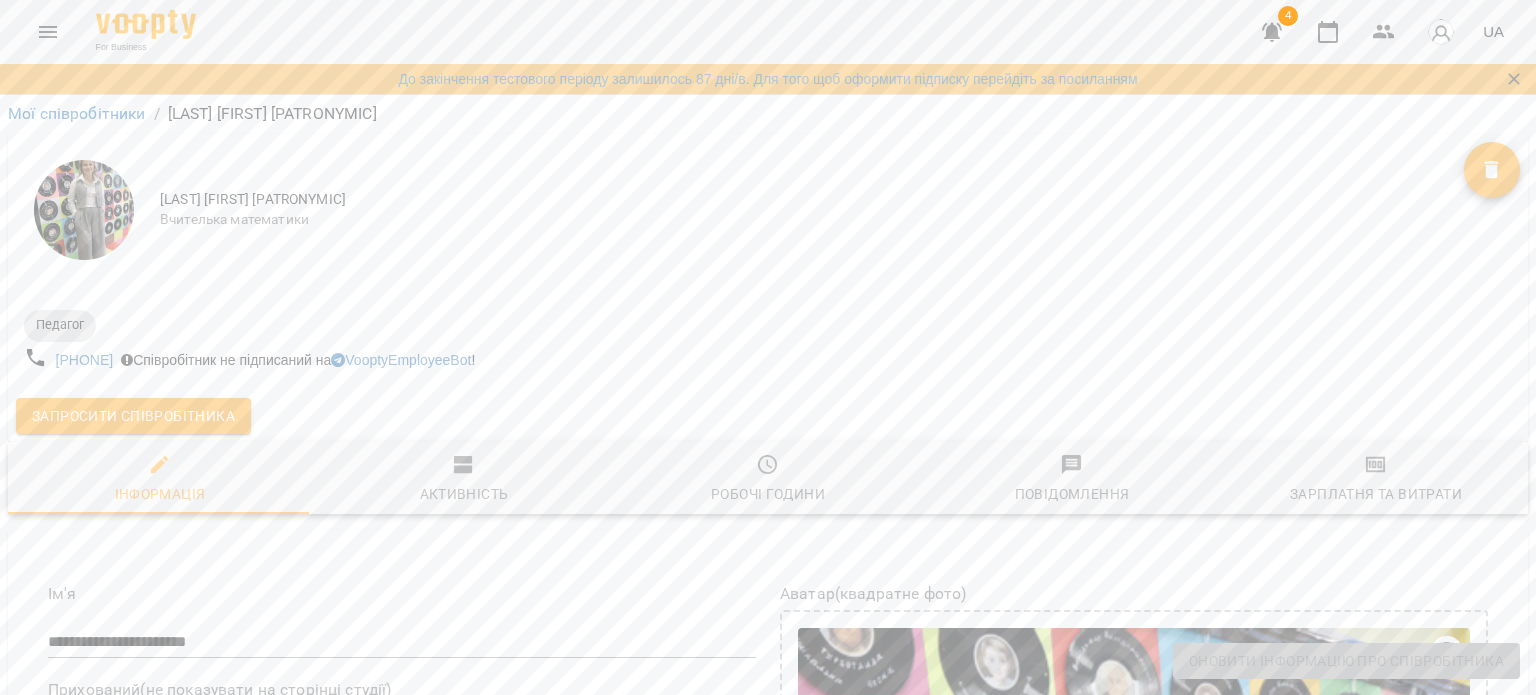 scroll, scrollTop: 0, scrollLeft: 0, axis: both 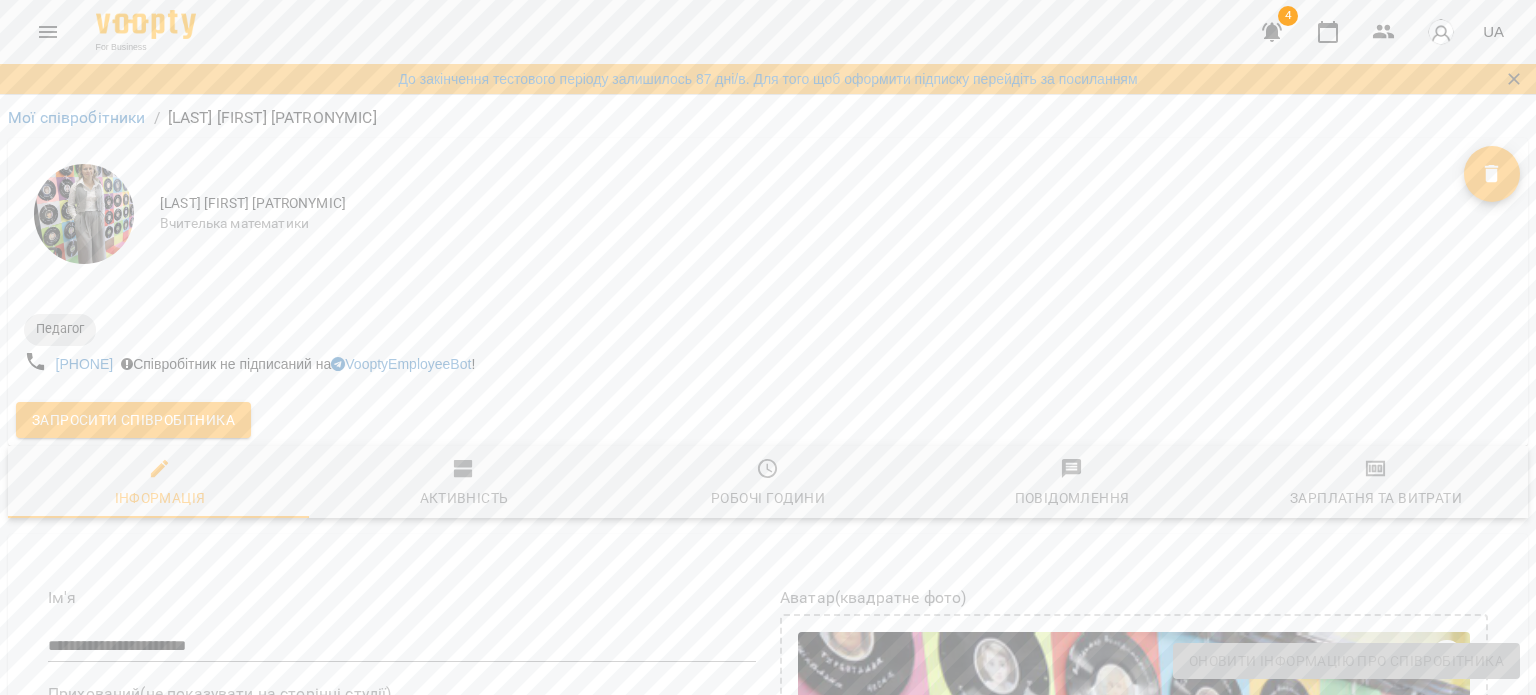 type 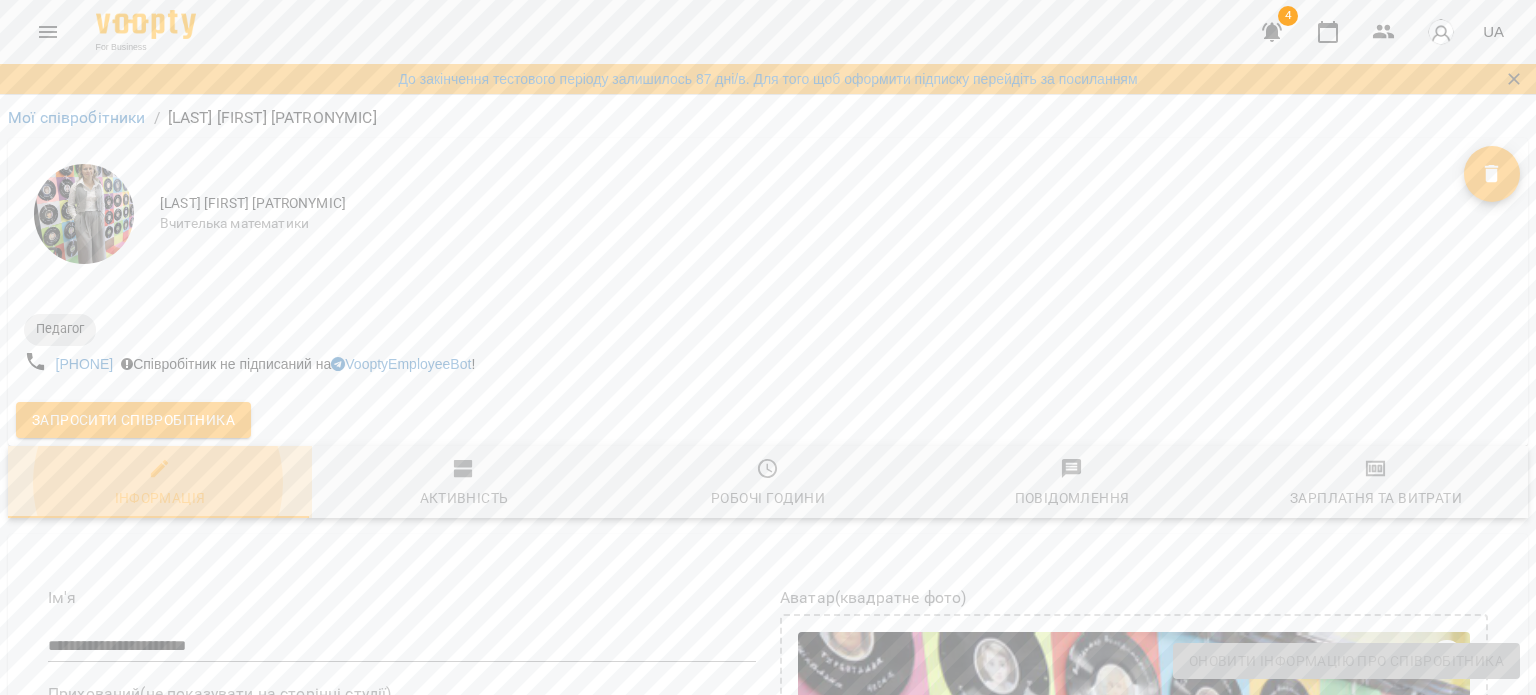 click on "Інформація" at bounding box center (160, 484) 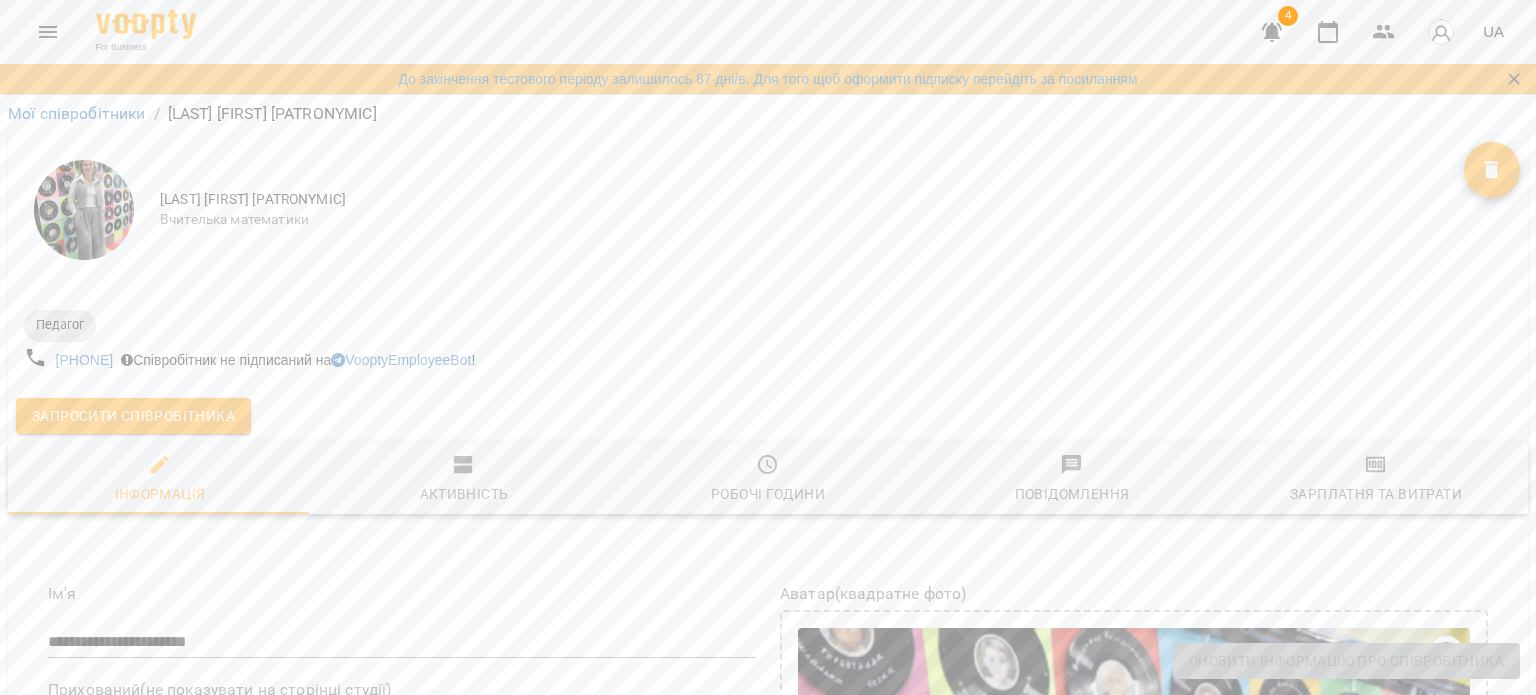 scroll, scrollTop: 100, scrollLeft: 0, axis: vertical 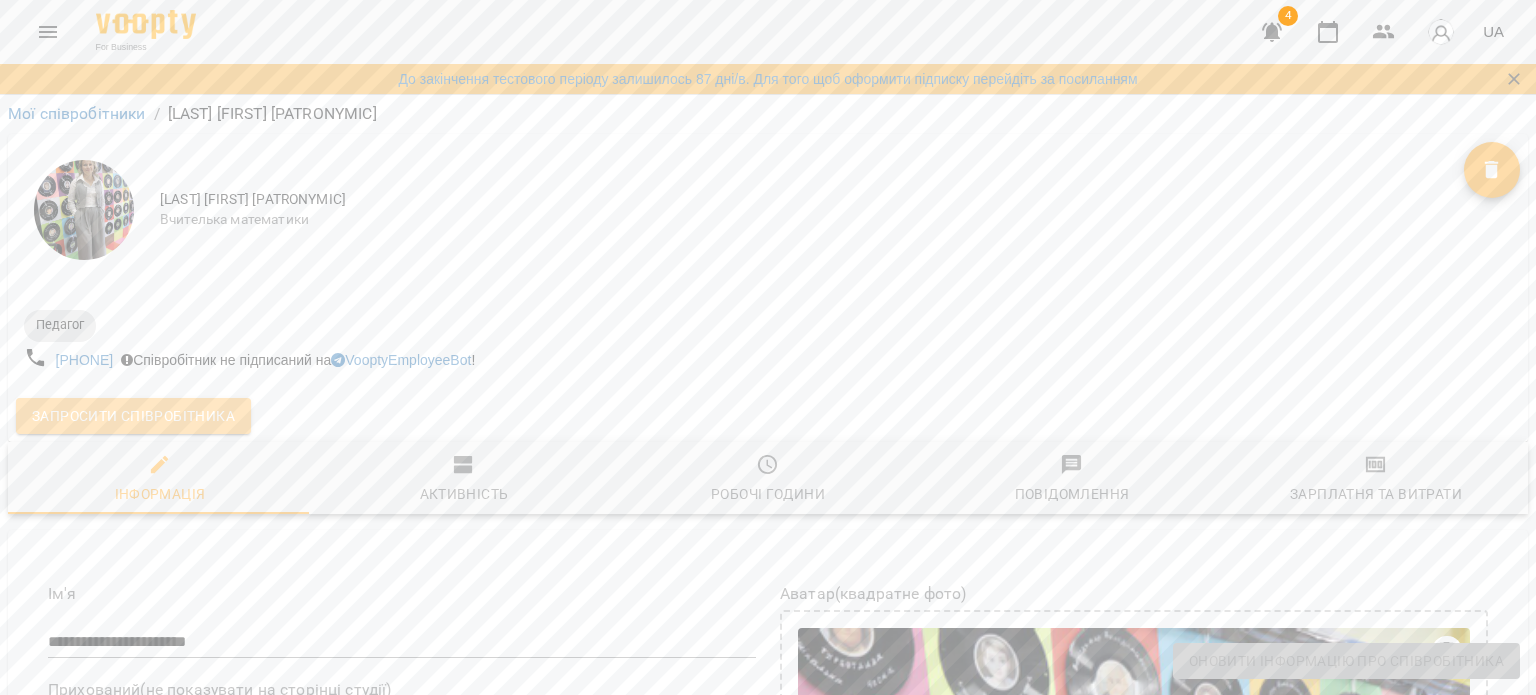 click on "Запросити співробітника" at bounding box center (133, 416) 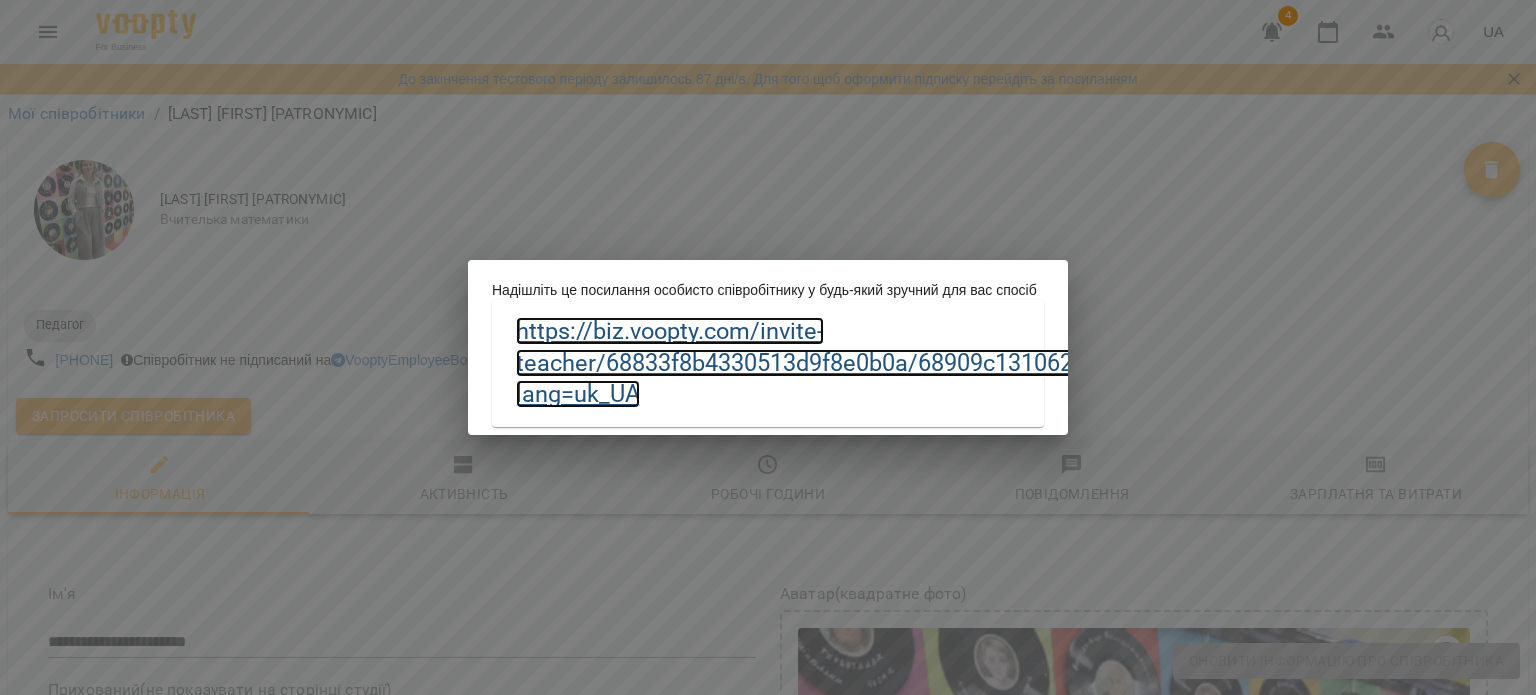 click on "https://biz.voopty.com /invite-teacher/68833f8b4330513d9f8e0b0a/68909c131062e6779f4ba6c4?lang=uk_UA" at bounding box center [875, 362] 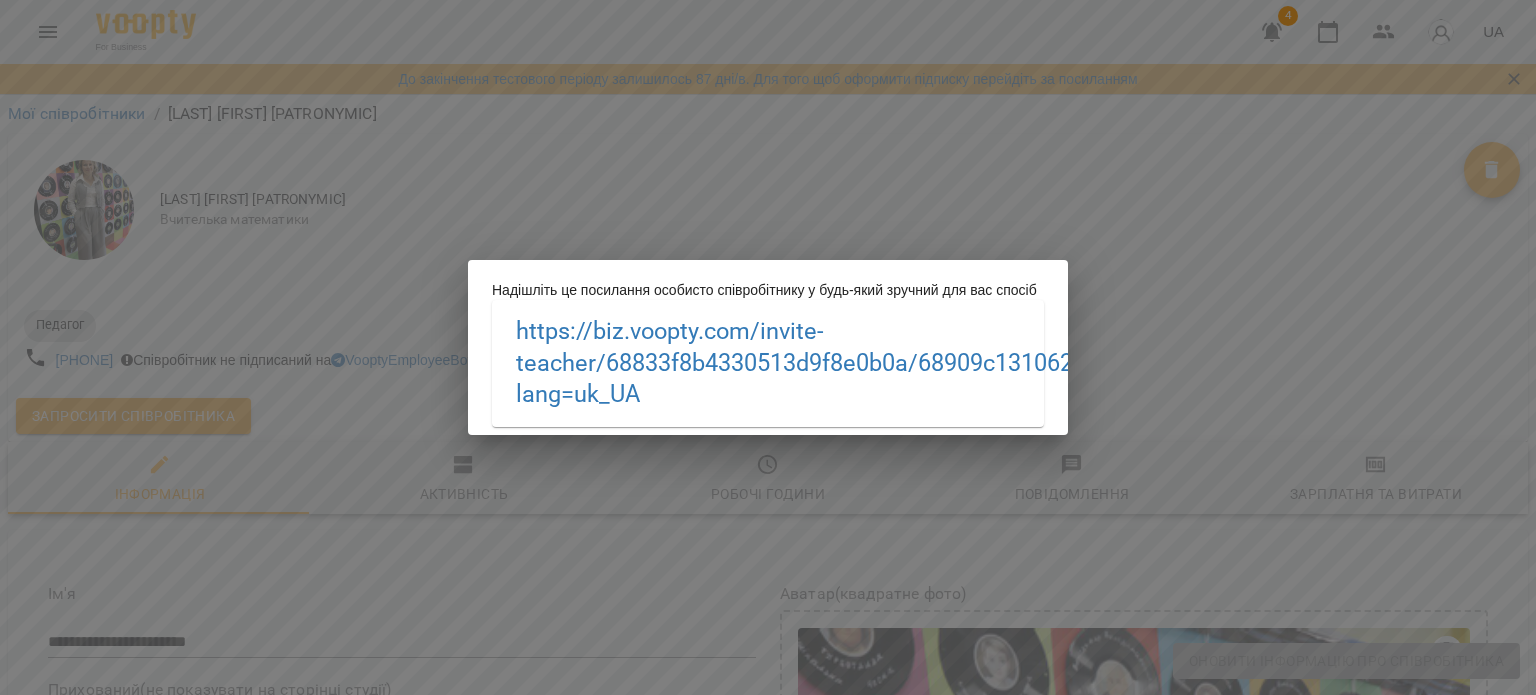 click on "Надішліть це посилання особисто співробітнику у будь-який зручний для вас спосіб https://biz.voopty.com /invite-teacher/68833f8b4330513d9f8e0b0a/68909c131062e6779f4ba6c4?lang=uk_UA" at bounding box center [768, 347] 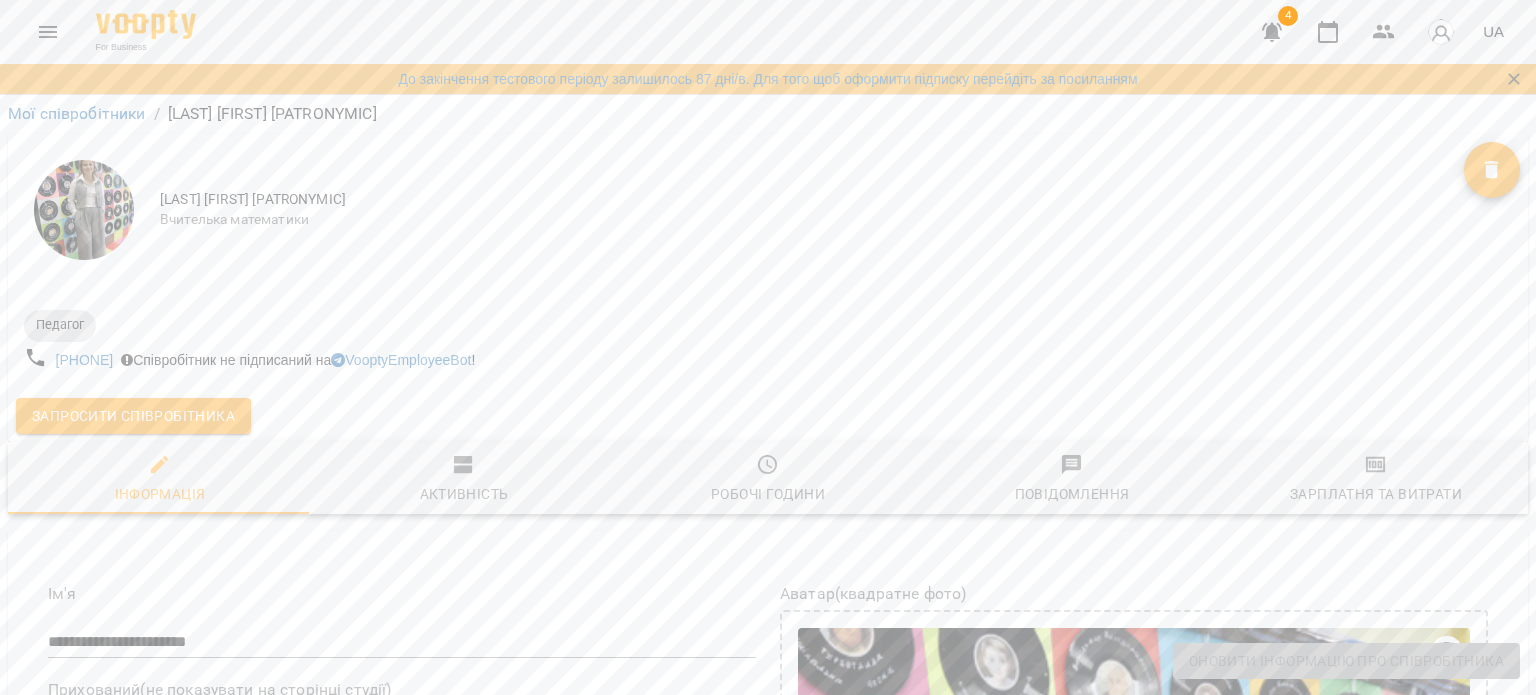 click 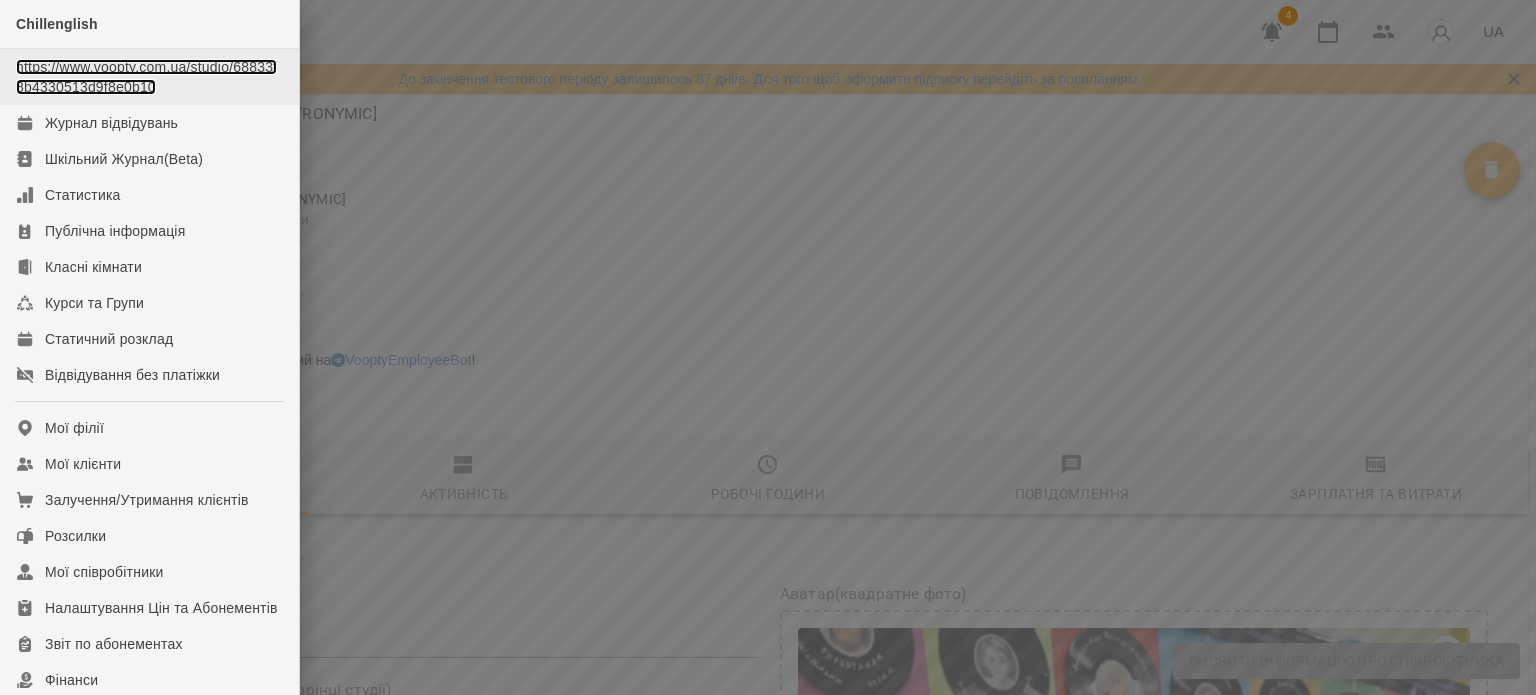 click on "https://www.voopty.com.ua/studio/68833f8b4330513d9f8e0b10" at bounding box center (146, 77) 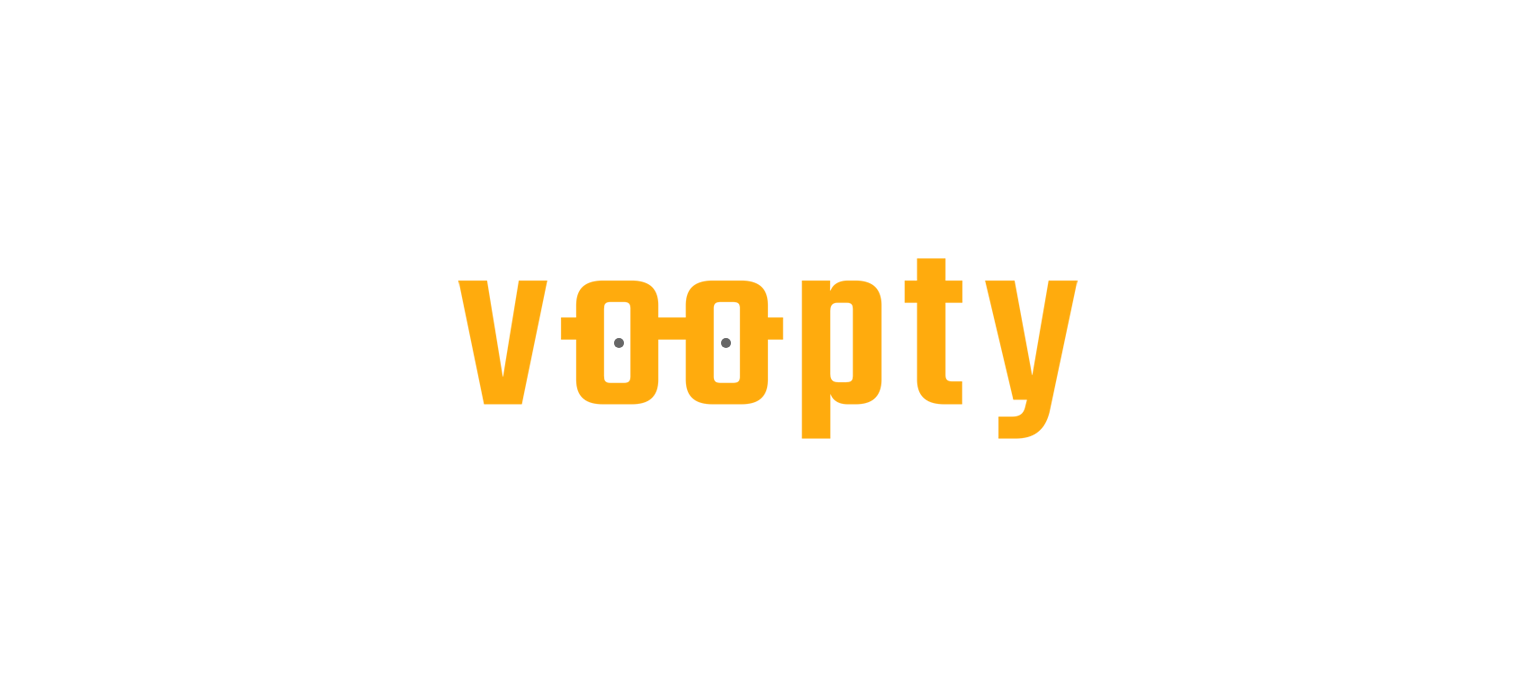 scroll, scrollTop: 0, scrollLeft: 0, axis: both 